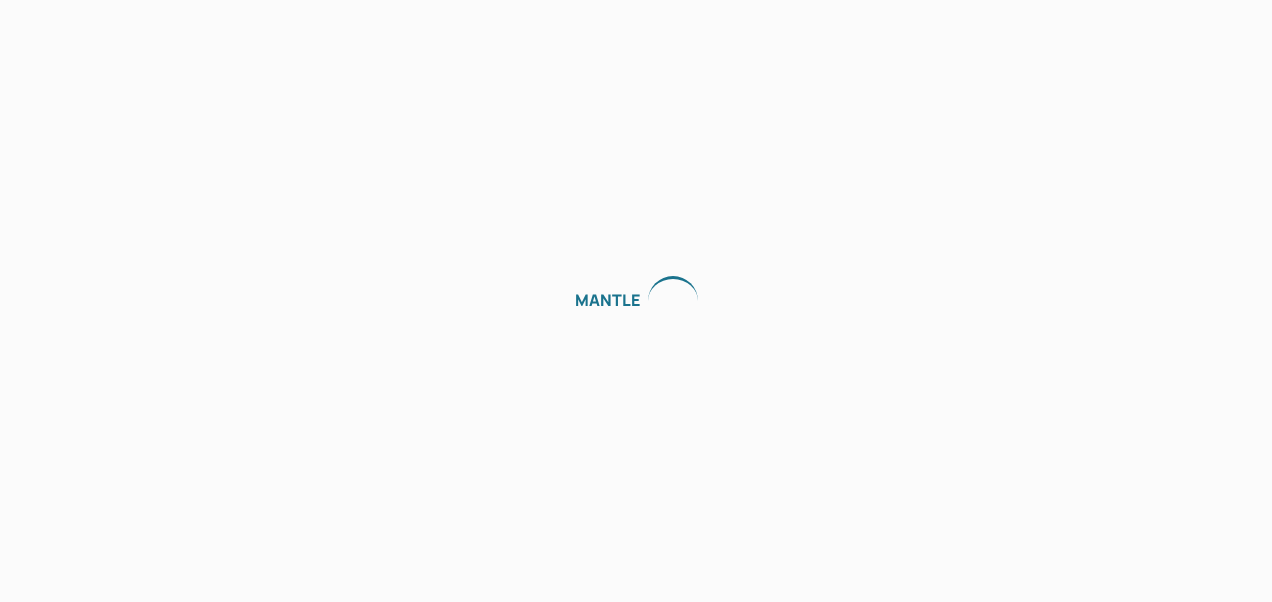 scroll, scrollTop: 0, scrollLeft: 0, axis: both 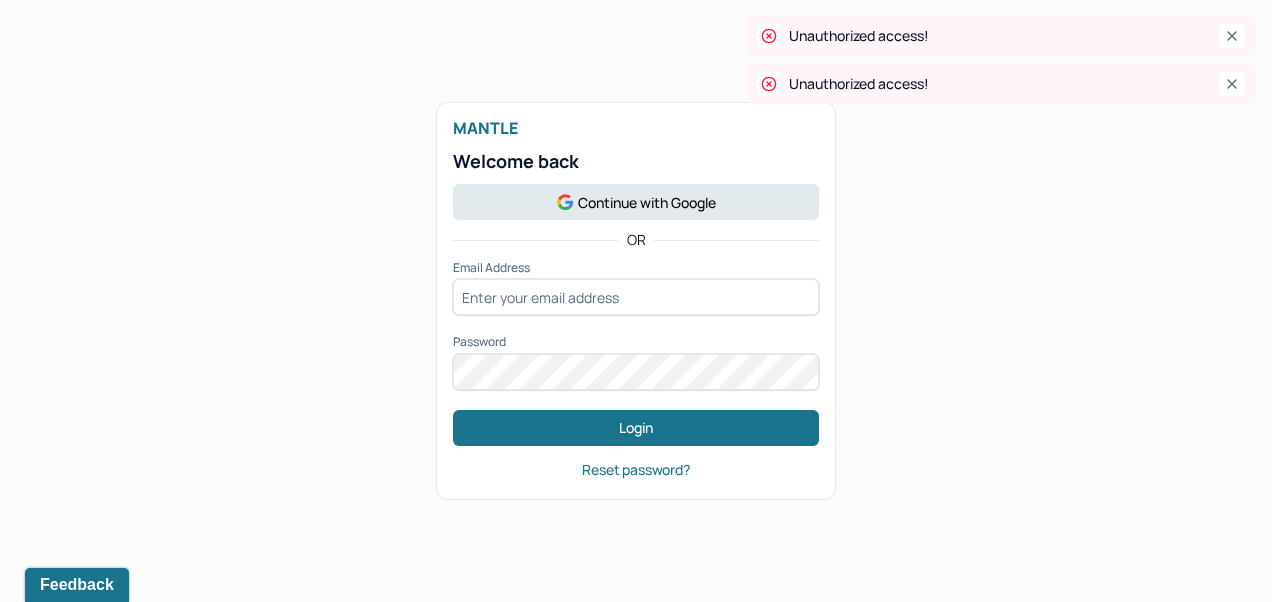 type on "[EMAIL]@[DOMAIN]" 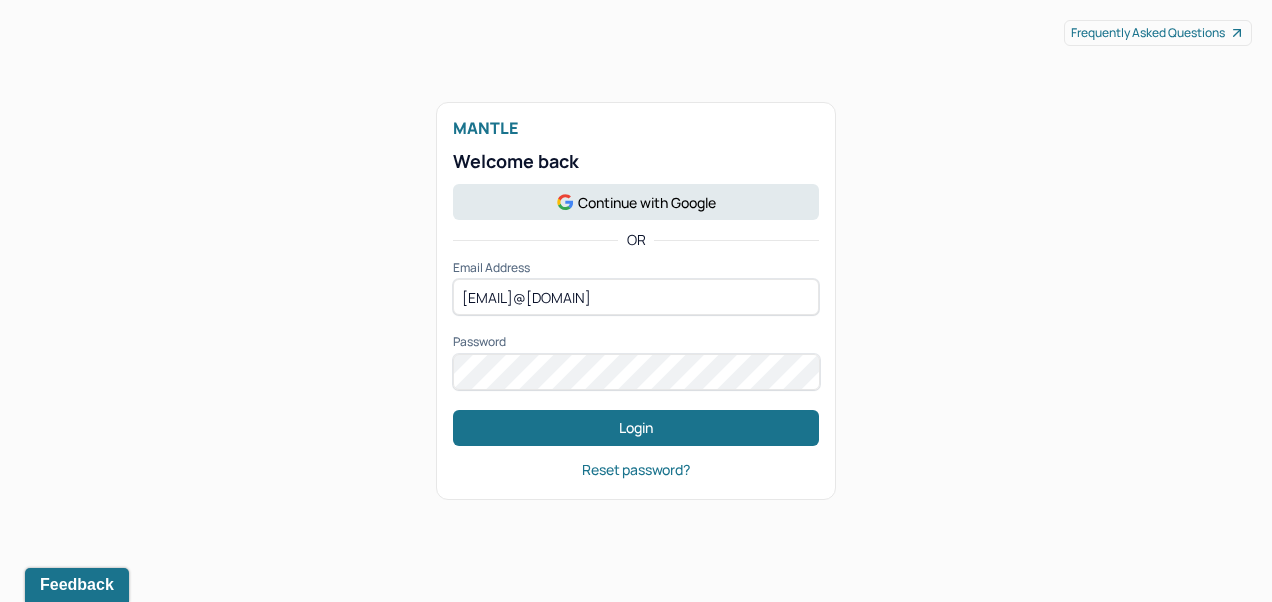 click on "Login" at bounding box center (636, 428) 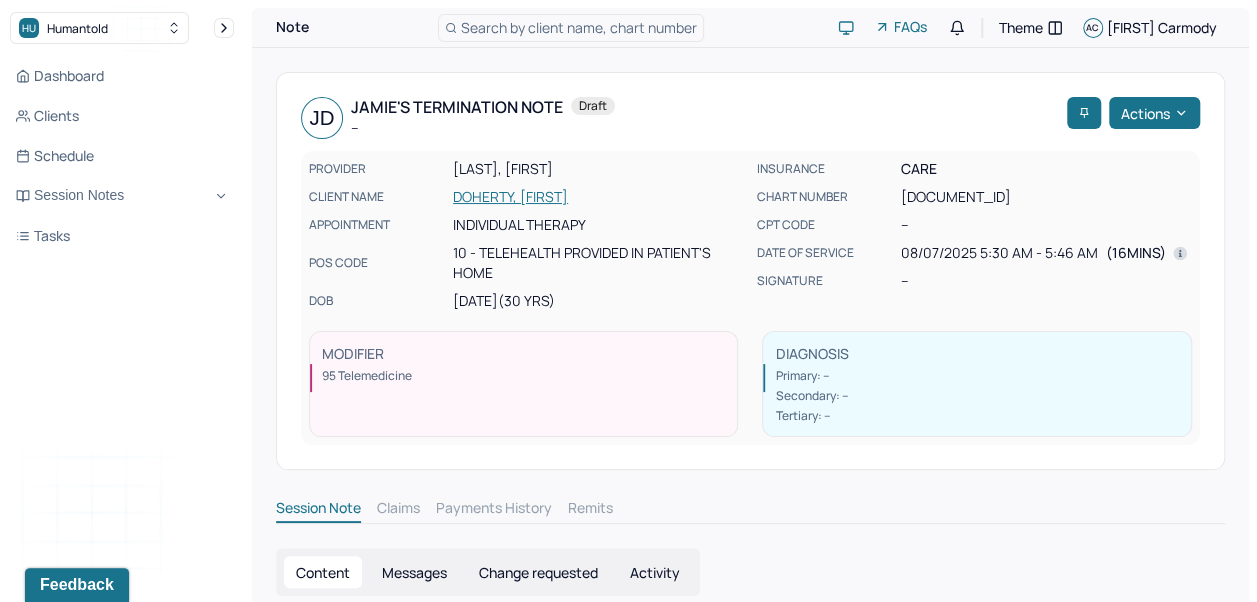 drag, startPoint x: 84, startPoint y: 184, endPoint x: 86, endPoint y: 206, distance: 22.090721 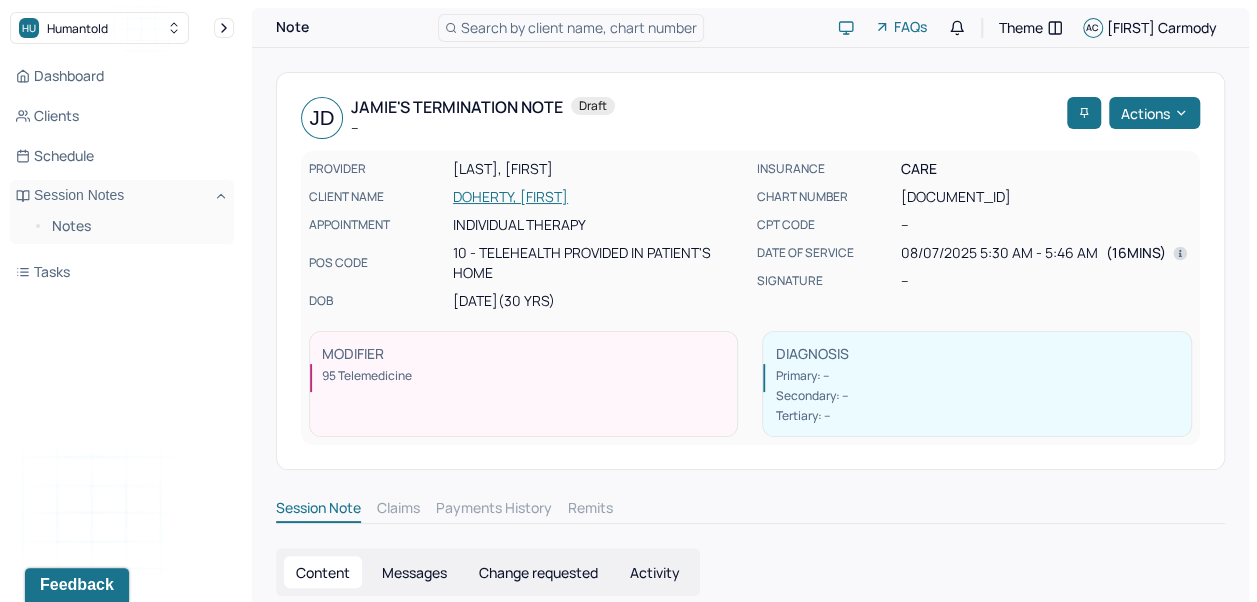 click on "Session Notes" at bounding box center [122, 196] 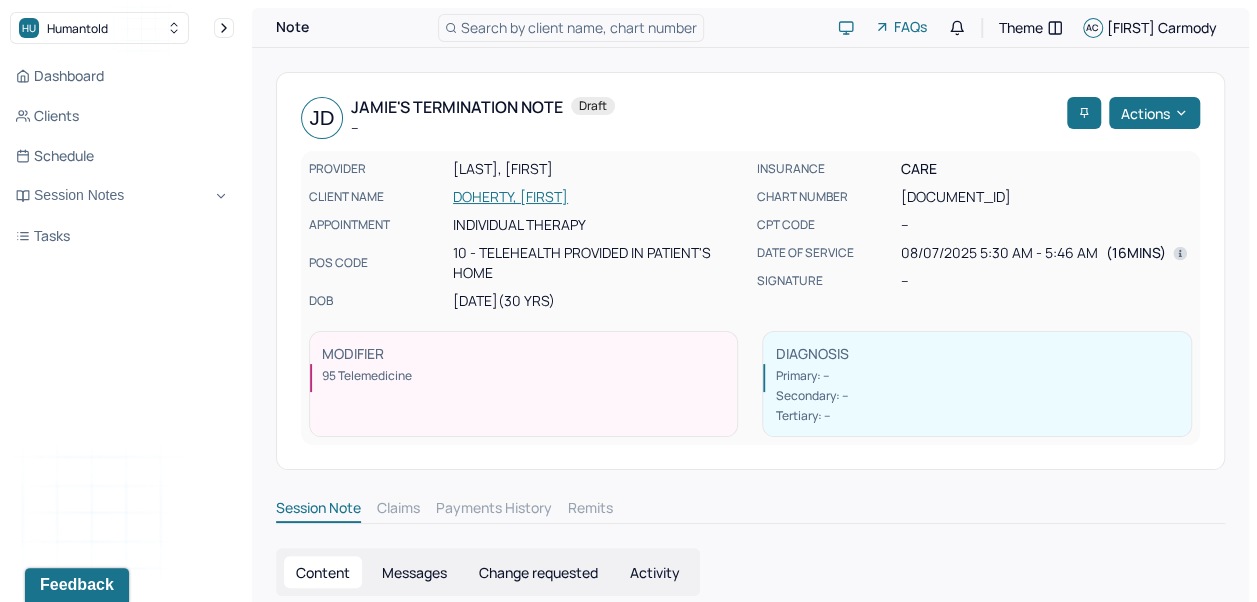 click on "Session Notes" at bounding box center [122, 196] 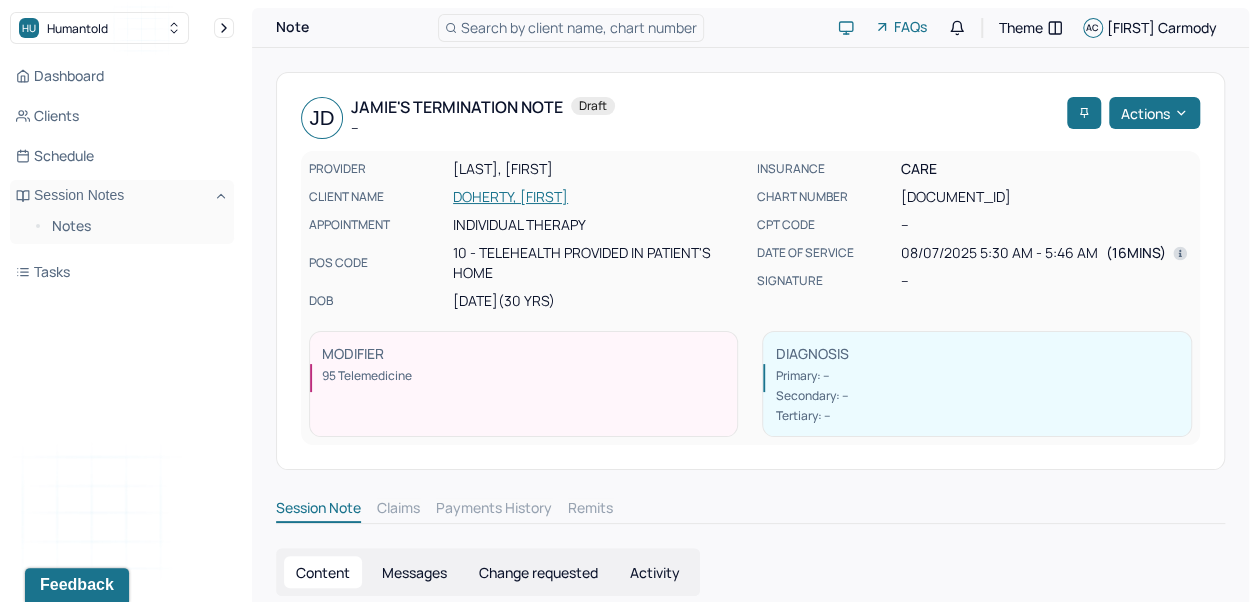 click on "Notes" at bounding box center [135, 226] 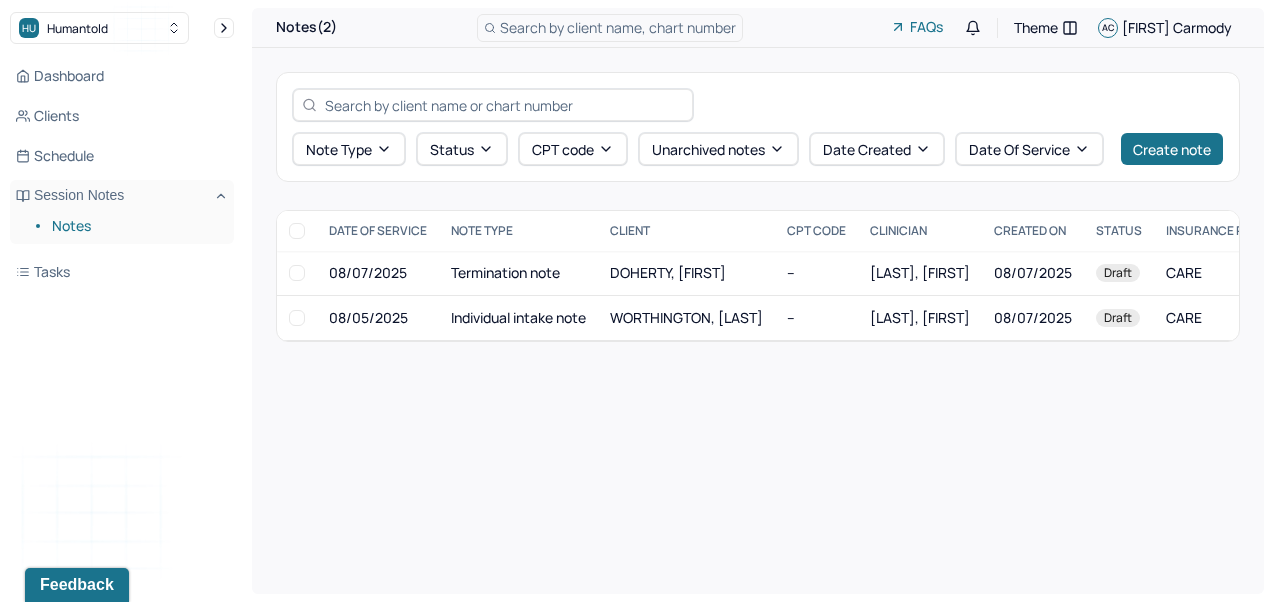 click on "DOHERTY, [FIRST]" at bounding box center [686, 273] 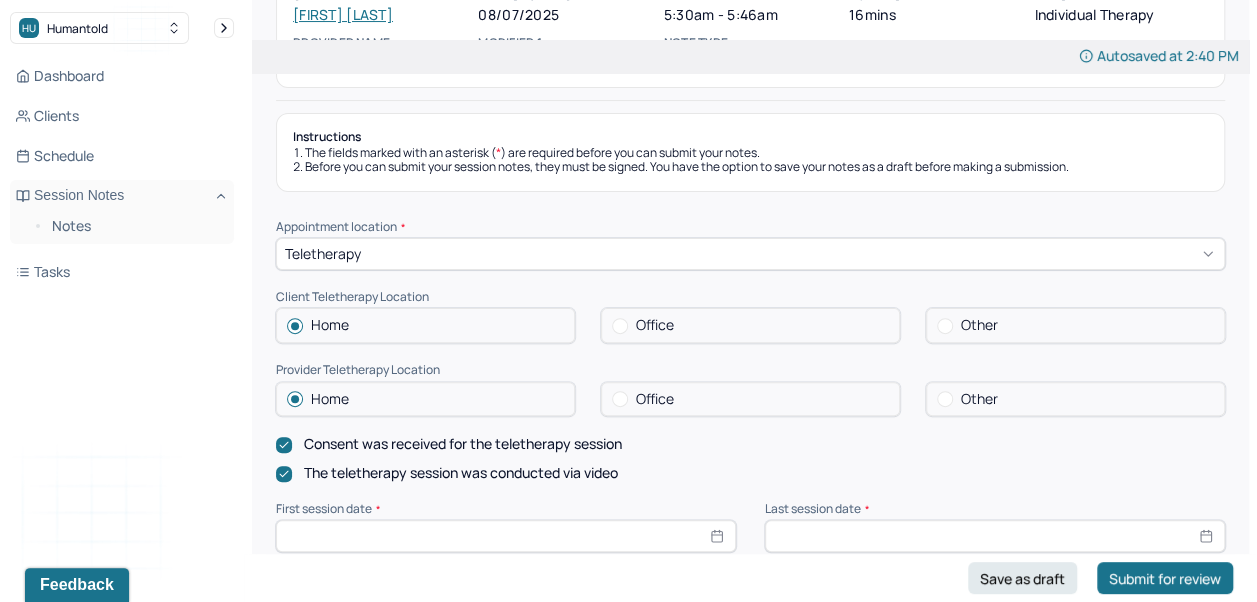 scroll, scrollTop: 0, scrollLeft: 0, axis: both 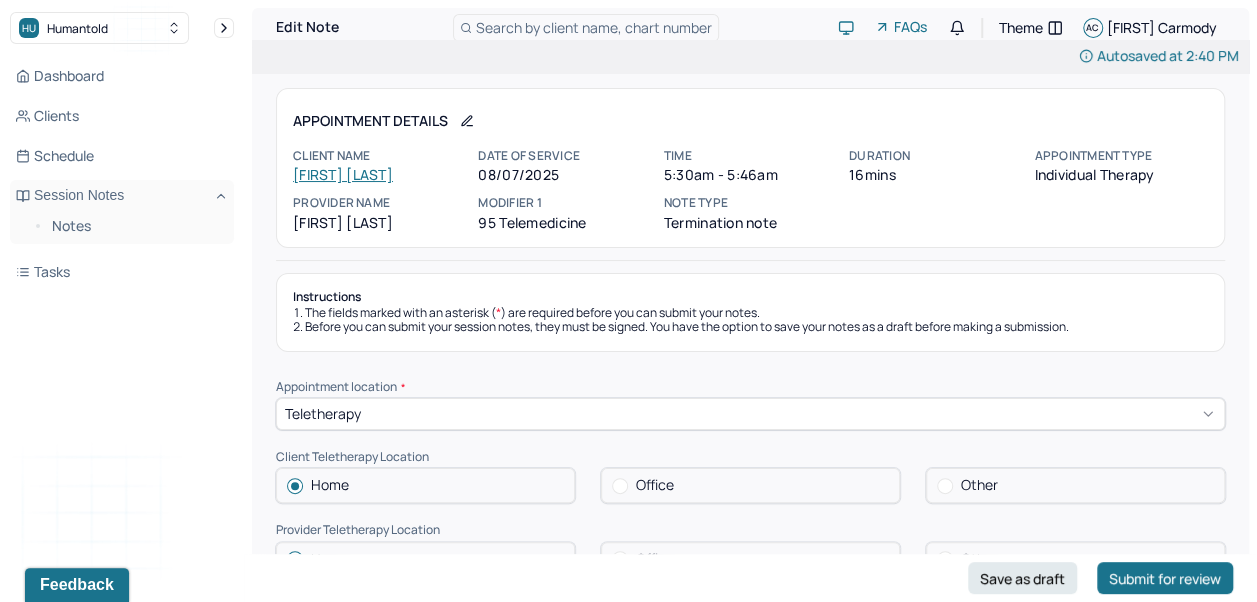click on "[FIRST] [LAST]" at bounding box center [343, 174] 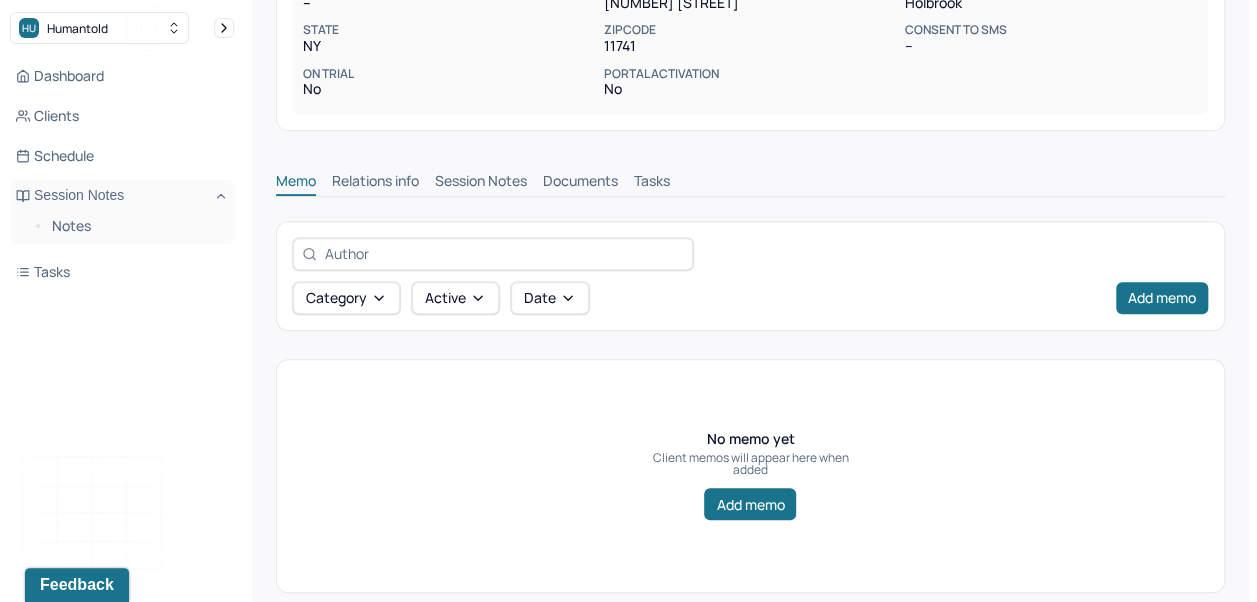 scroll, scrollTop: 362, scrollLeft: 0, axis: vertical 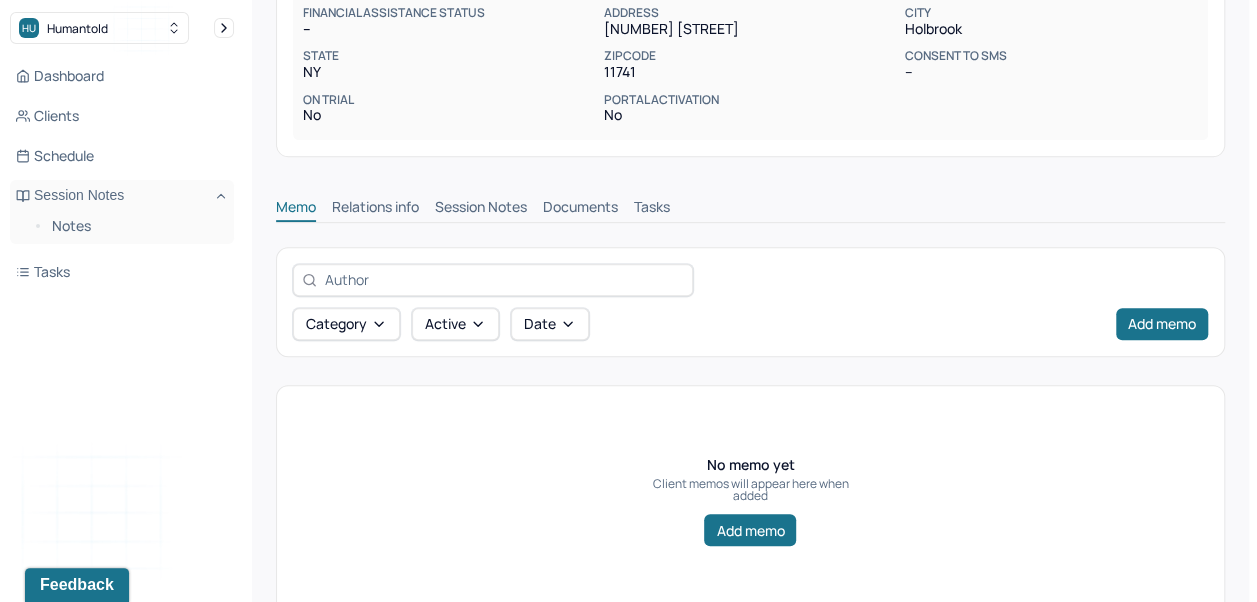 click on "Session Notes" at bounding box center (481, 209) 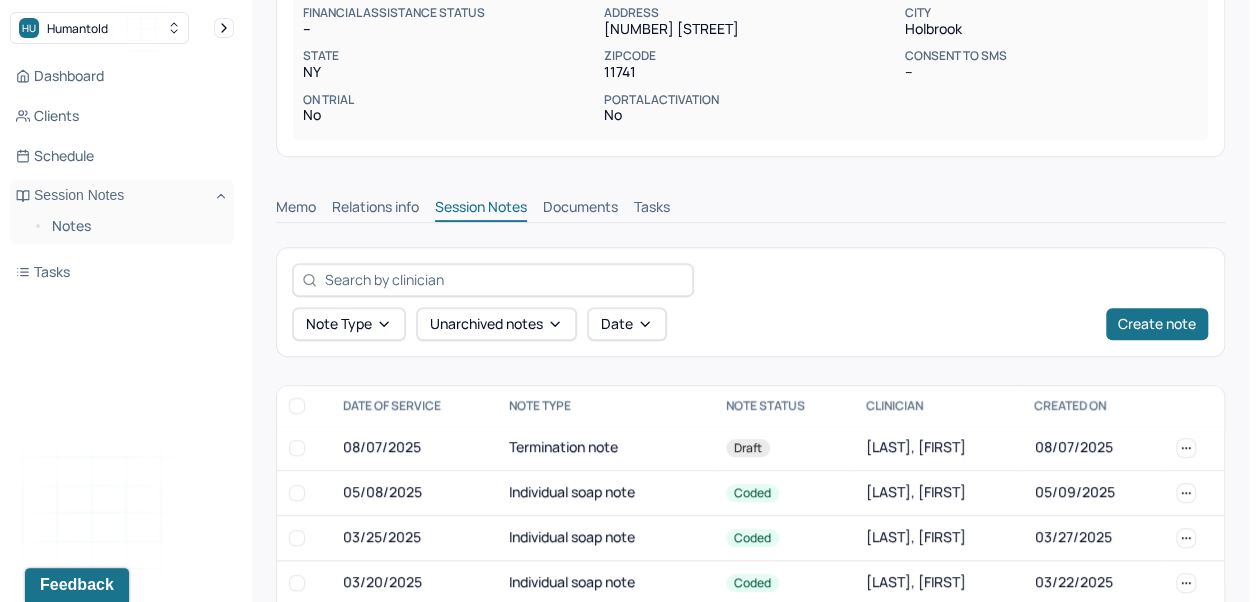 scroll, scrollTop: 51, scrollLeft: 0, axis: vertical 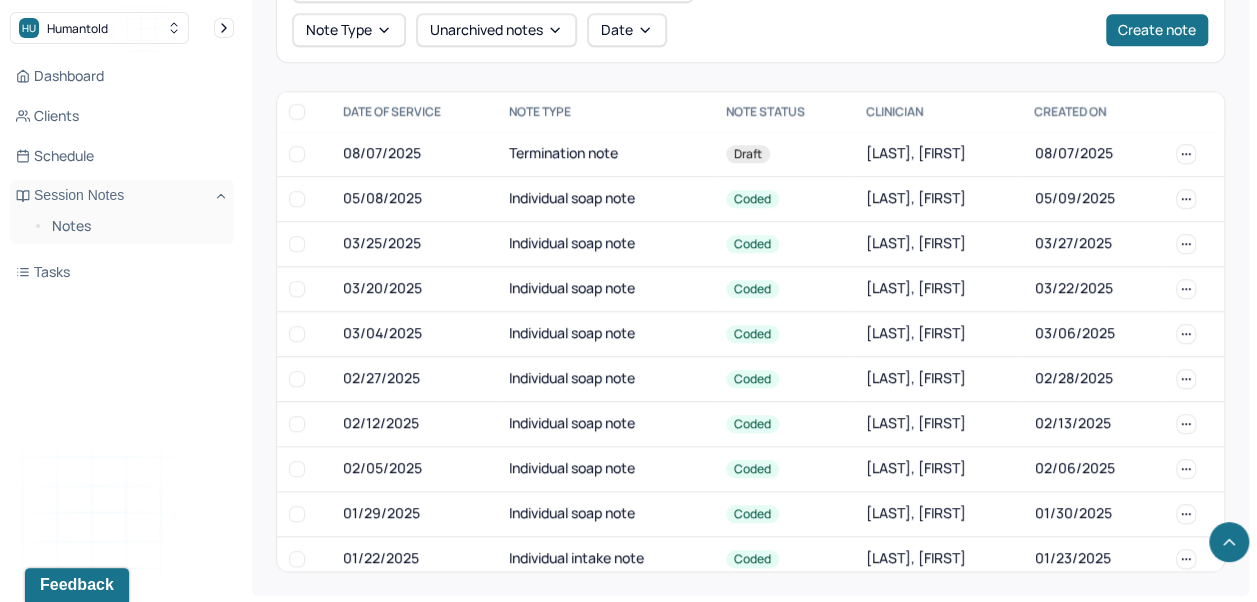 click on "Individual soap note" at bounding box center (605, 288) 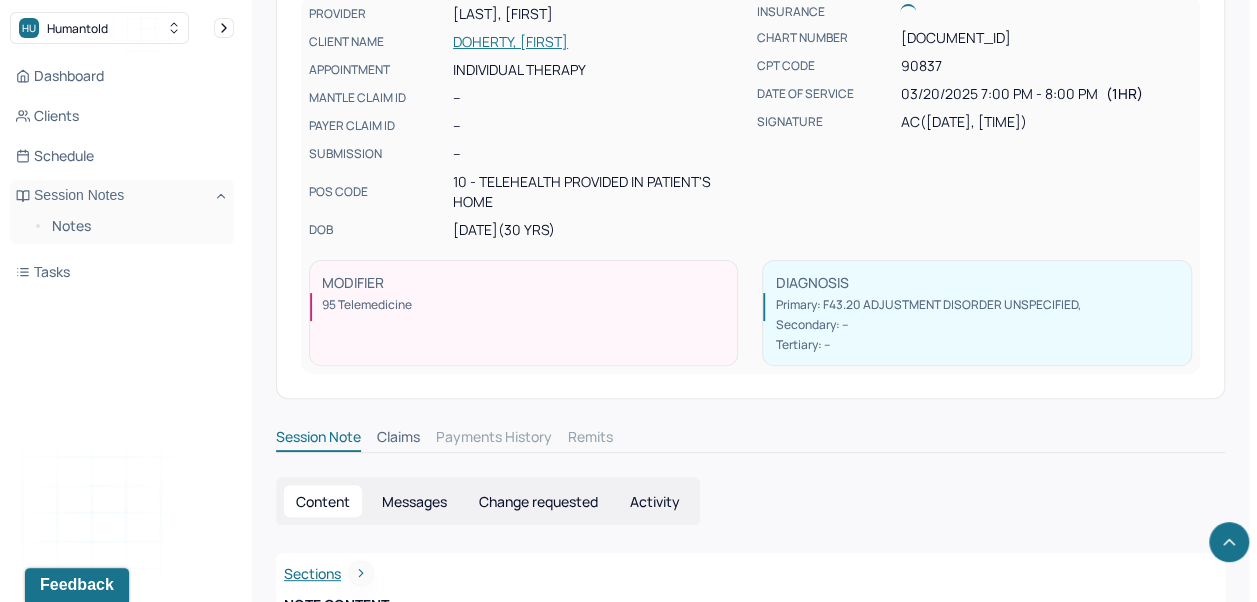 scroll, scrollTop: 656, scrollLeft: 0, axis: vertical 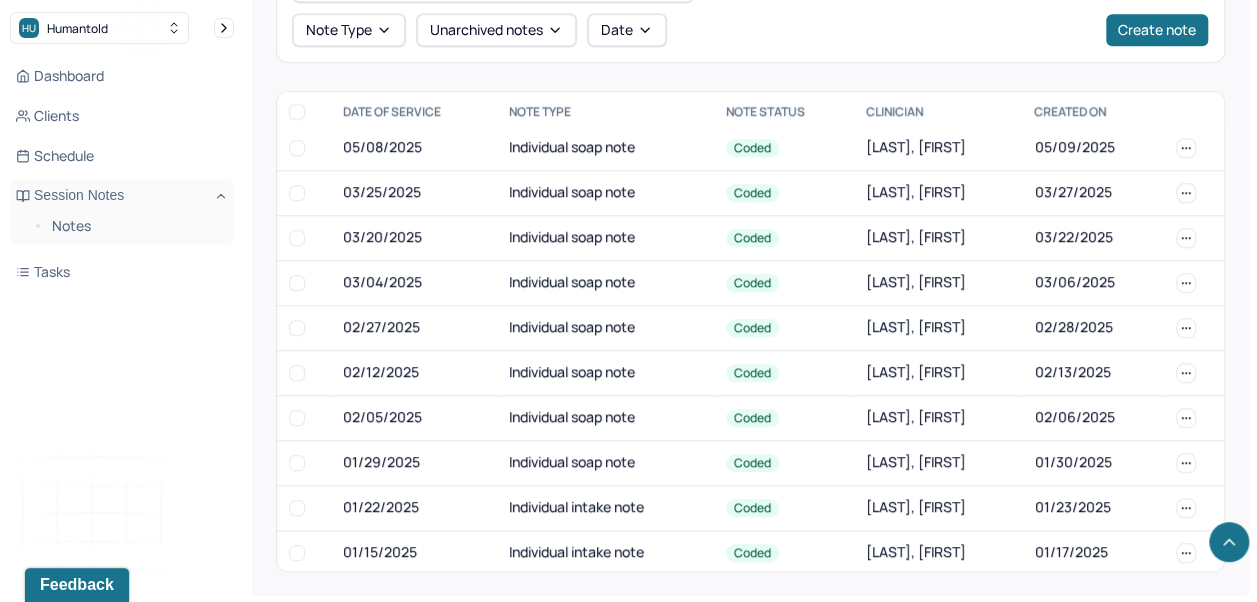 click on "Notes" at bounding box center [135, 226] 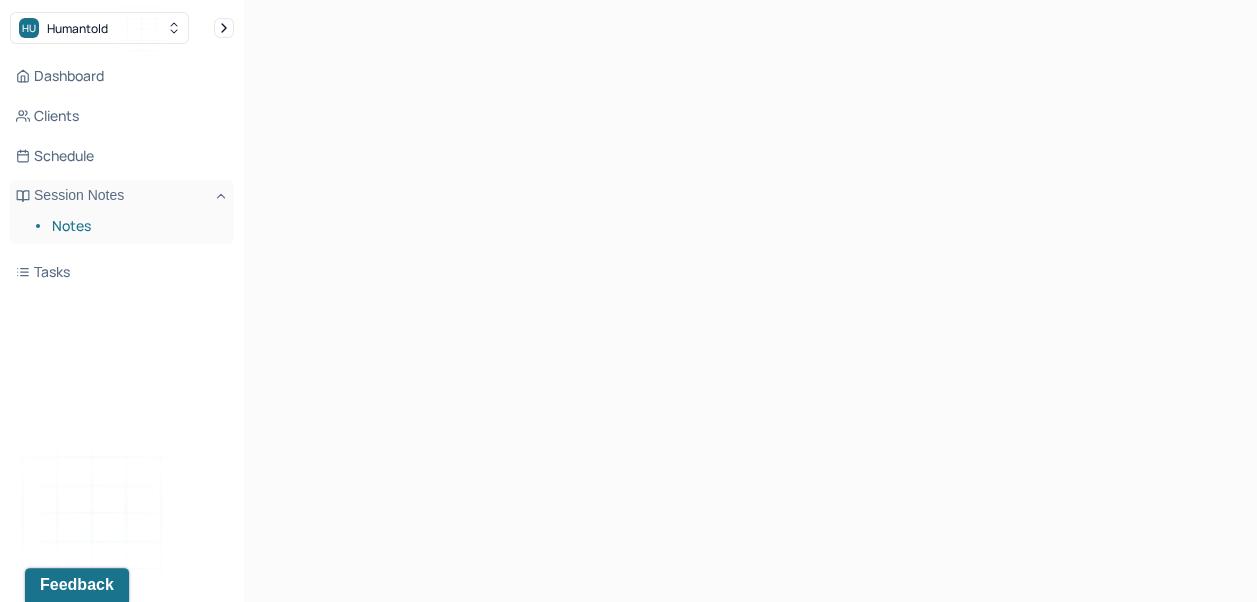 scroll, scrollTop: 0, scrollLeft: 0, axis: both 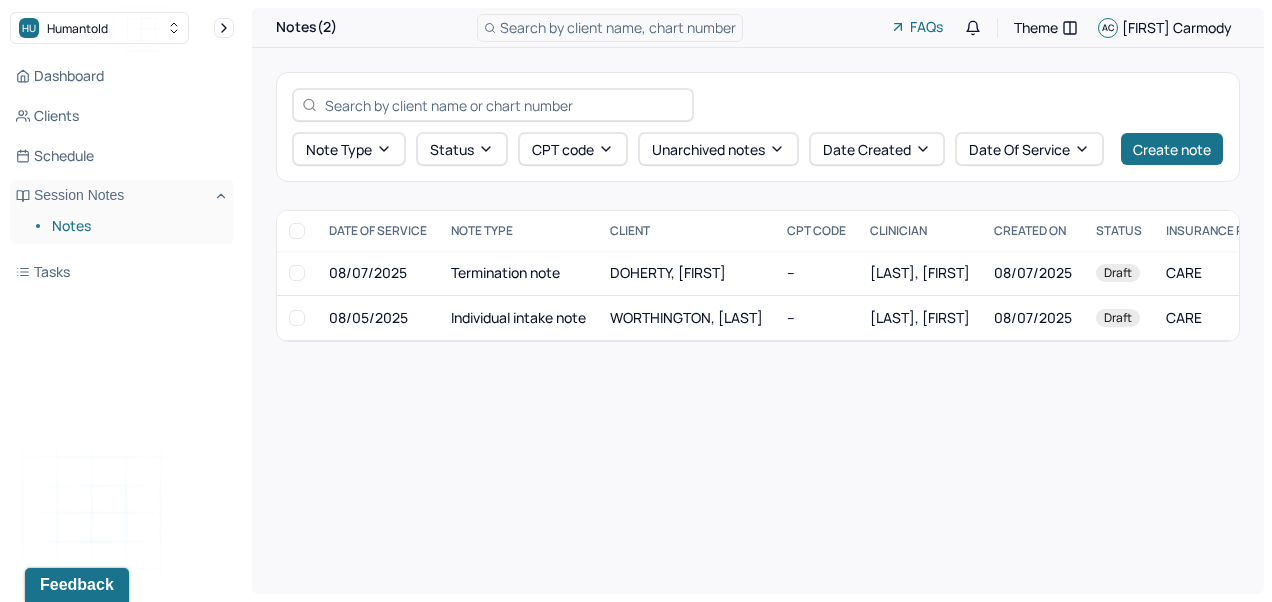 click on "Termination note" at bounding box center (518, 273) 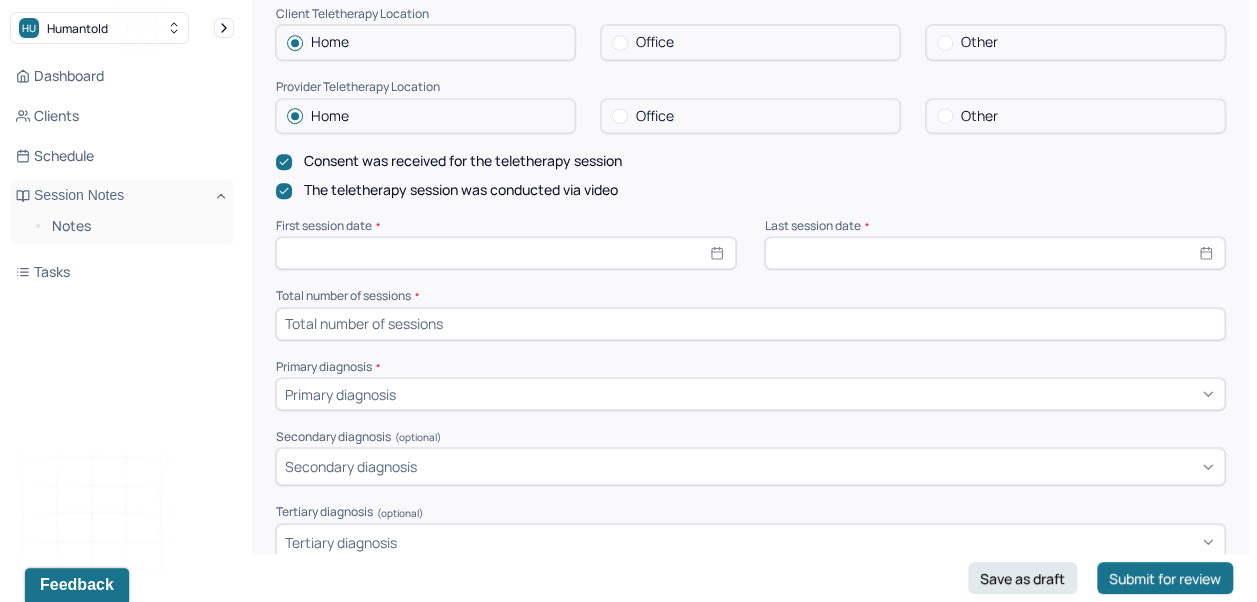 scroll, scrollTop: 460, scrollLeft: 0, axis: vertical 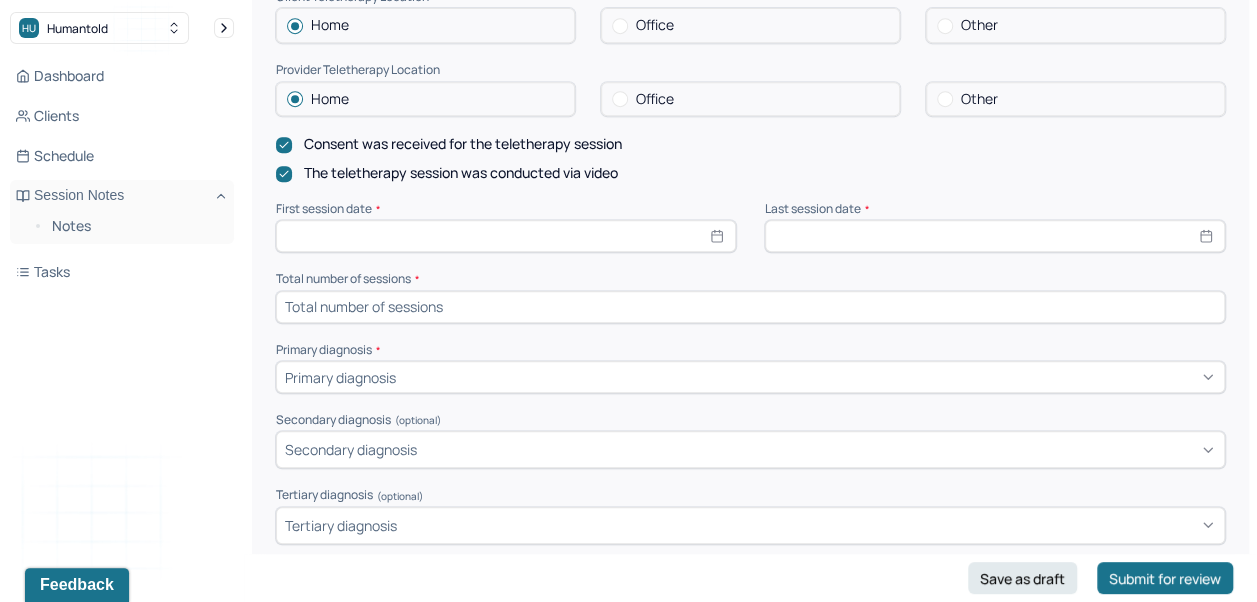 click at bounding box center (750, 307) 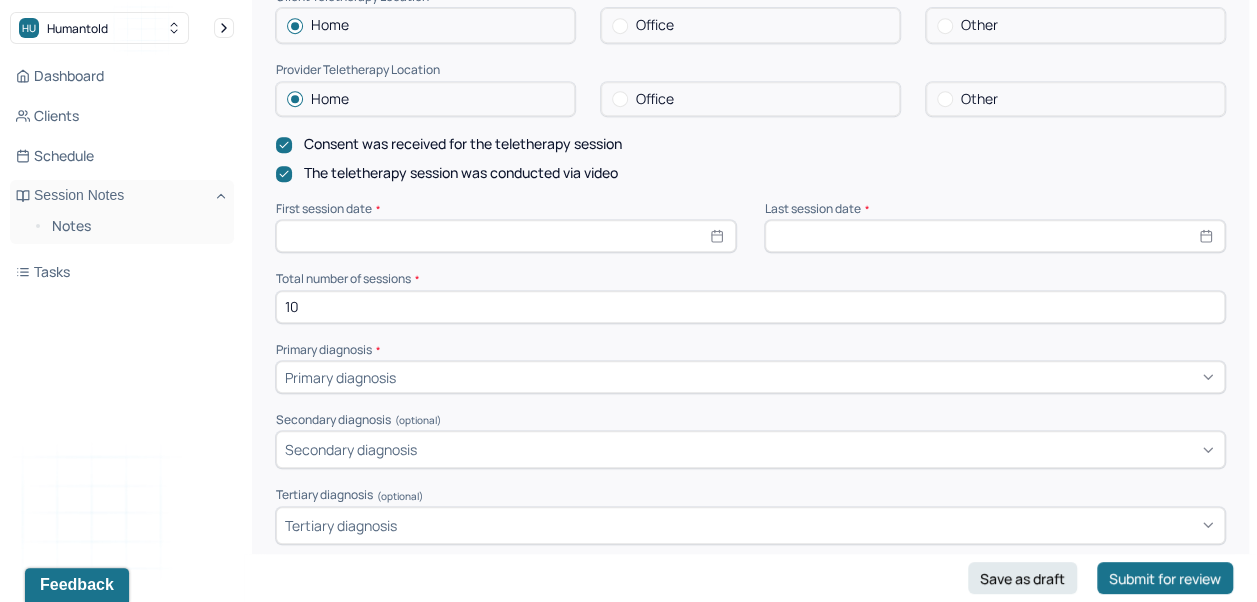 type on "10" 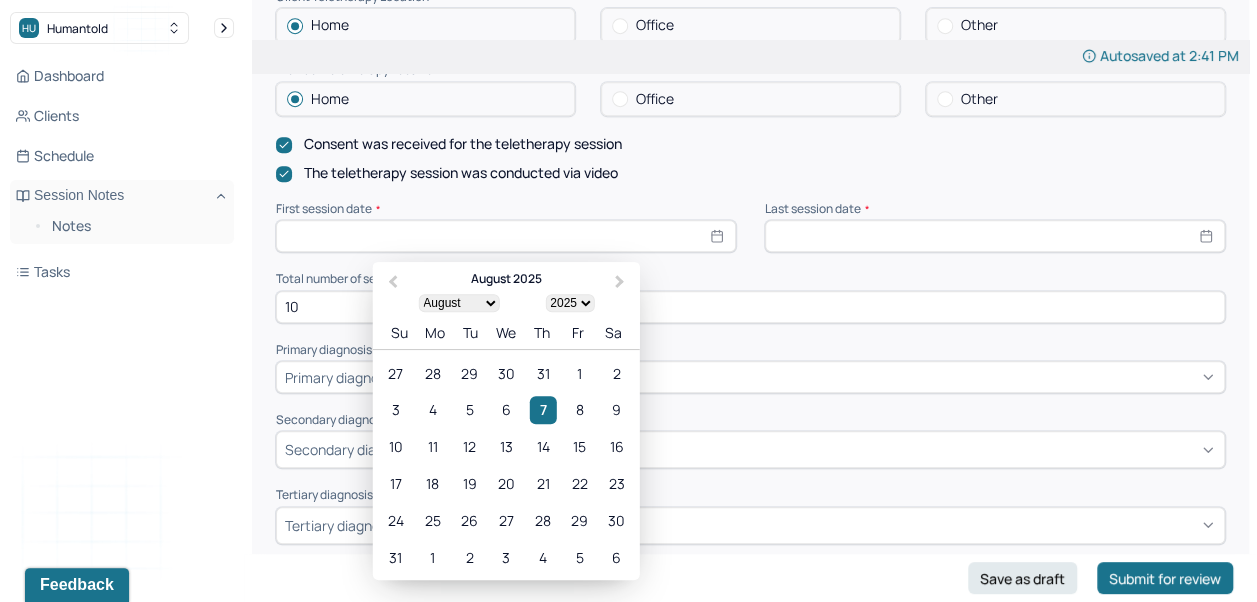 click on "January February March April May June July August September October November December" at bounding box center (458, 303) 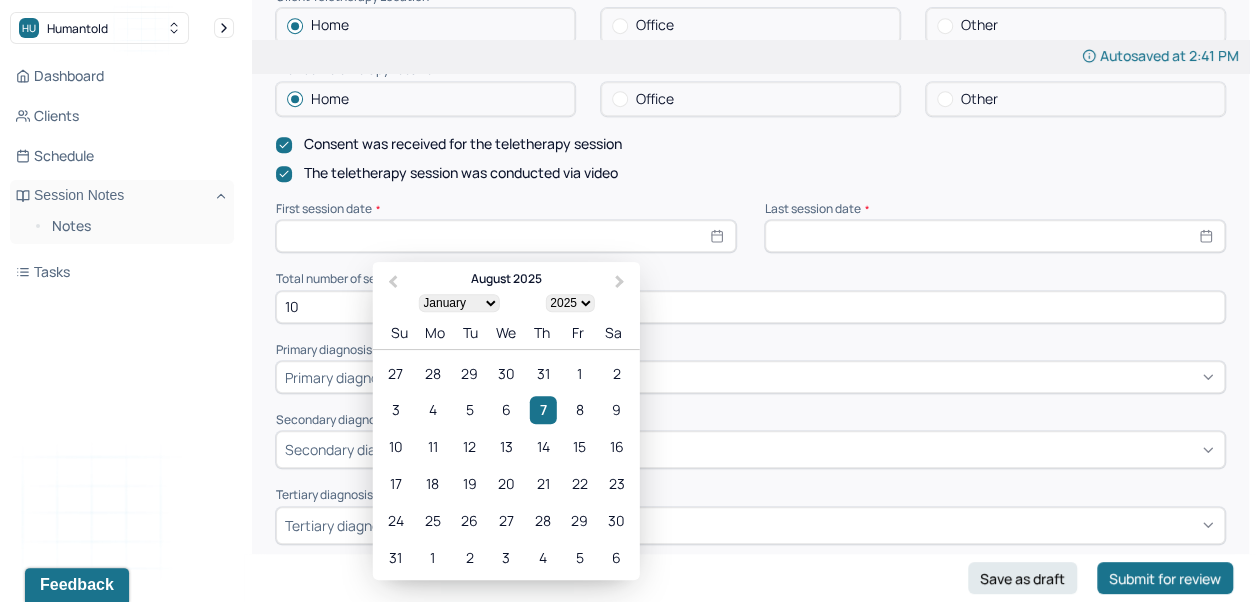 click on "January February March April May June July August September October November December" at bounding box center (458, 303) 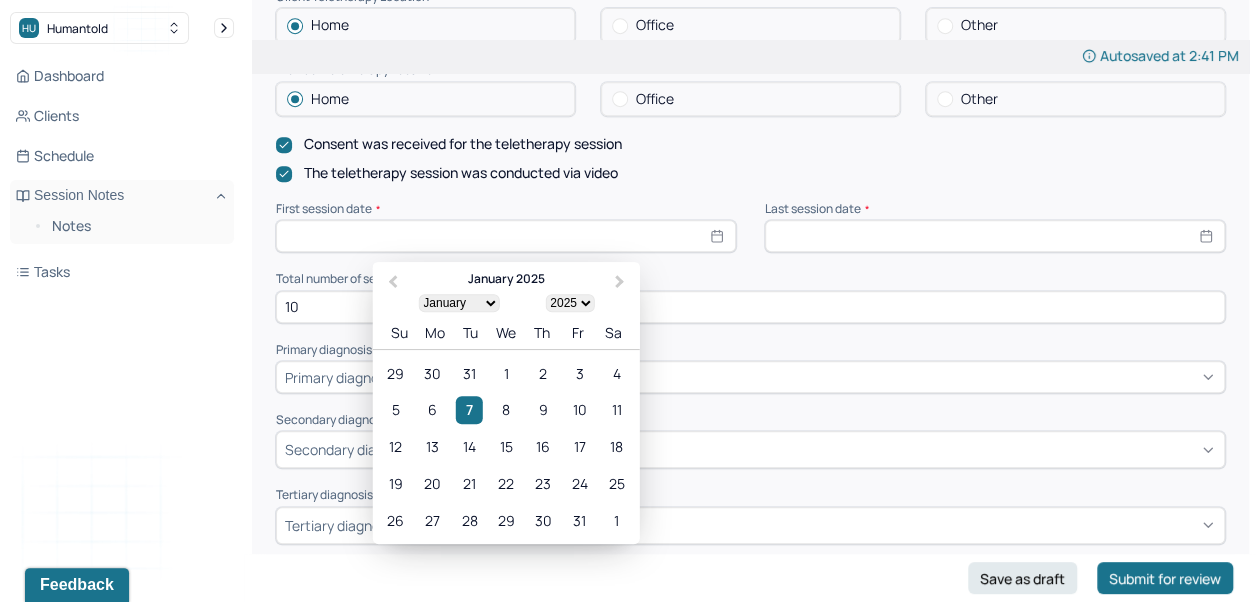 click on "15" at bounding box center (506, 447) 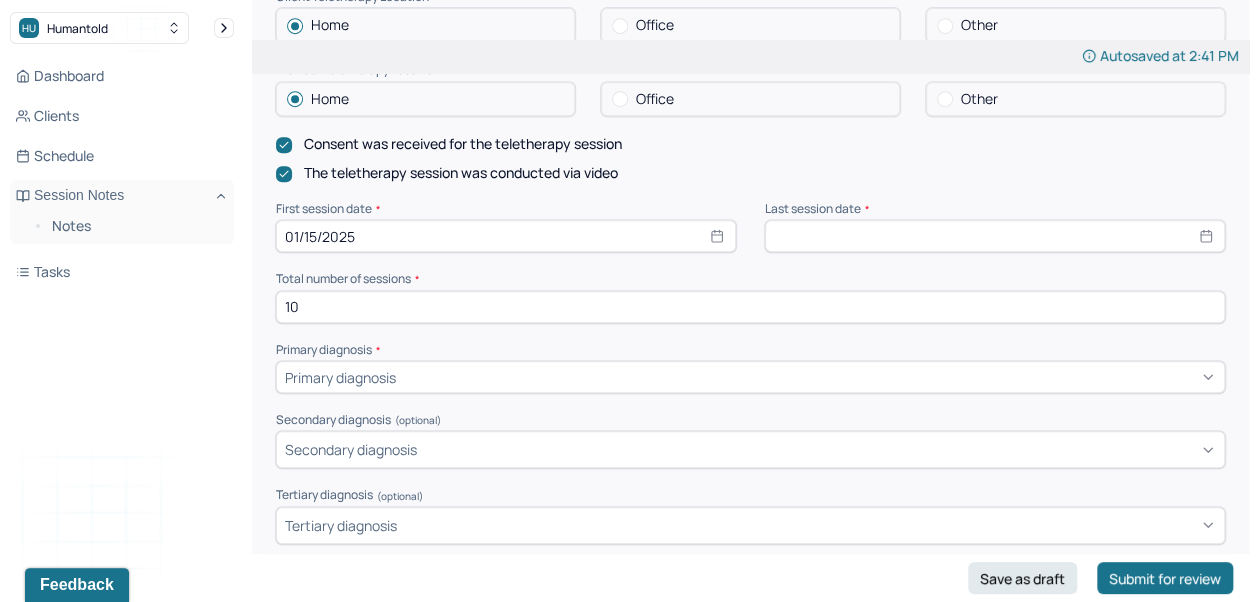 click at bounding box center [995, 236] 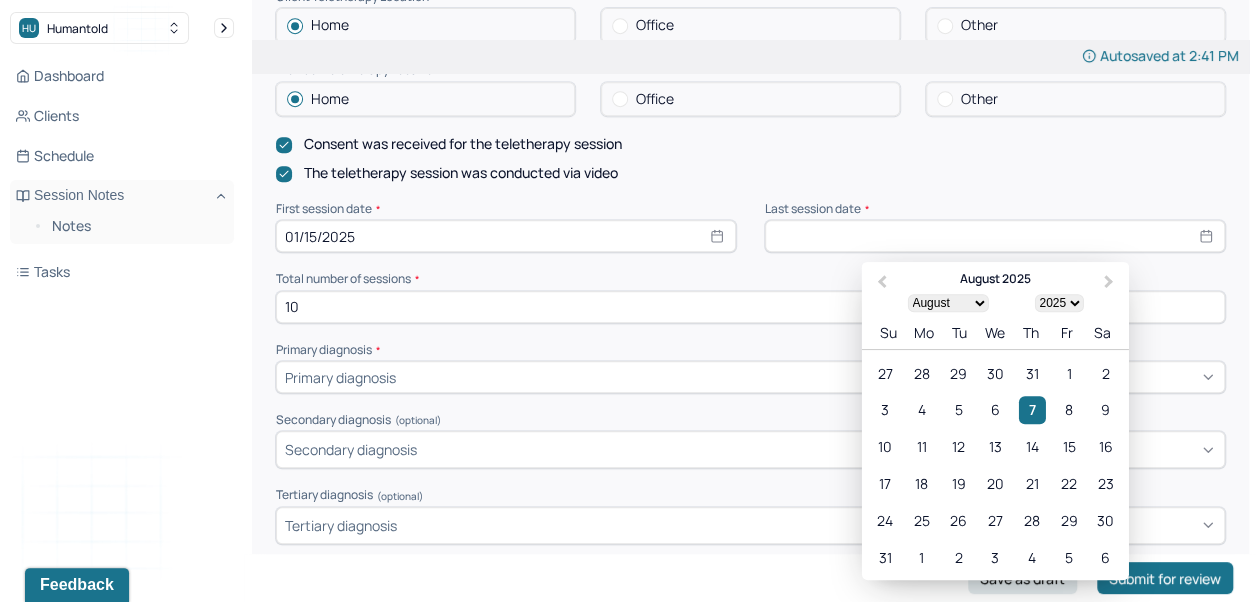 click on "Next Month" at bounding box center (1110, 283) 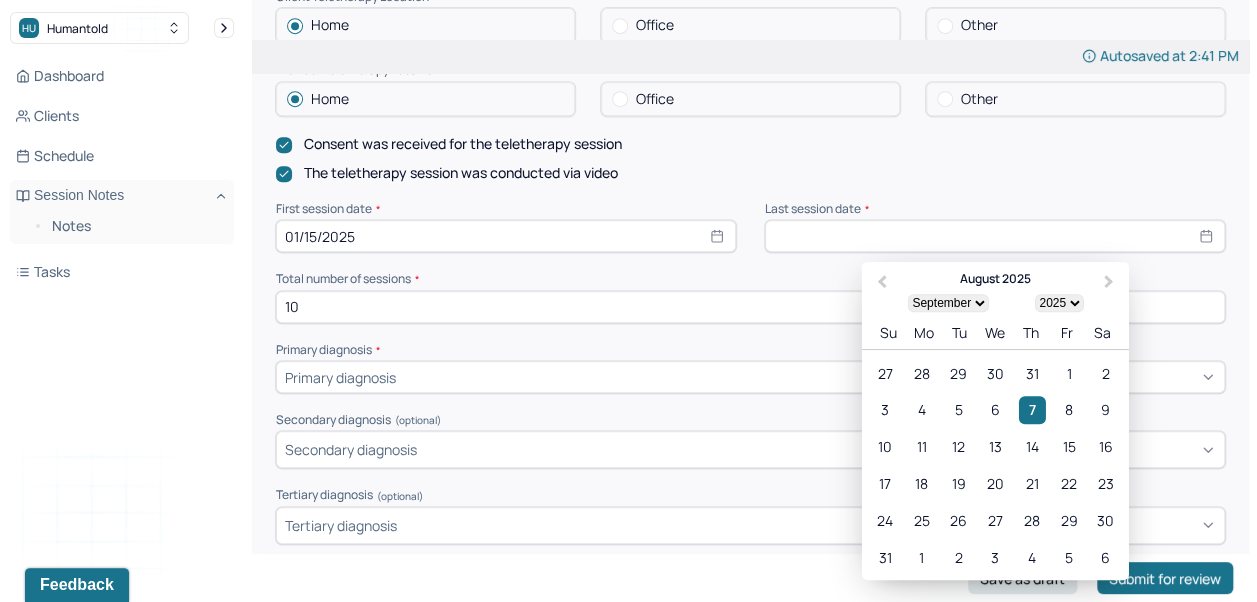 click on "Next Month" at bounding box center [1110, 283] 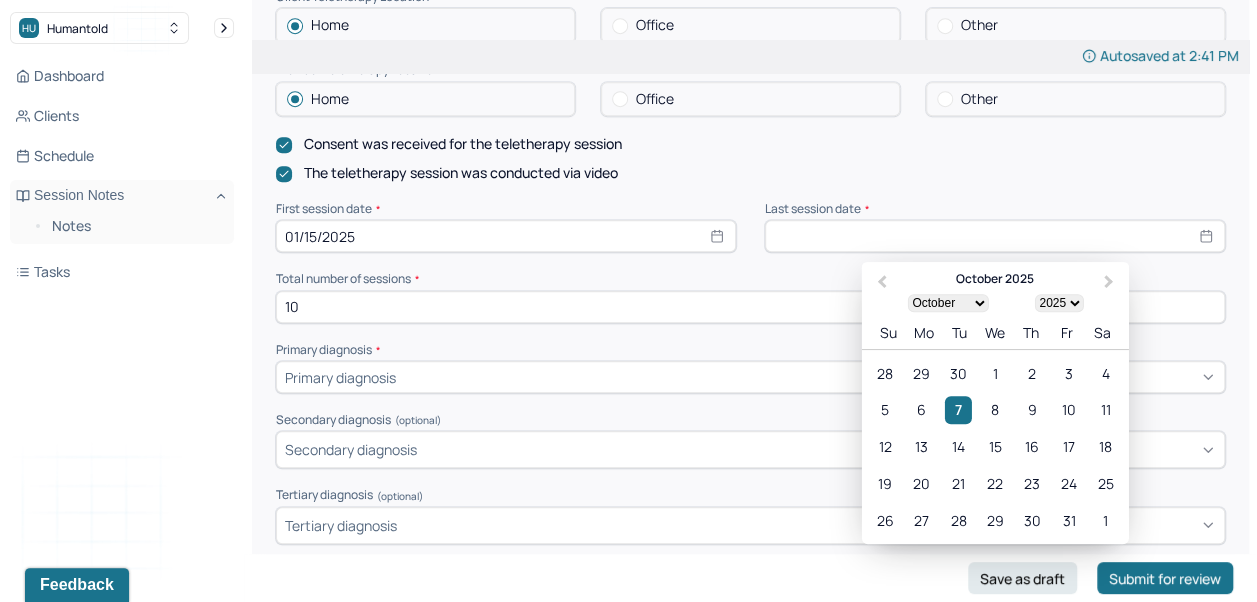 click on "Previous Month" at bounding box center (879, 283) 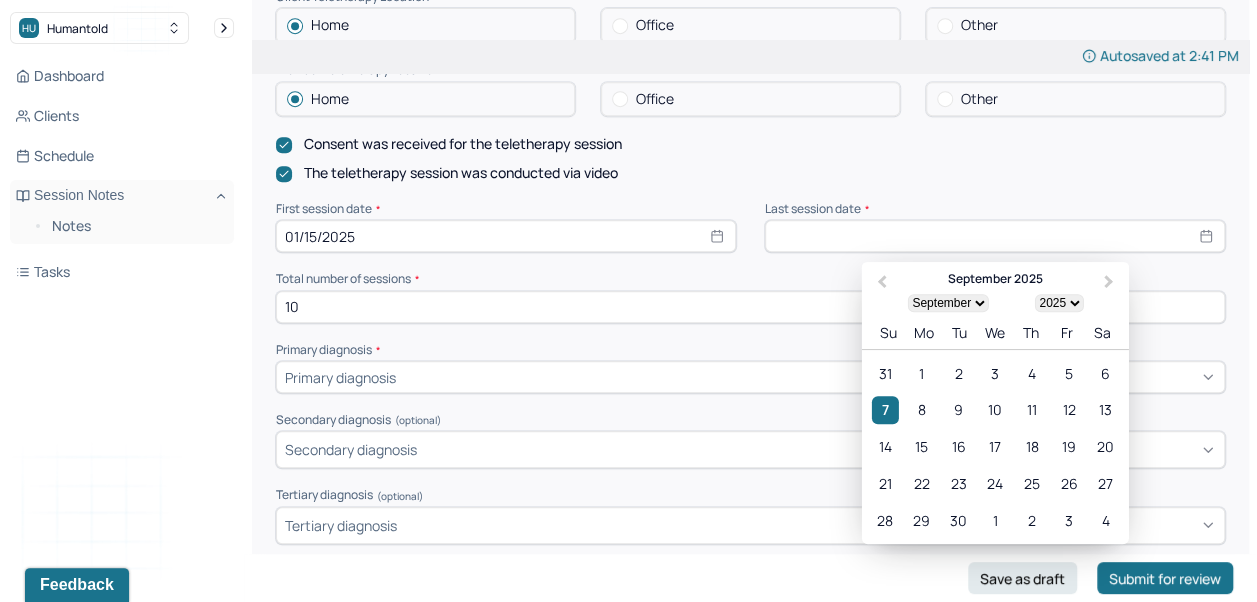 click on "Previous Month" at bounding box center (879, 283) 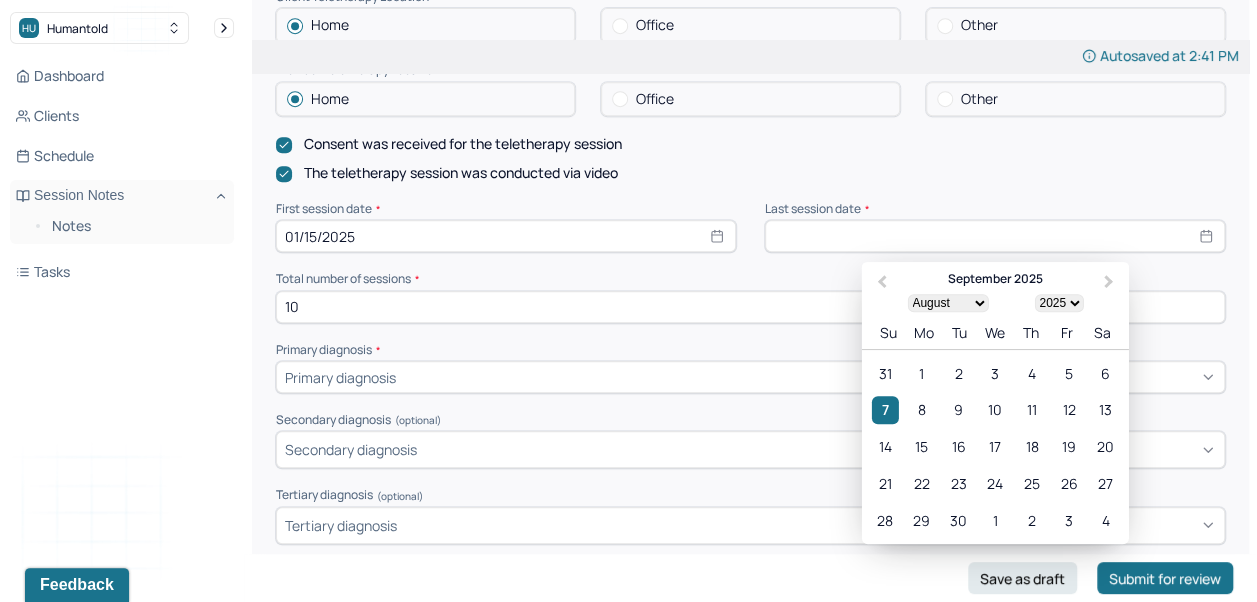 click on "Previous Month" at bounding box center [879, 283] 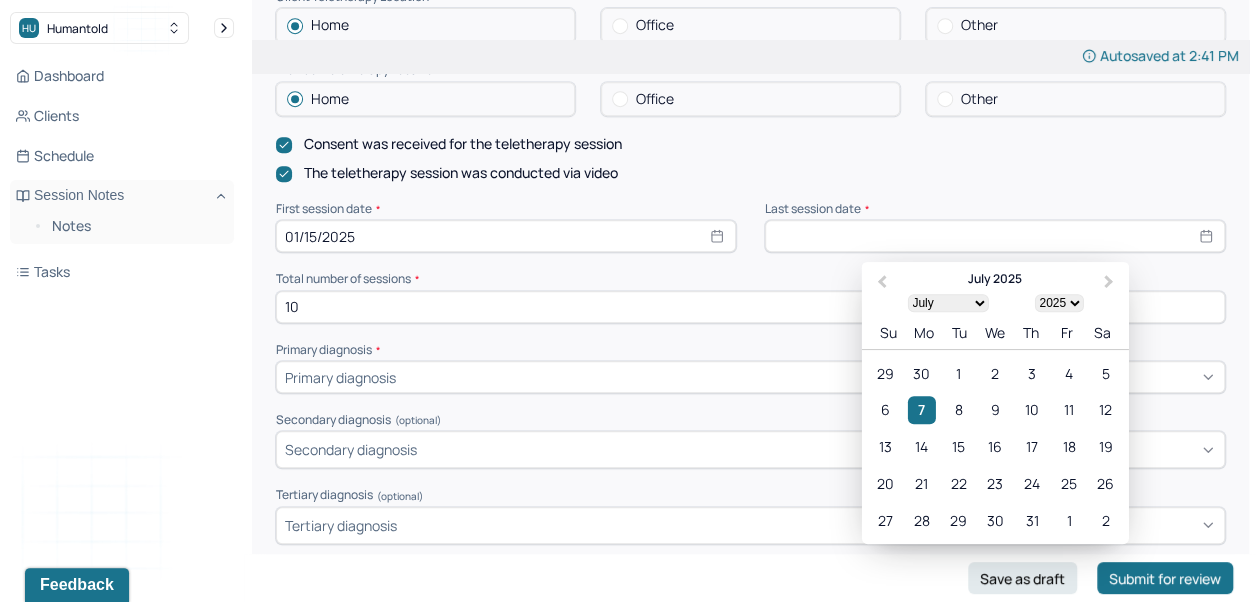click on "Previous Month" at bounding box center [879, 283] 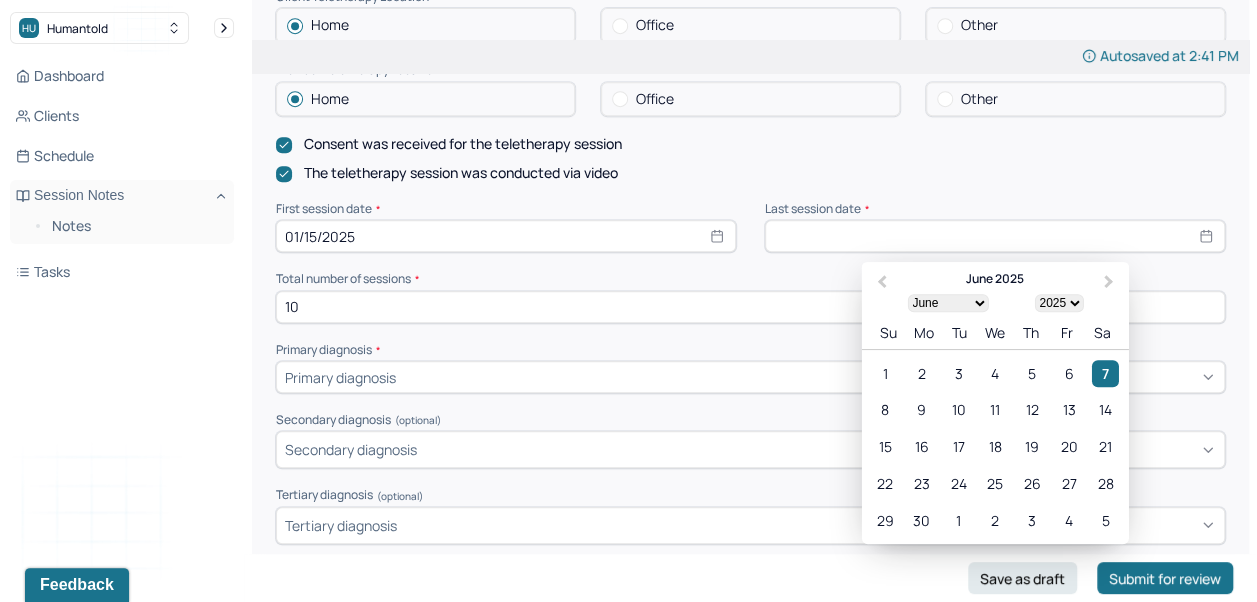 click on "Previous Month" at bounding box center (879, 283) 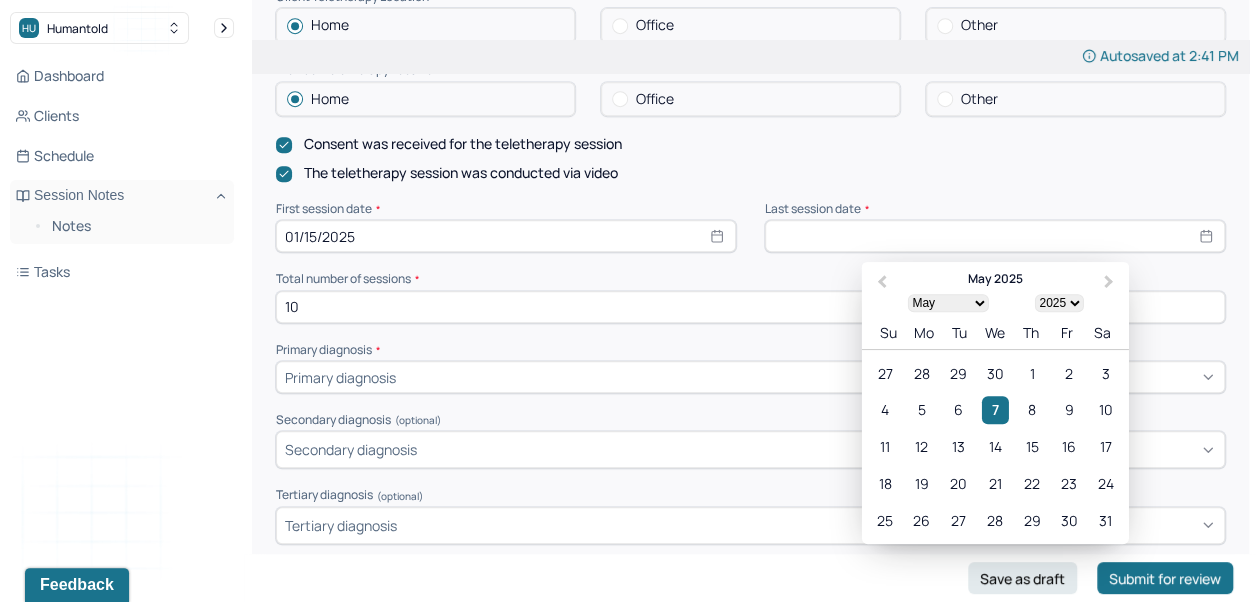 click on "8" at bounding box center (1031, 410) 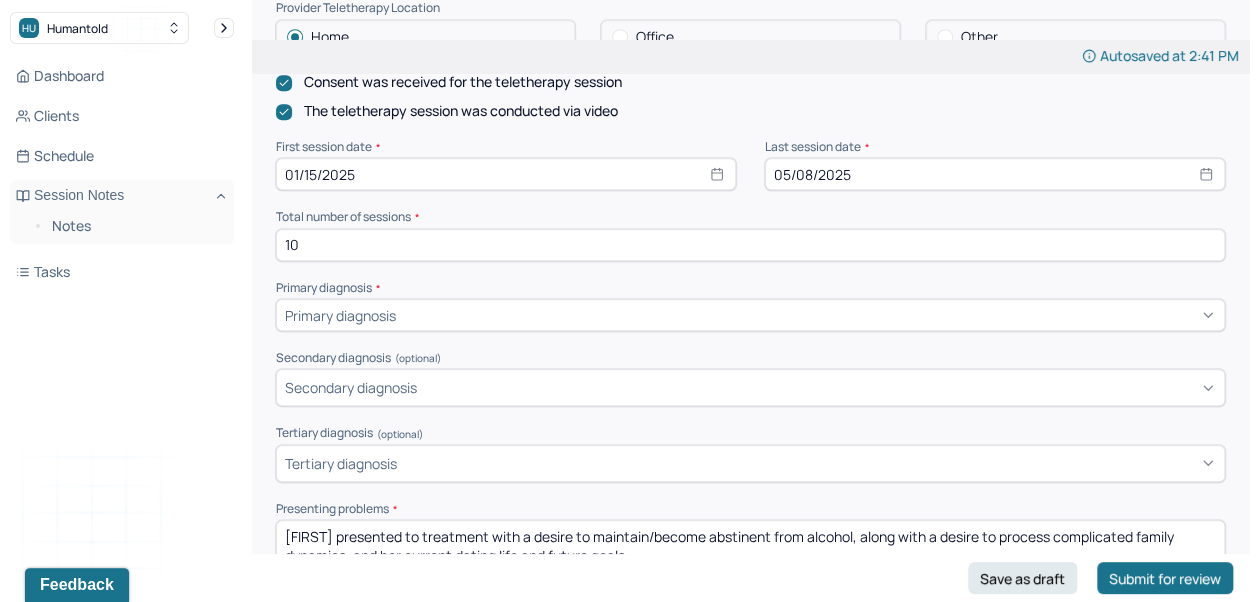 scroll, scrollTop: 568, scrollLeft: 0, axis: vertical 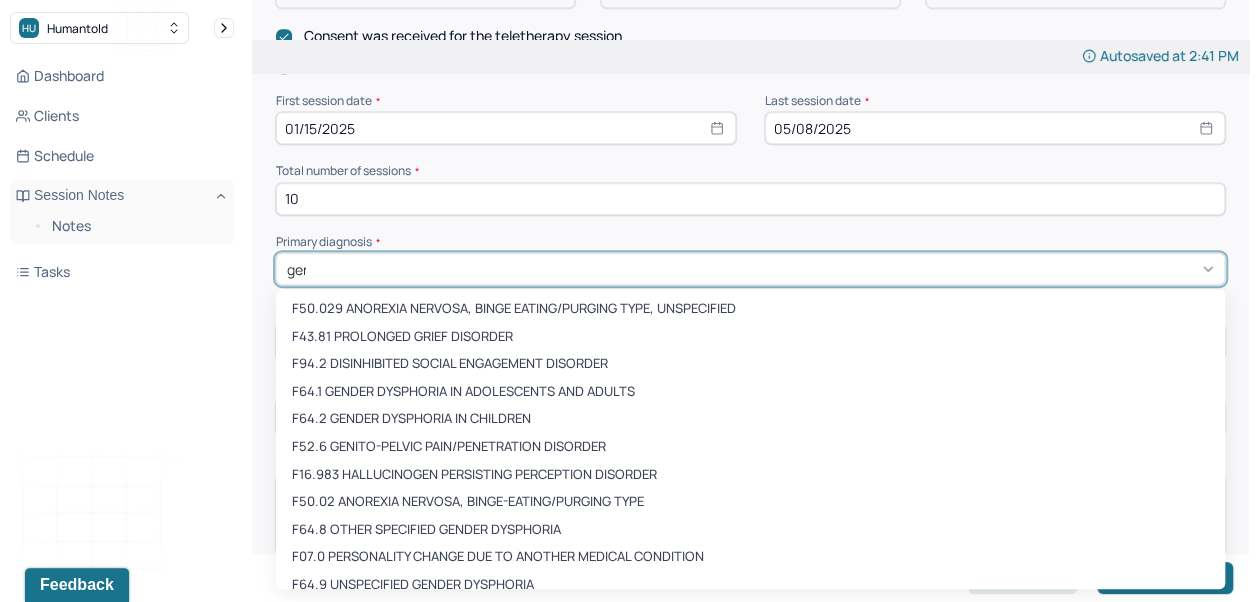type on "gener" 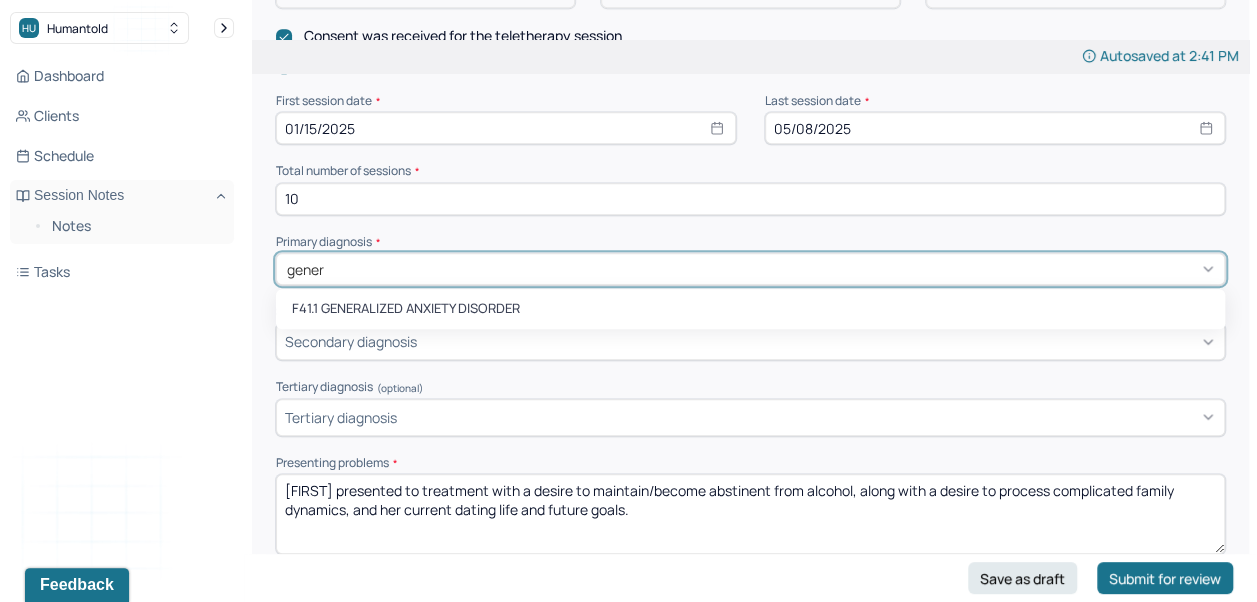 click on "F41.1 GENERALIZED ANXIETY DISORDER" at bounding box center (750, 309) 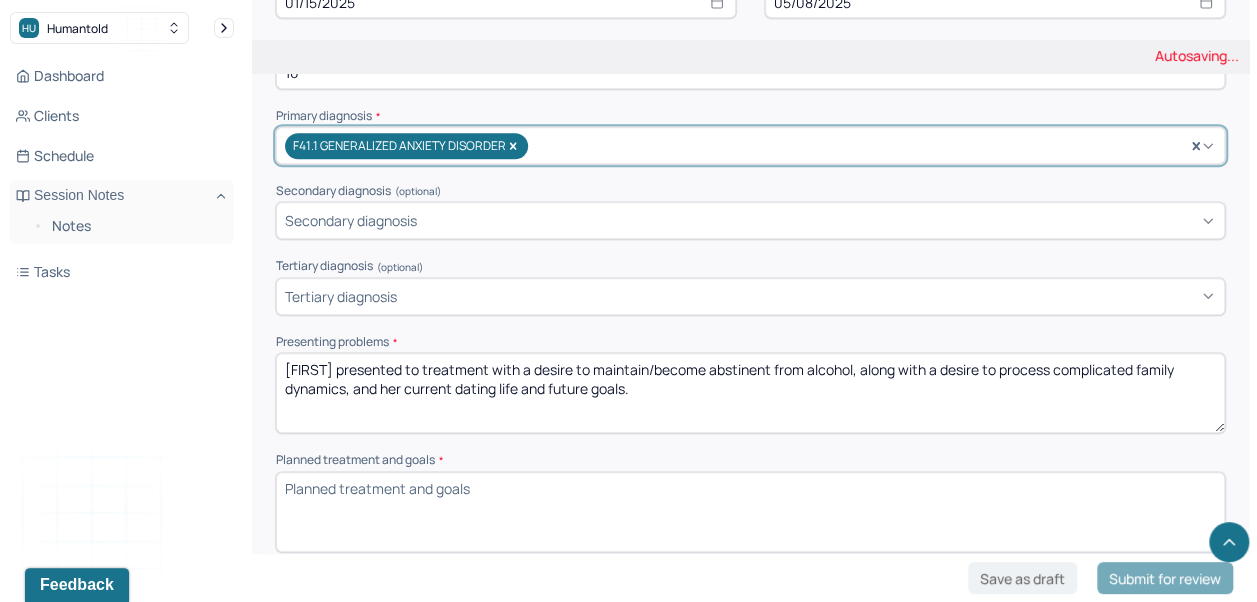 scroll, scrollTop: 707, scrollLeft: 0, axis: vertical 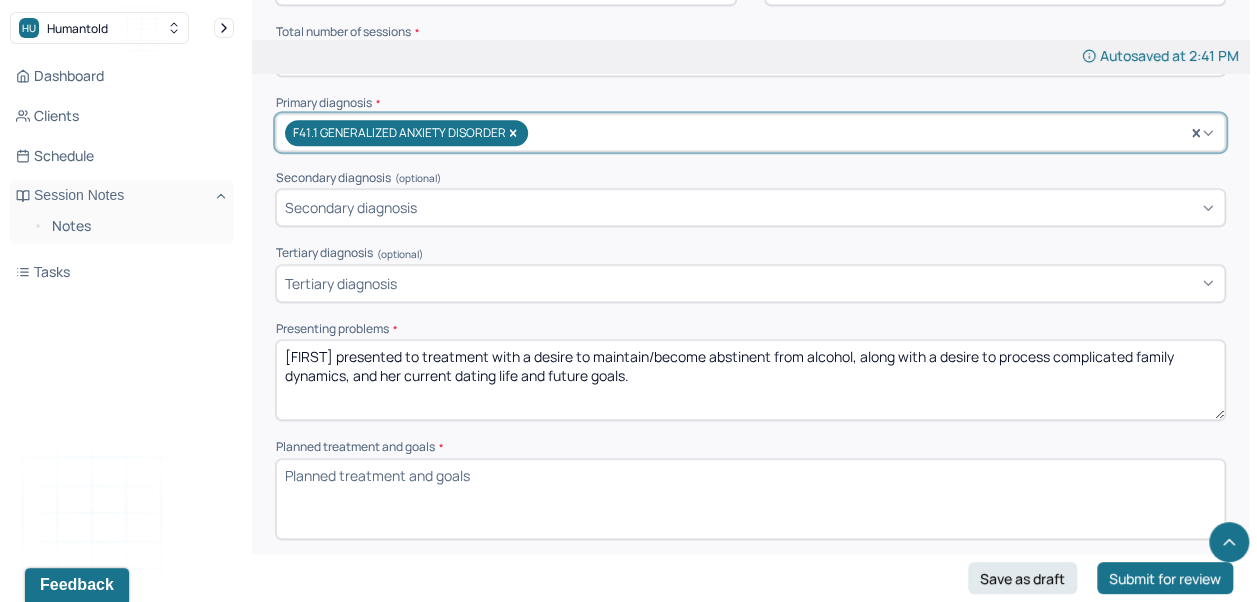 click on "Save as draft" at bounding box center [1022, 578] 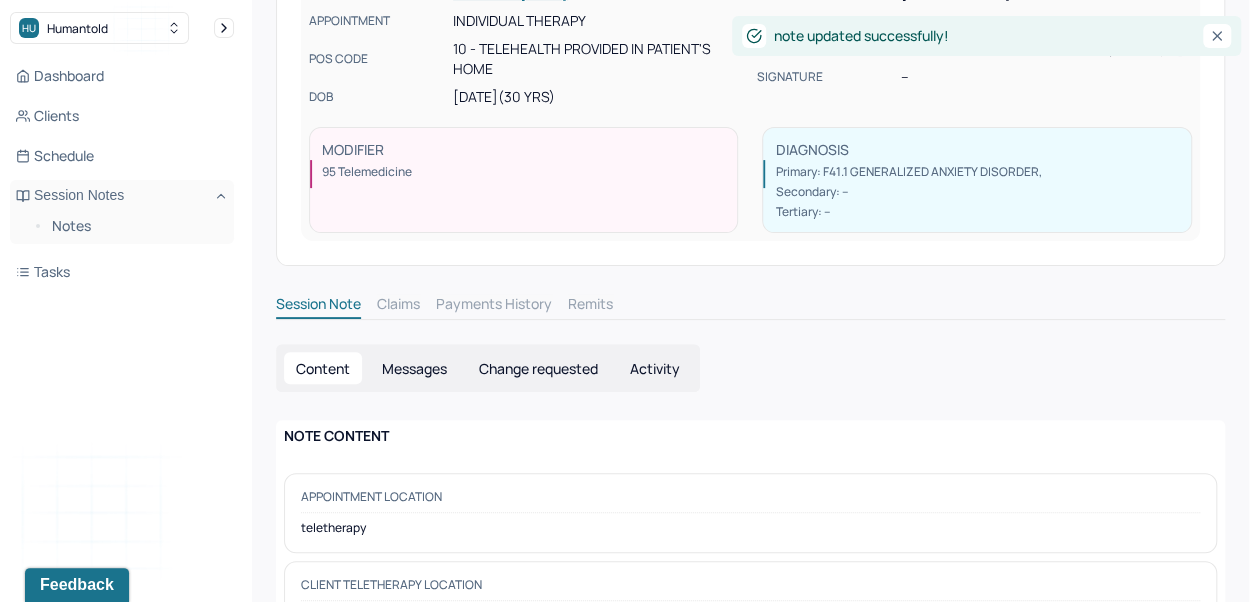 scroll, scrollTop: 0, scrollLeft: 0, axis: both 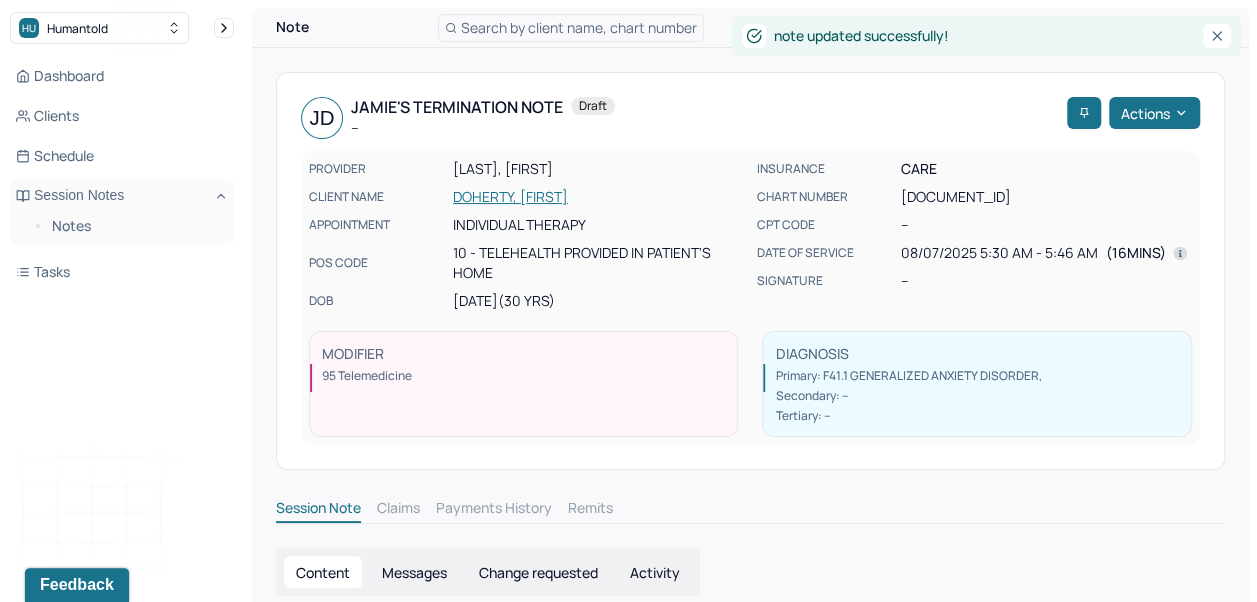 click on "DOHERTY, [FIRST]" at bounding box center (598, 197) 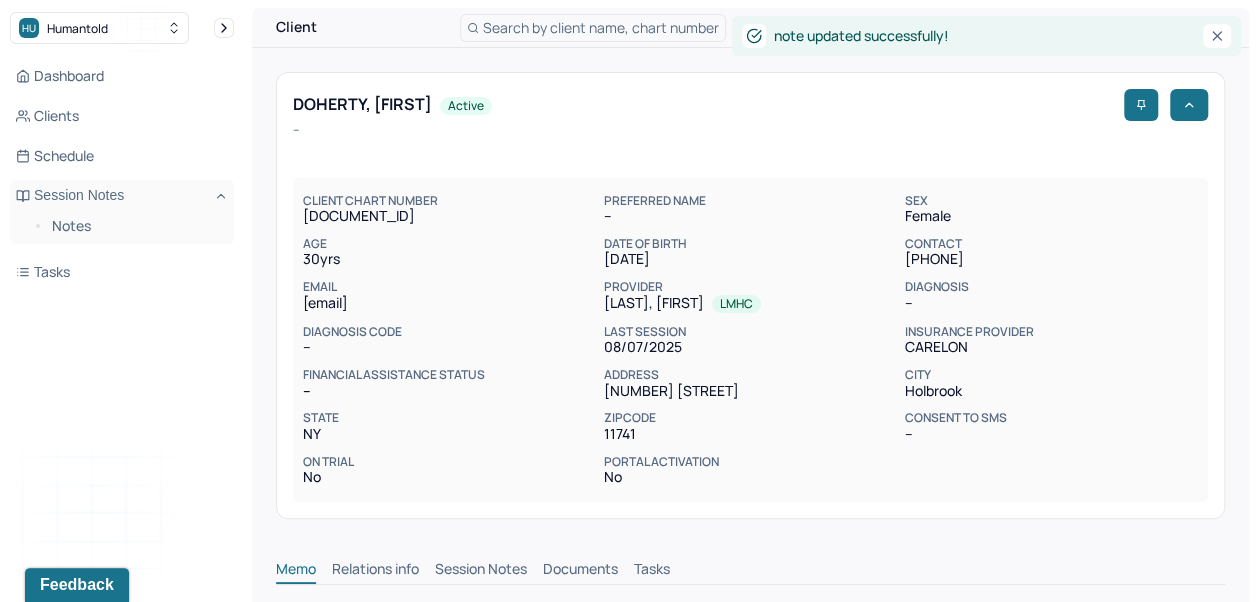 scroll, scrollTop: 0, scrollLeft: 0, axis: both 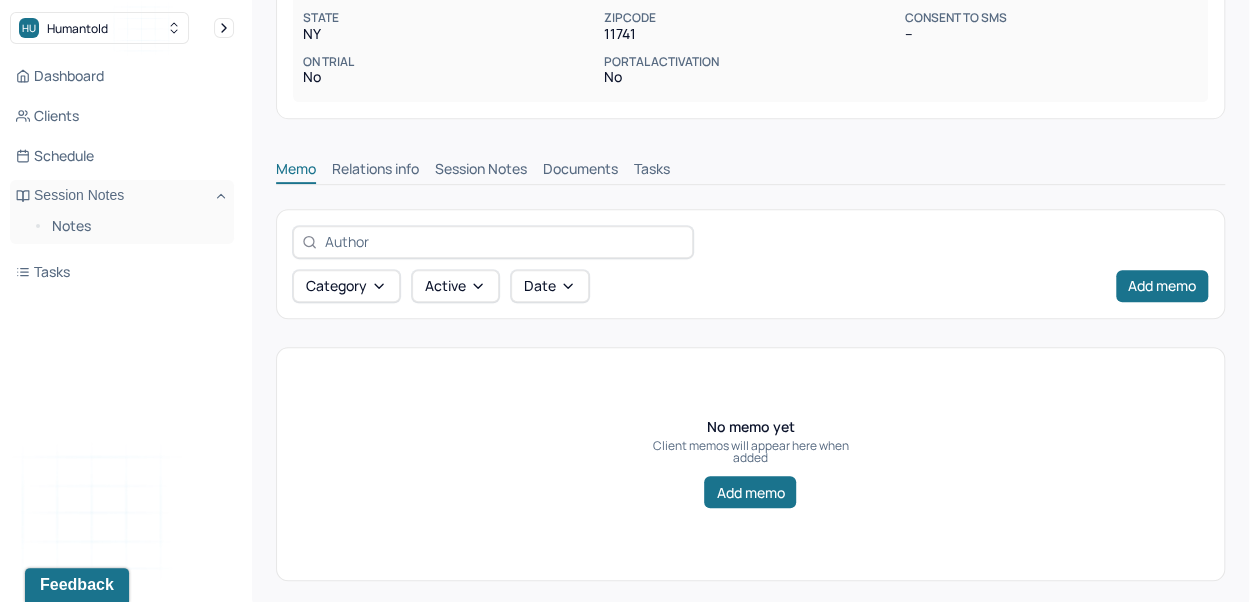 click on "Session Notes" at bounding box center (481, 171) 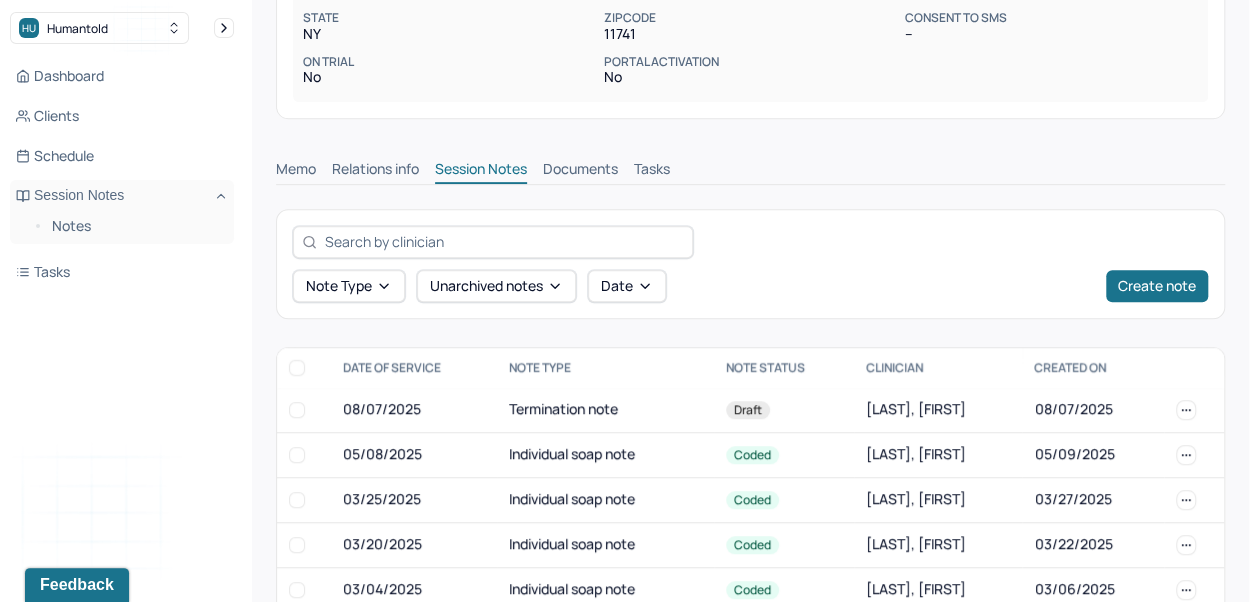 scroll, scrollTop: 51, scrollLeft: 0, axis: vertical 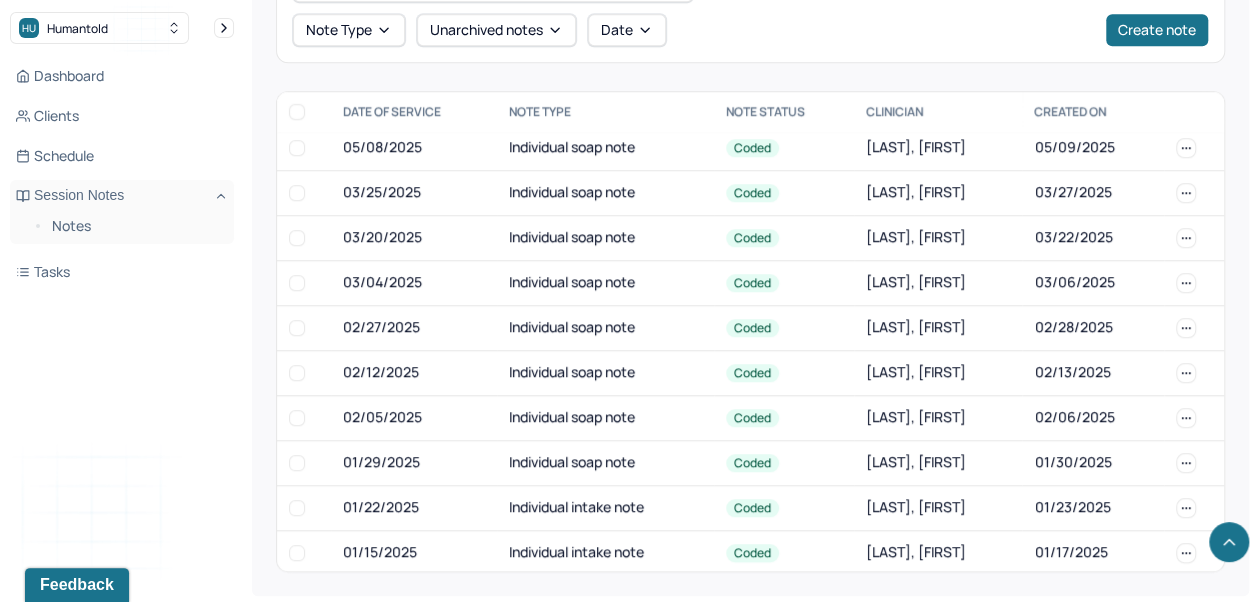 click on "Individual soap note" at bounding box center (605, 462) 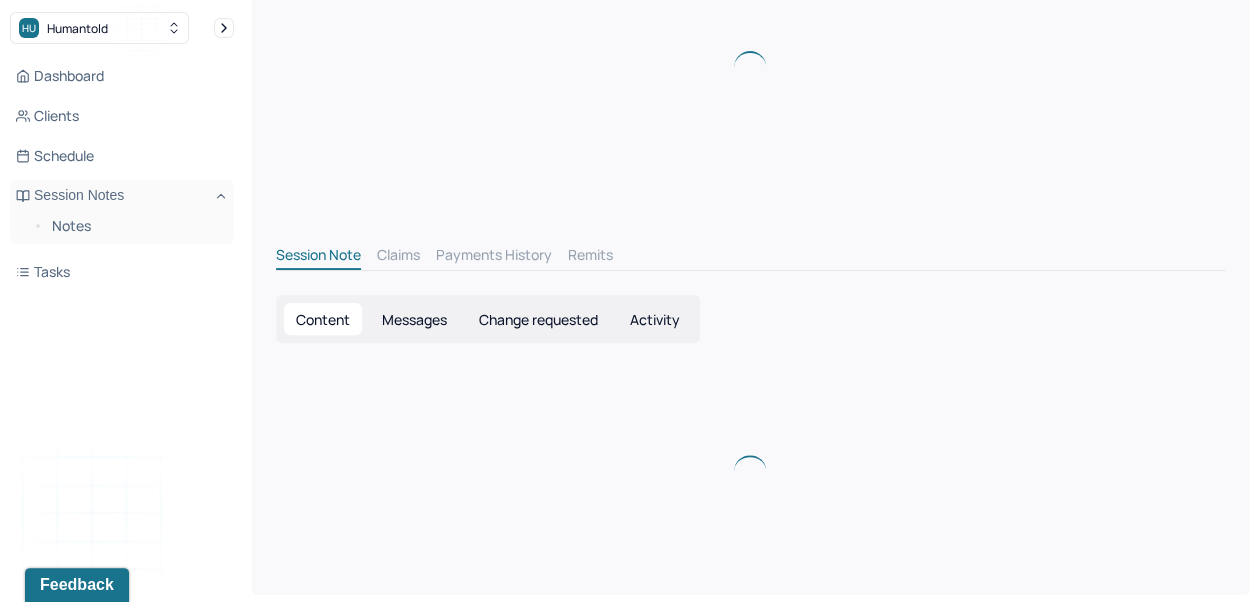 scroll, scrollTop: 656, scrollLeft: 0, axis: vertical 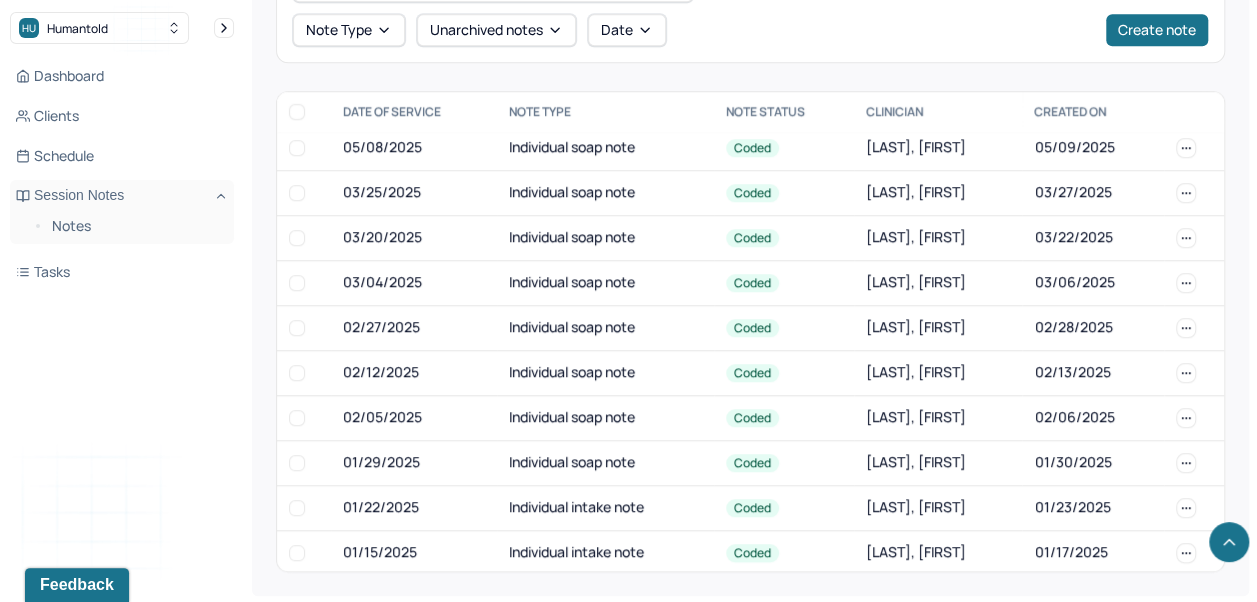 click on "Individual intake note" at bounding box center [605, 507] 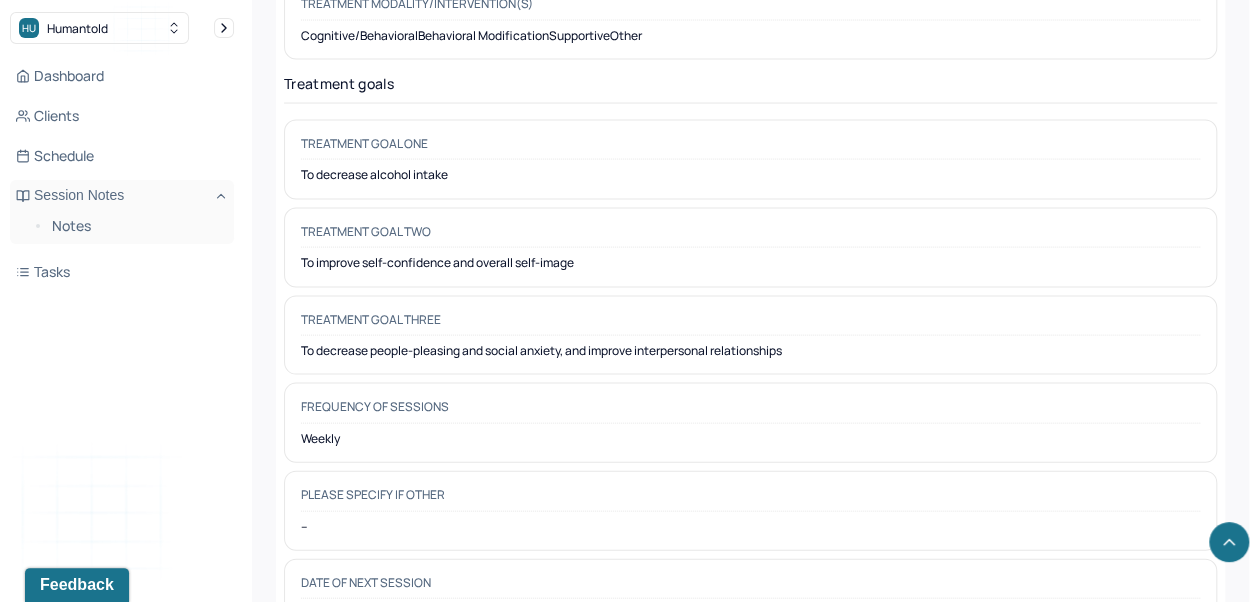 scroll, scrollTop: 9496, scrollLeft: 0, axis: vertical 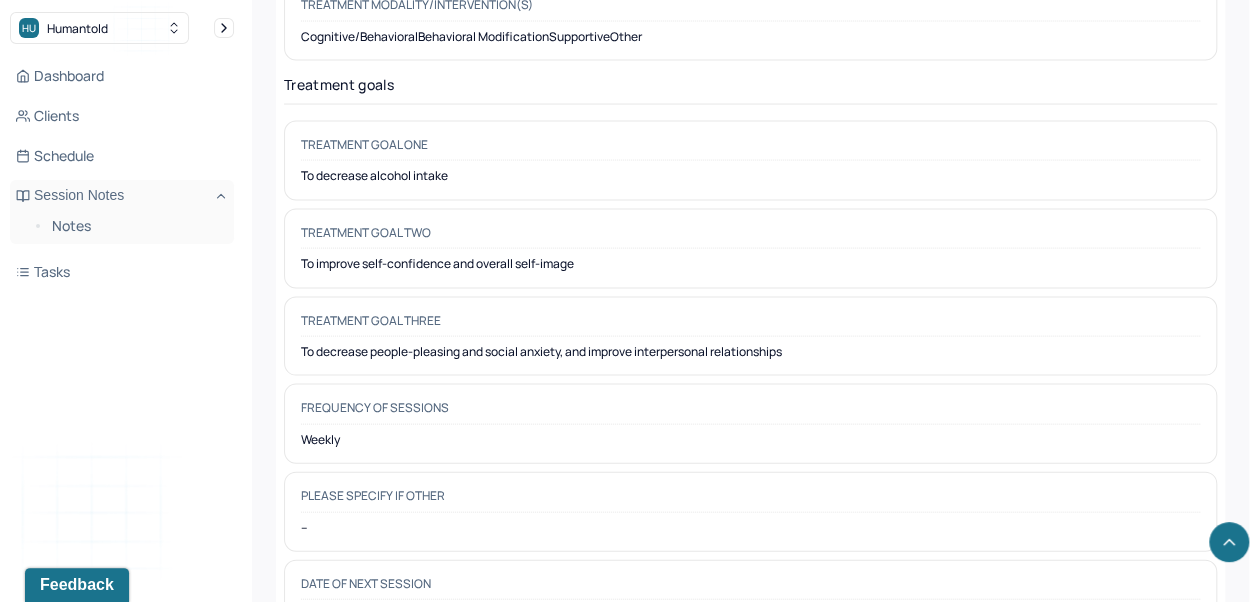 click on "Notes" at bounding box center [135, 226] 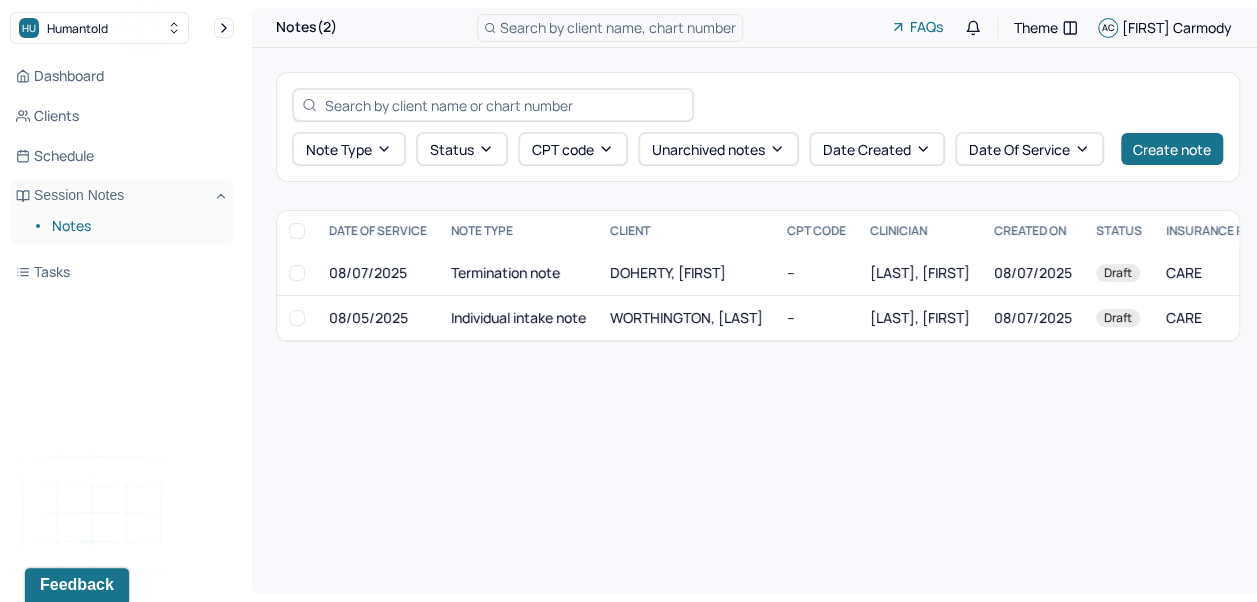 scroll, scrollTop: 0, scrollLeft: 0, axis: both 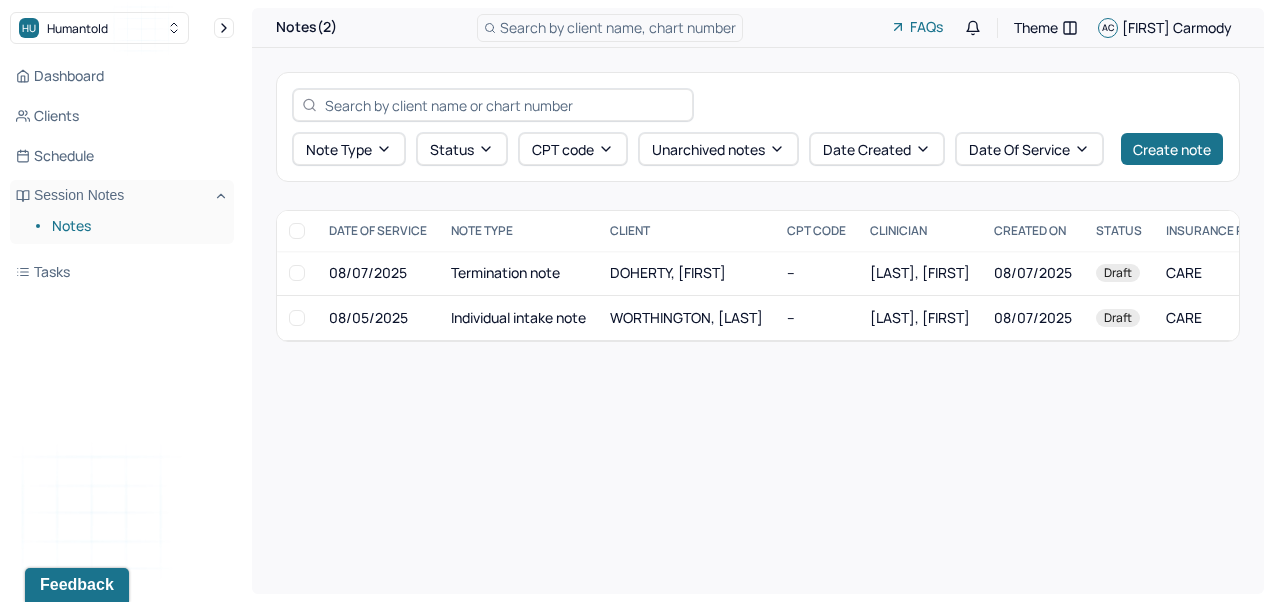 click on "DOHERTY, [FIRST]" at bounding box center (668, 272) 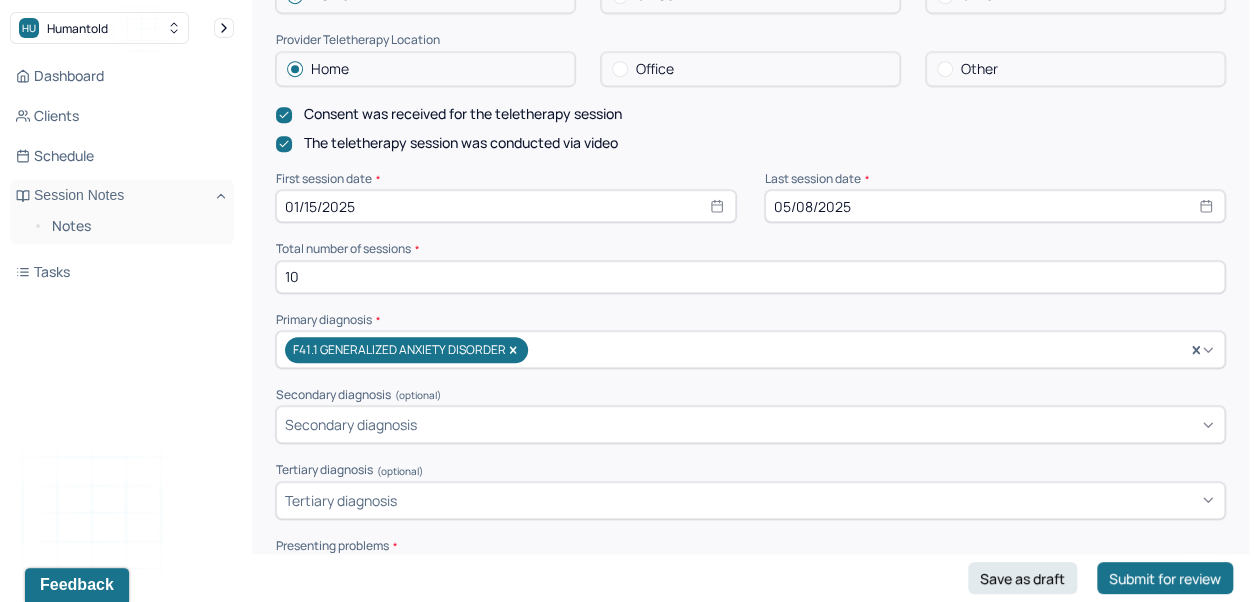 scroll, scrollTop: 0, scrollLeft: 0, axis: both 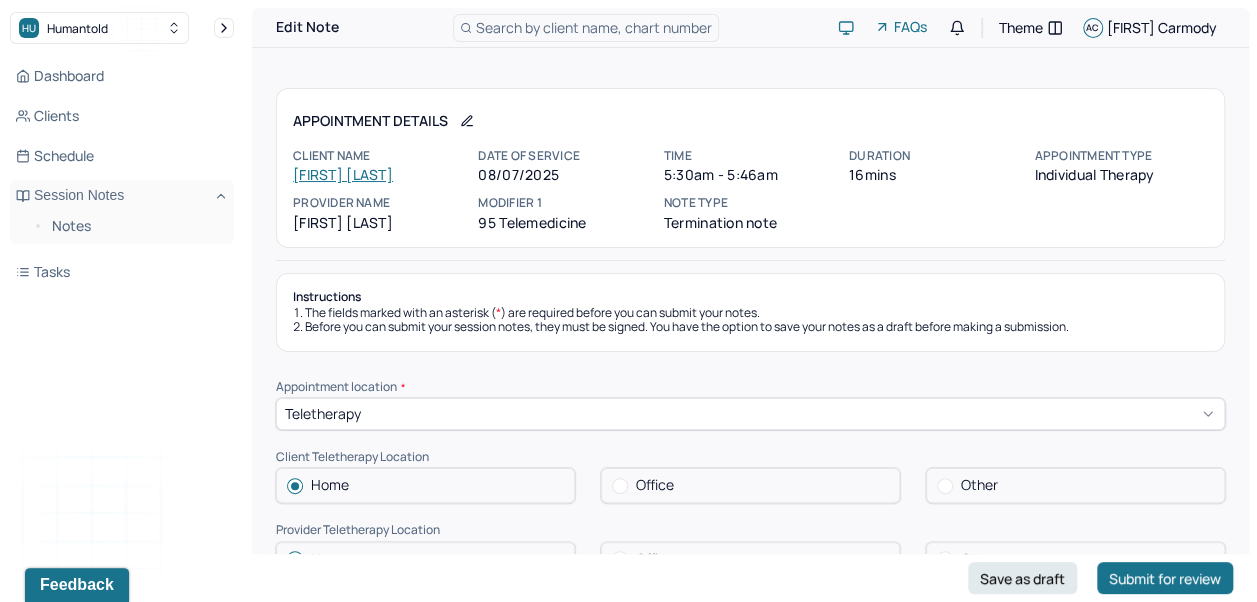 click on "[FIRST] [LAST]" at bounding box center [343, 174] 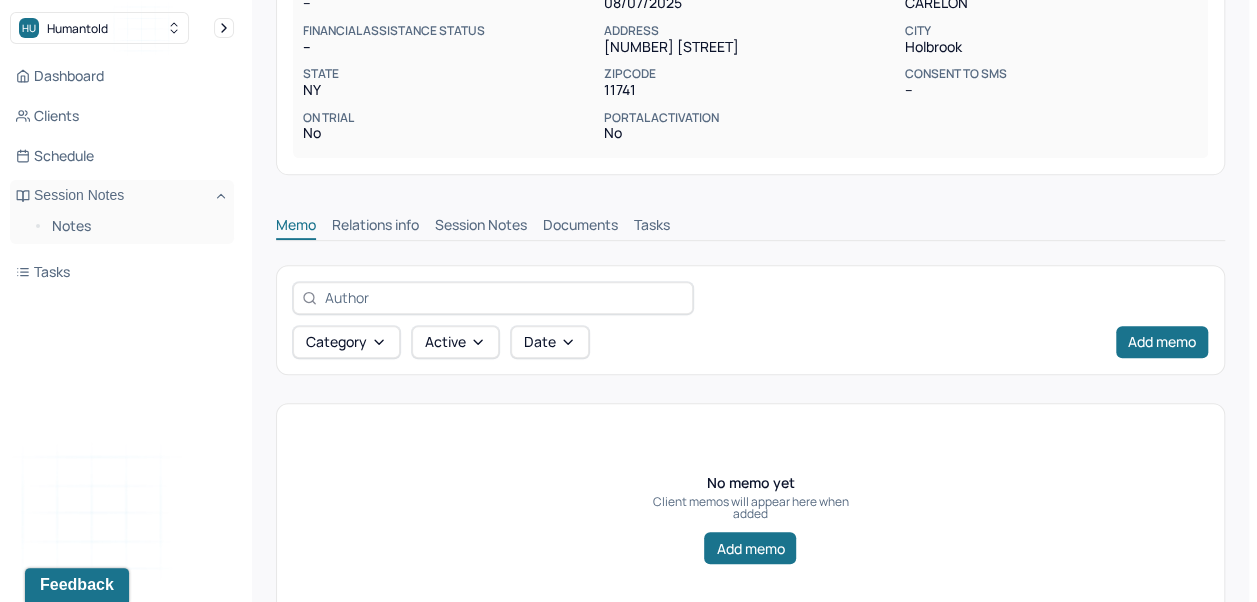 scroll, scrollTop: 408, scrollLeft: 0, axis: vertical 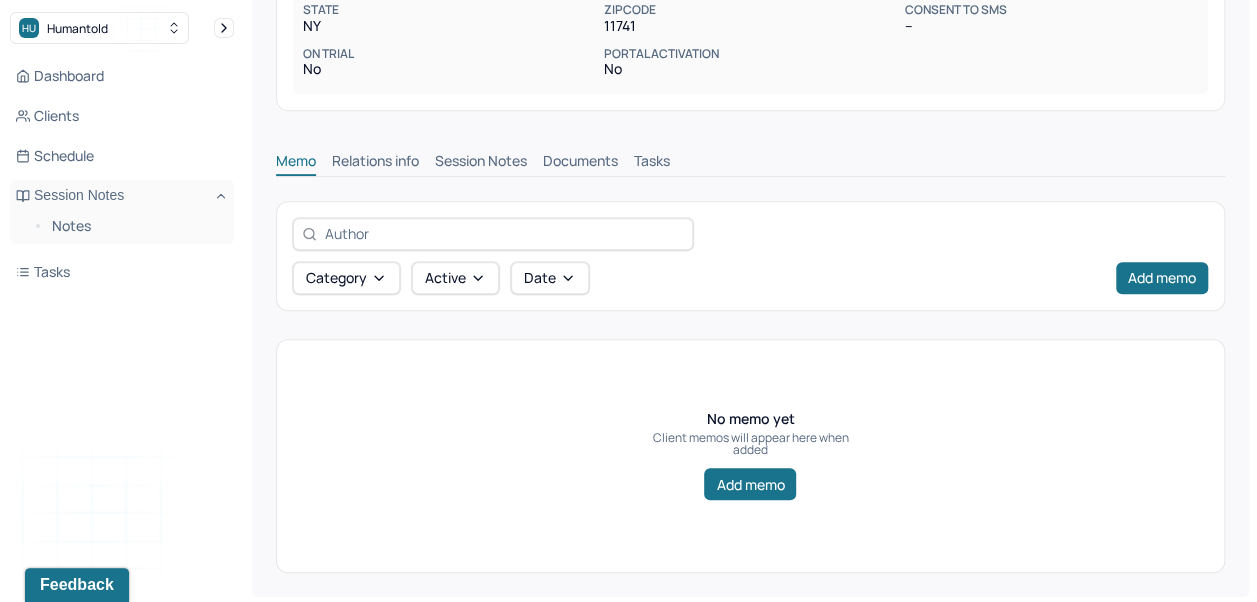 click on "Session Notes" at bounding box center [481, 163] 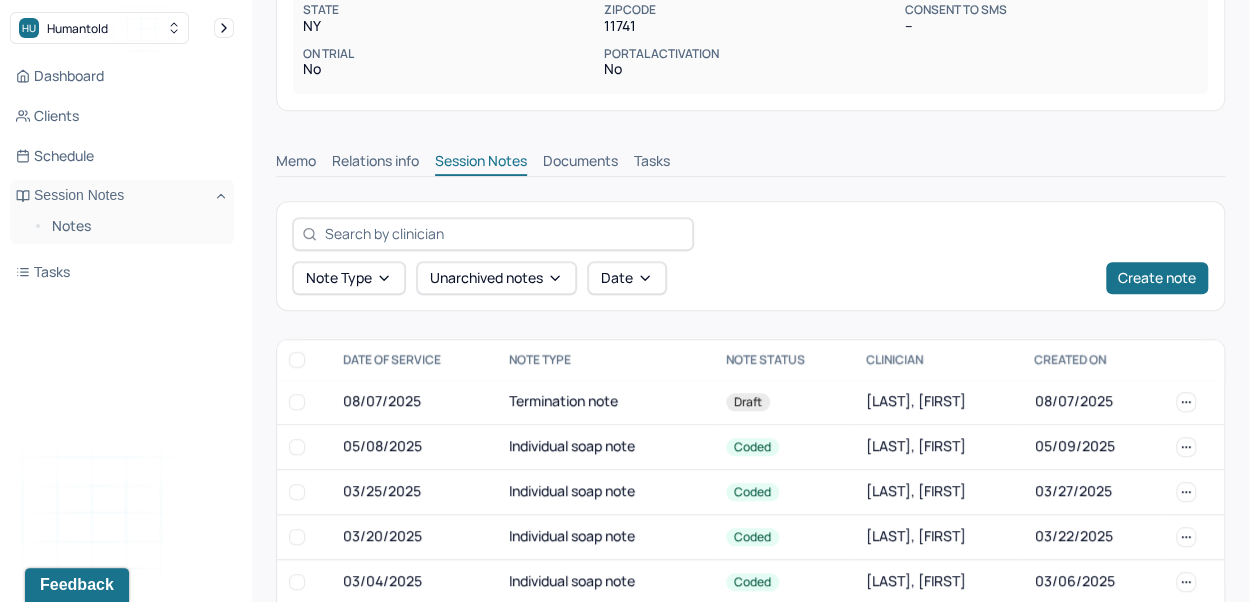 click on "Individual soap note" at bounding box center (605, 446) 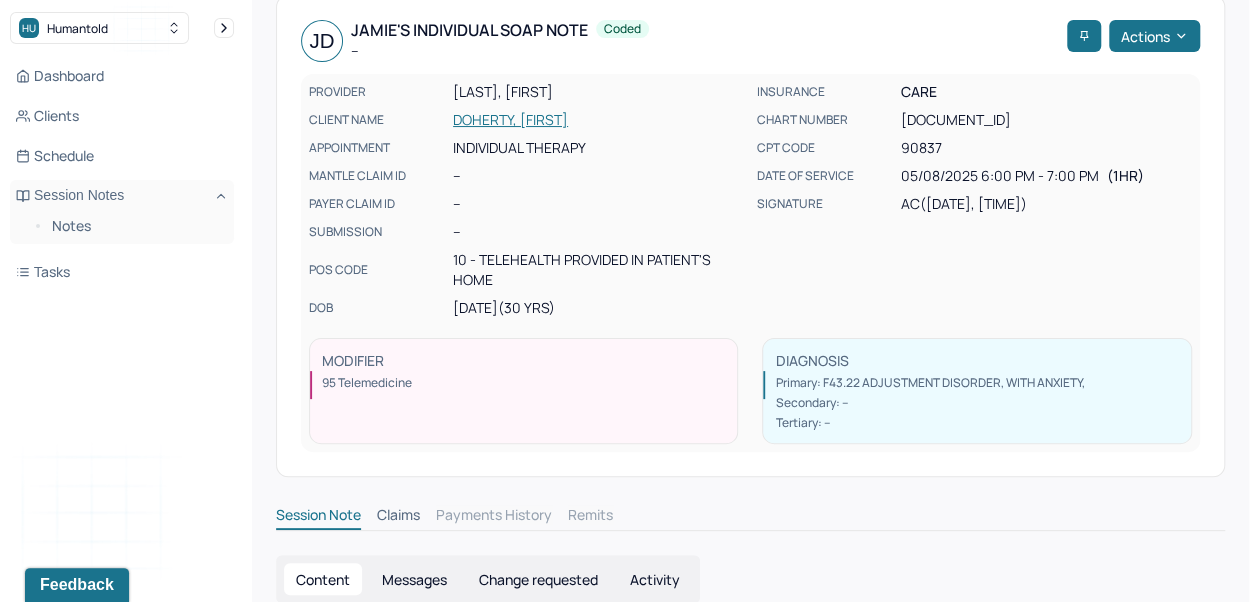 scroll, scrollTop: 76, scrollLeft: 0, axis: vertical 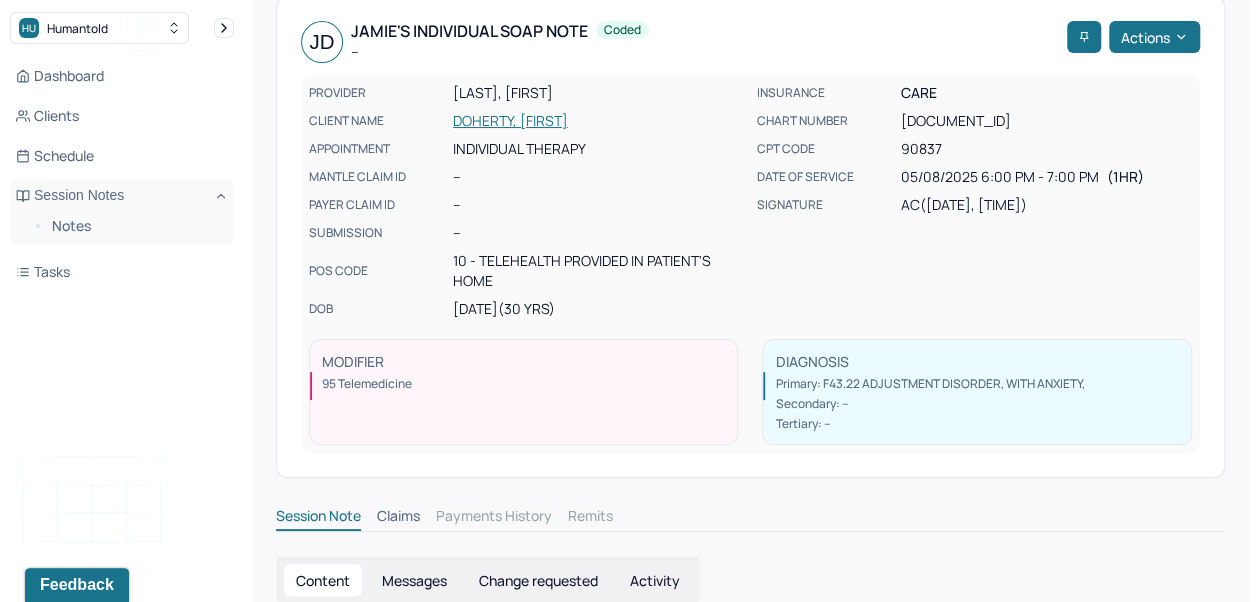 click on "Notes" at bounding box center [135, 226] 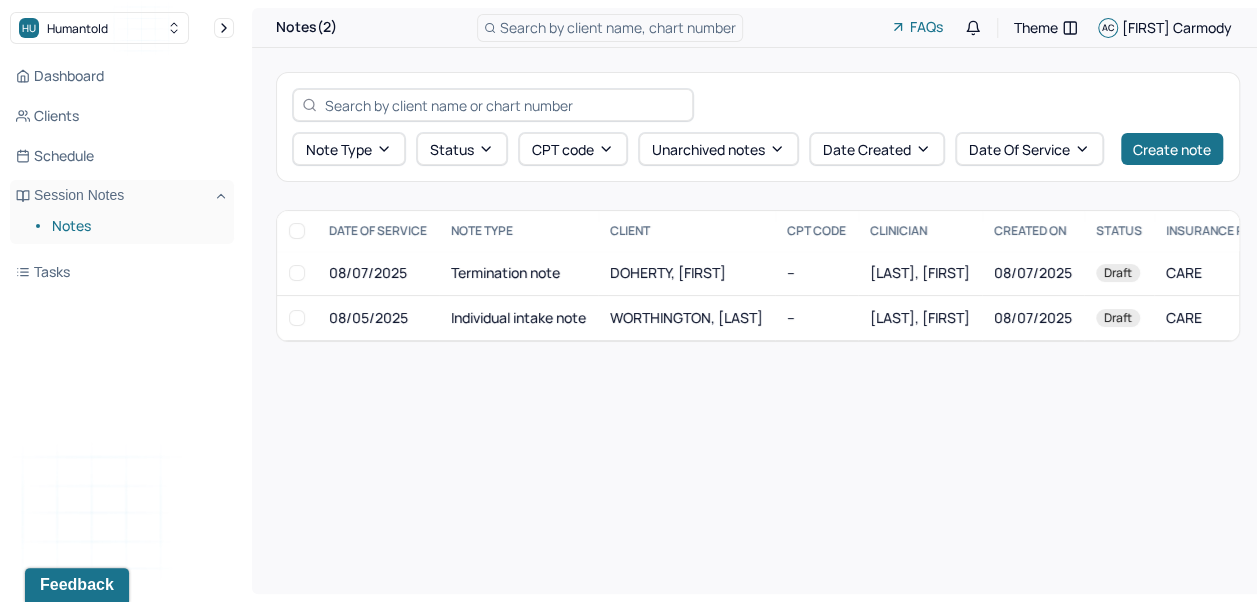 scroll, scrollTop: 0, scrollLeft: 0, axis: both 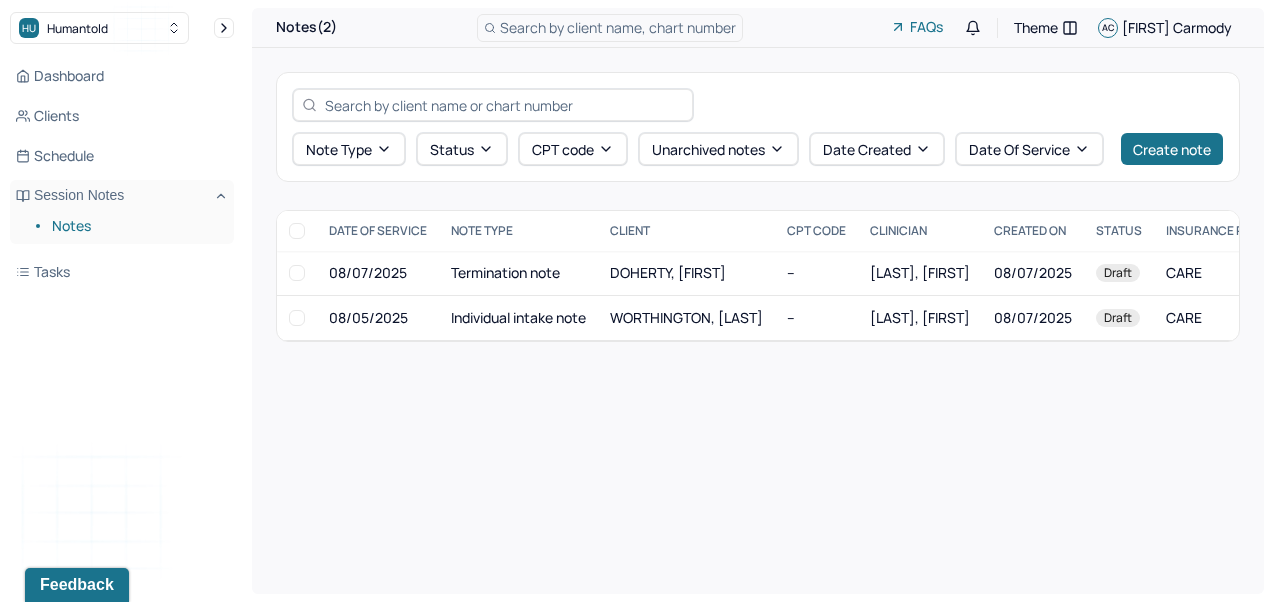 click on "Termination note" at bounding box center [518, 273] 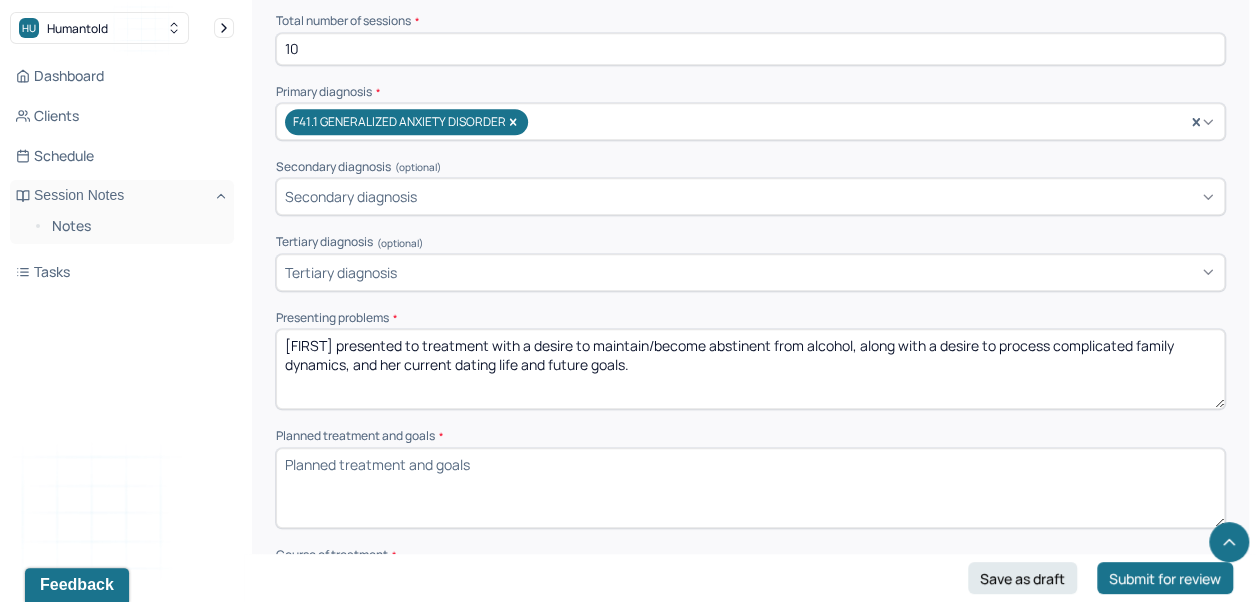 scroll, scrollTop: 694, scrollLeft: 0, axis: vertical 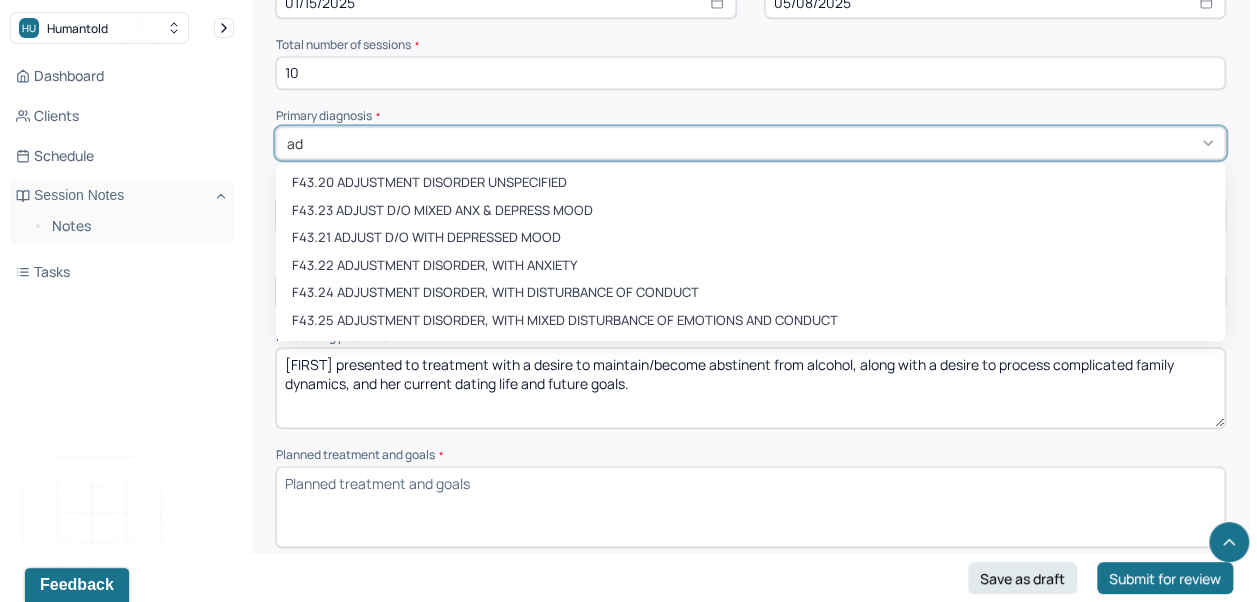 type on "a" 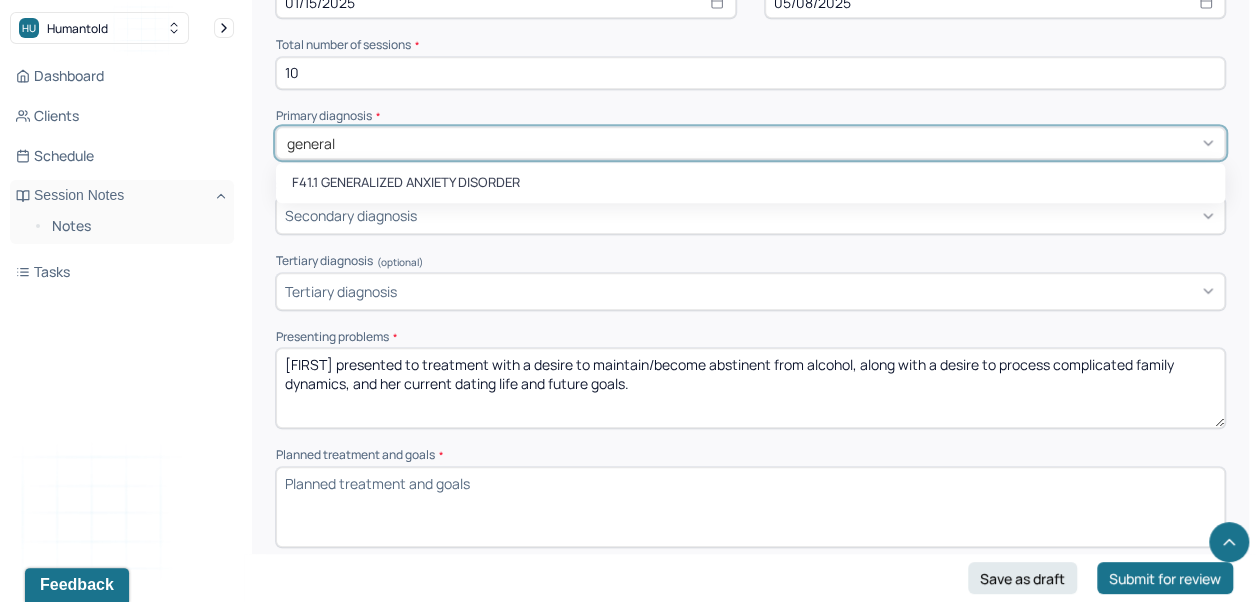 type on "generali" 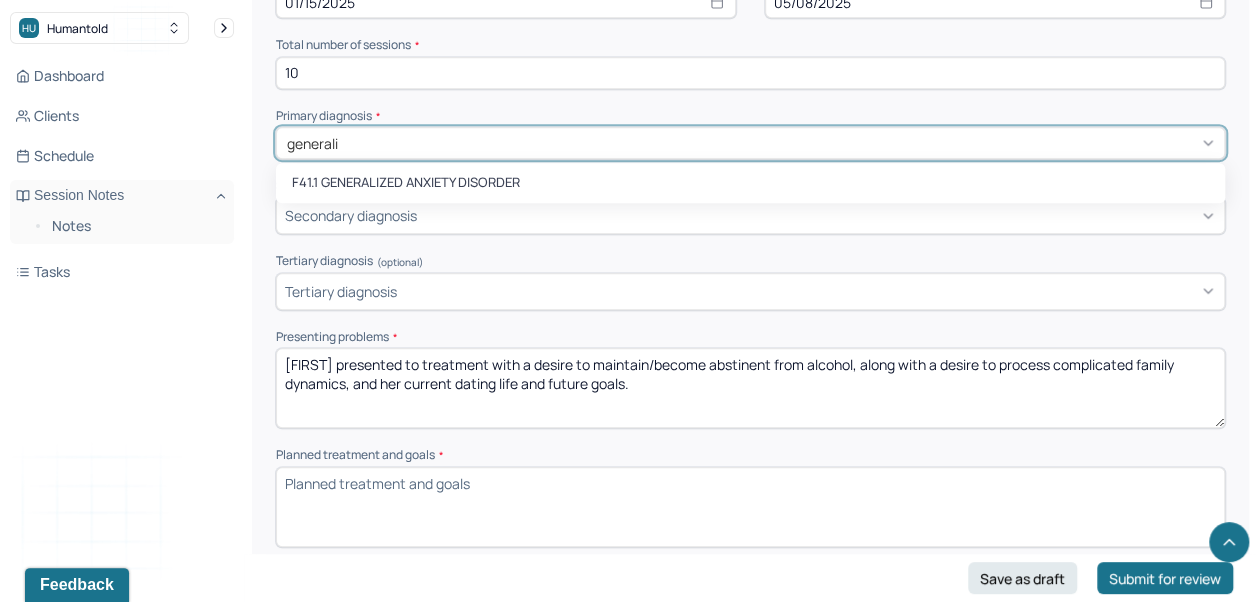 click on "F41.1 GENERALIZED ANXIETY DISORDER" at bounding box center [750, 183] 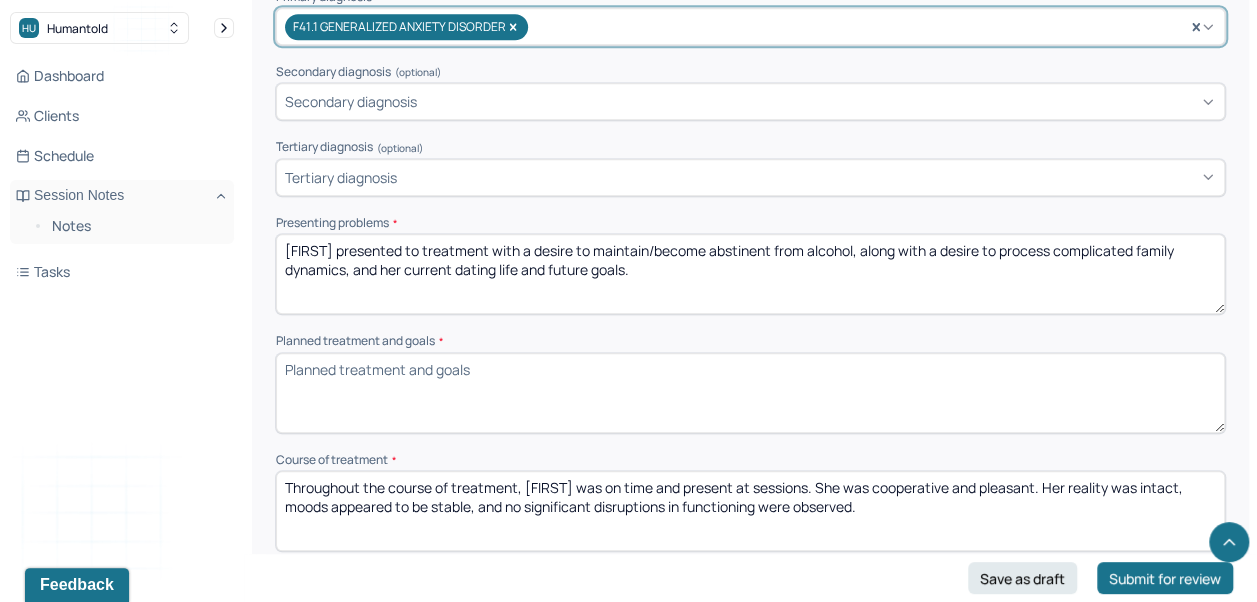 scroll, scrollTop: 817, scrollLeft: 0, axis: vertical 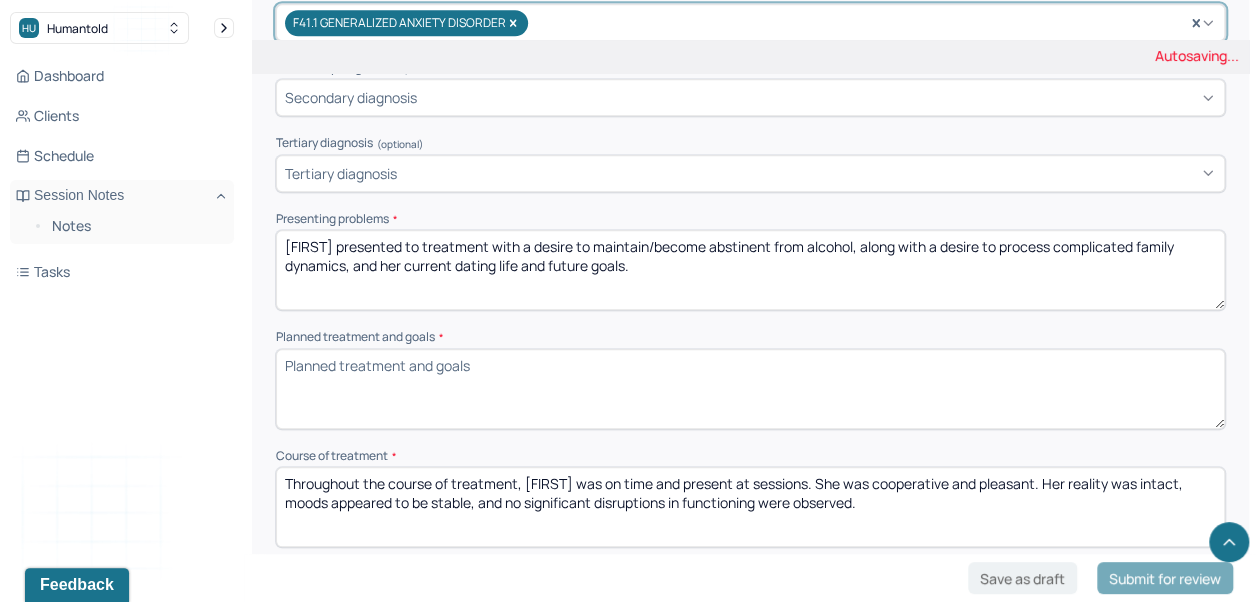 click on "[FIRST] presented to treatment with a desire to maintain/become abstinent from alcohol, along with a desire to process complicated family dynamics, and her current dating life and future goals." at bounding box center (750, 270) 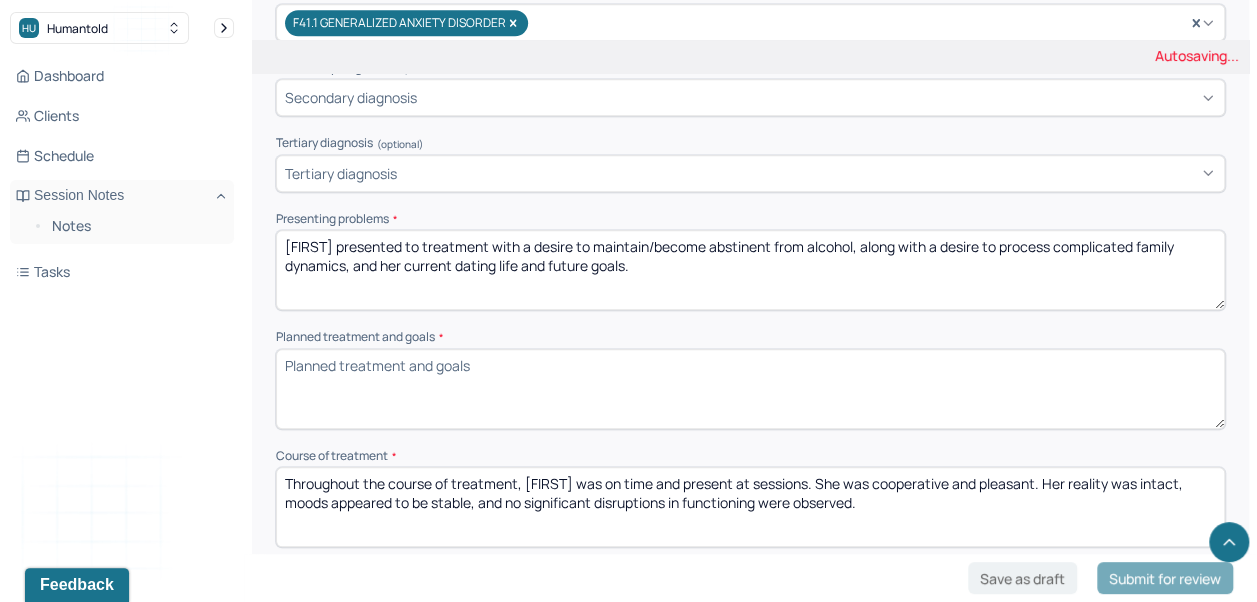 click on "[FIRST] presented to treatment with a desire to maintain/become abstinent from alcohol, along with a desire to process complicated family dynamics, and her current dating life and future goals." at bounding box center (750, 270) 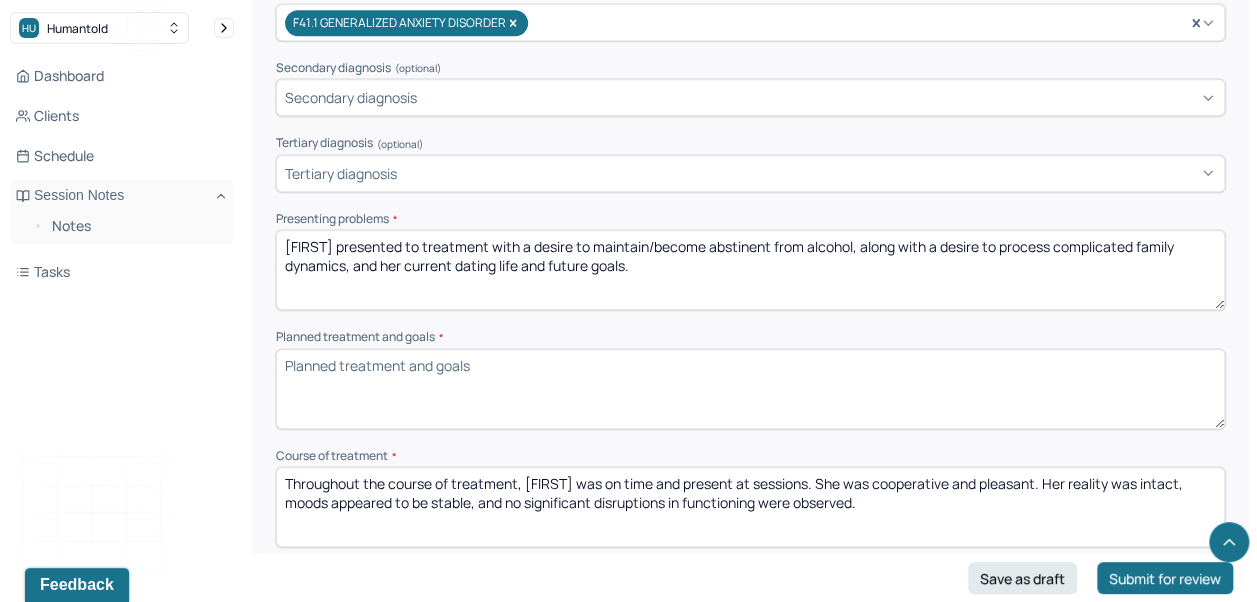 click on "[FIRST] presented to treatment with a desire to maintain/become abstinent from alcohol, along with a desire to process complicated family dynamics, and her current dating life and future goals." at bounding box center [750, 270] 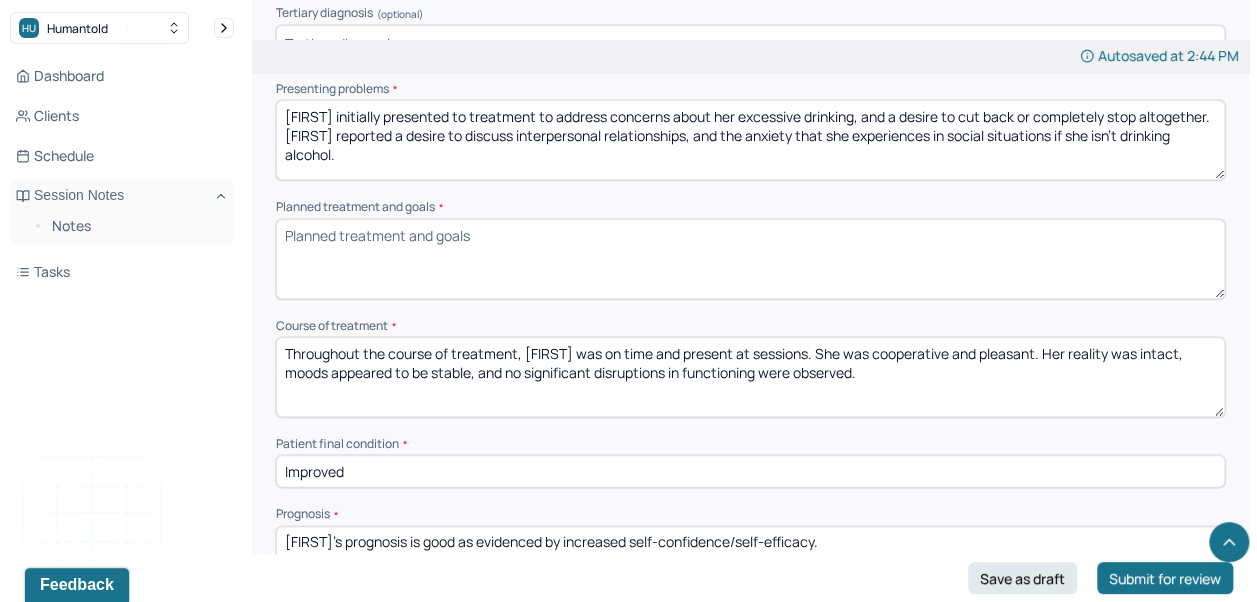 scroll, scrollTop: 986, scrollLeft: 0, axis: vertical 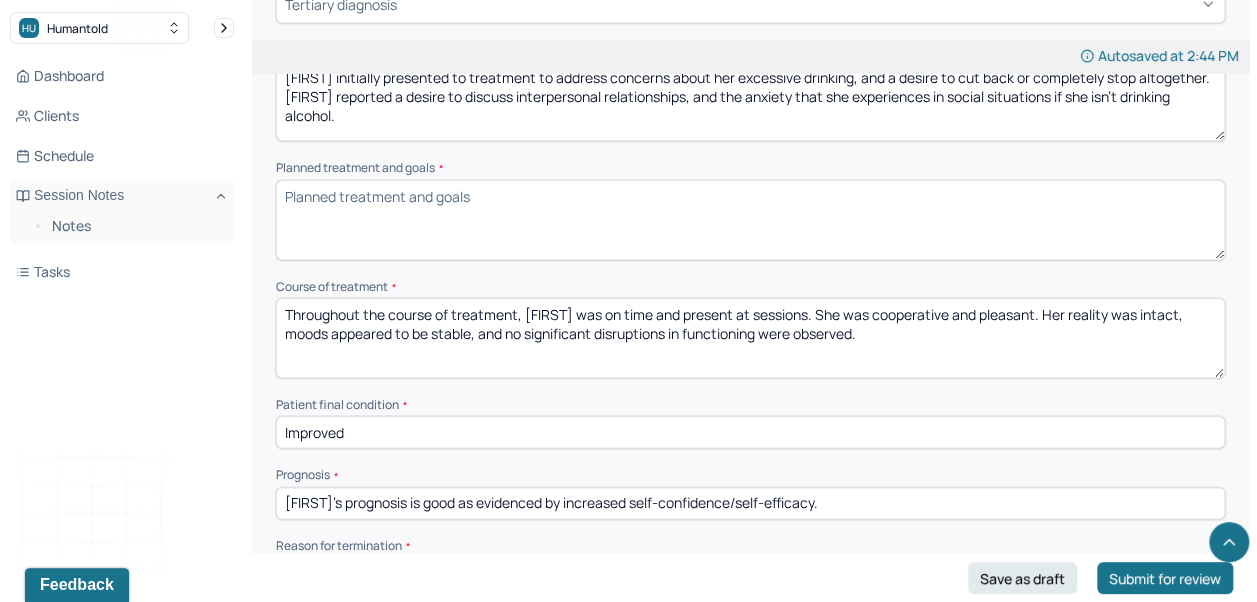 type on "[FIRST] initially presented to treatment to address concerns about her excessive drinking, and a desire to cut back or completely stop altogether. [FIRST] reported a desire to discuss interpersonal relationships, and the anxiety that she experiences in social situations if she isn't drinking alcohol." 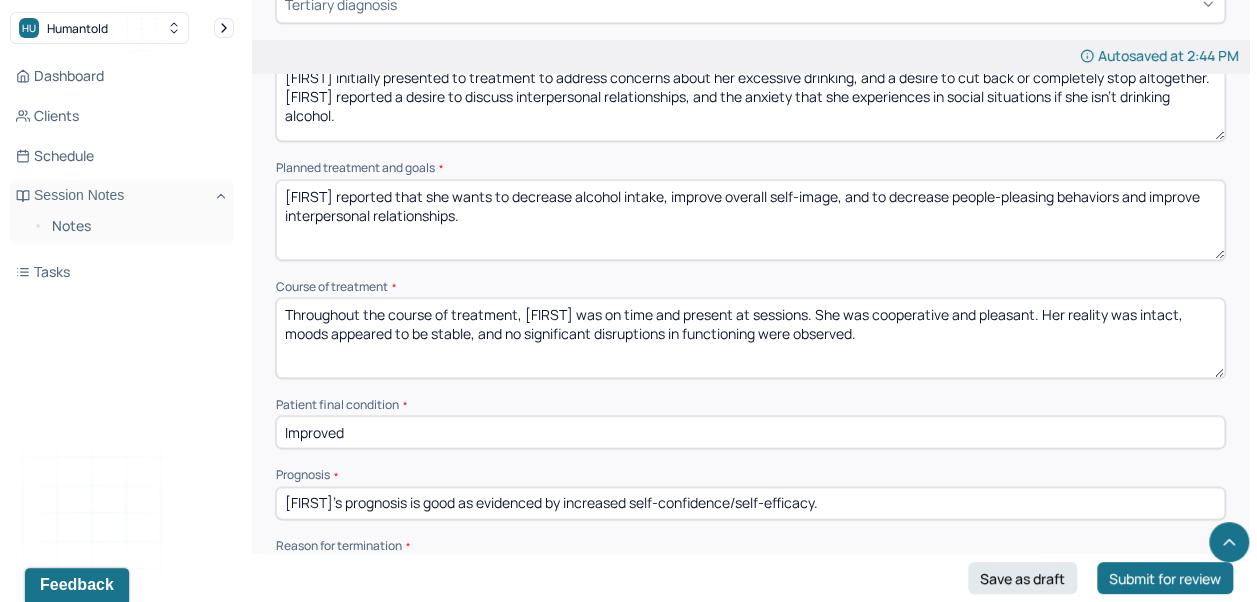 type on "[FIRST] reported that she wants to decrease alcohol intake, improve overall self-image, and to decrease people-pleasing behaviors and improve interpersonal relationships." 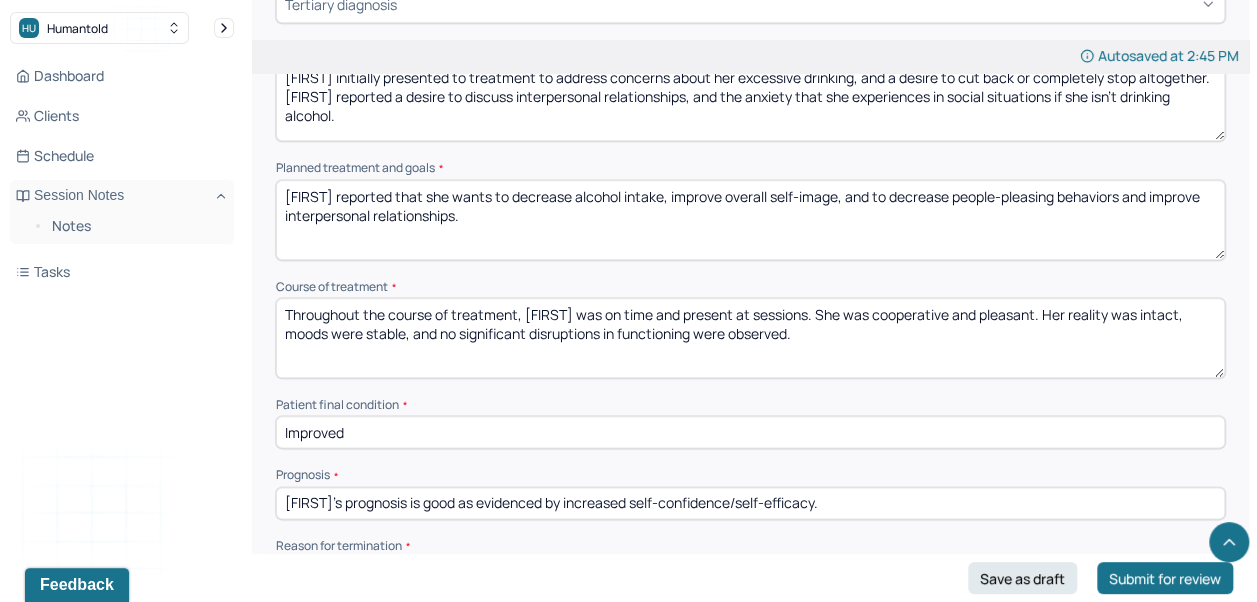 click on "Throughout the course of treatment, [FIRST] was on time and present at sessions. She was cooperative and pleasant. Her reality was intact, moods were stable, and no significant disruptions in functioning were observed." at bounding box center [750, 338] 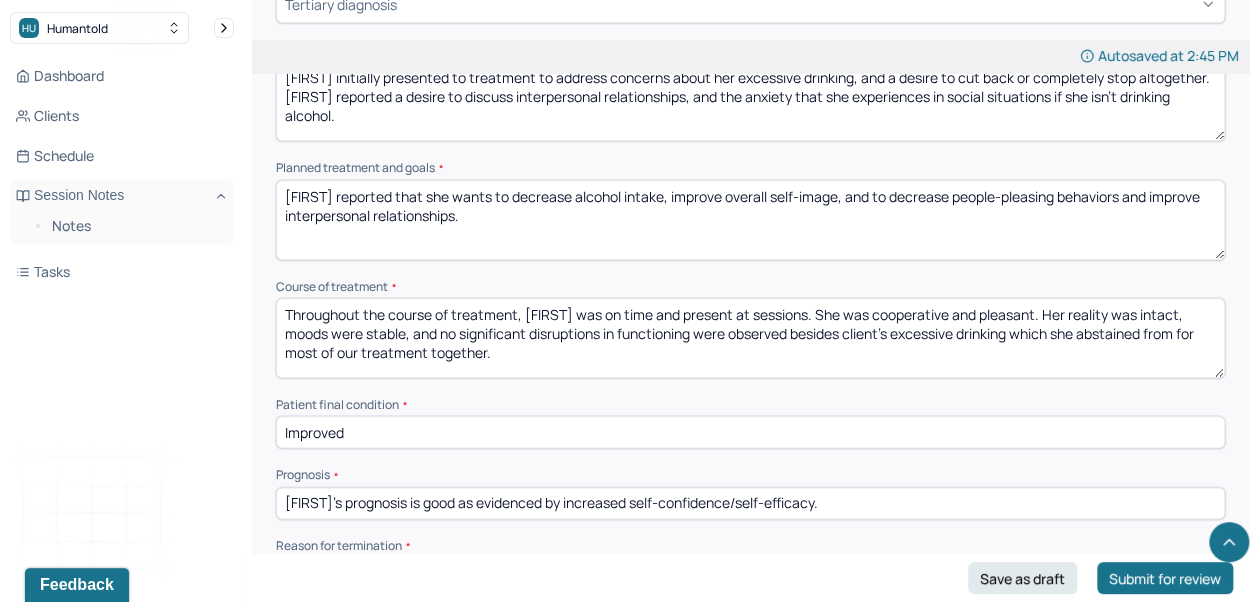 click on "Throughout the course of treatment, [FIRST] was on time and present at sessions. She was cooperative and pleasant. Her reality was intact, moods were stable, and no significant disruptions in functioning were observed" at bounding box center (750, 338) 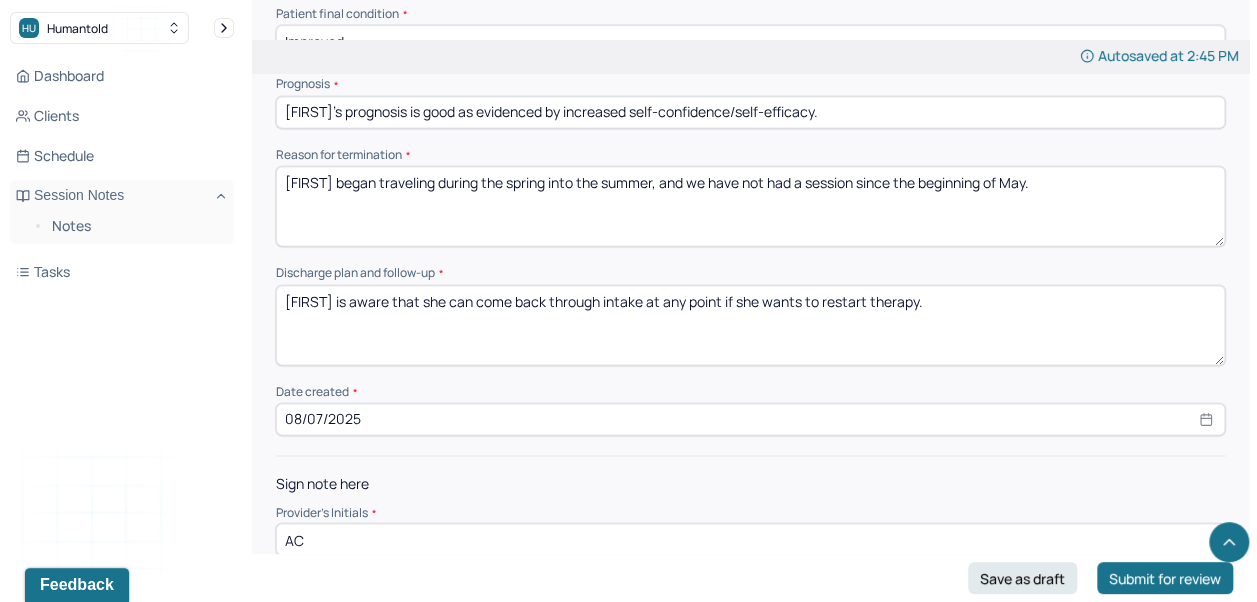 scroll, scrollTop: 1400, scrollLeft: 0, axis: vertical 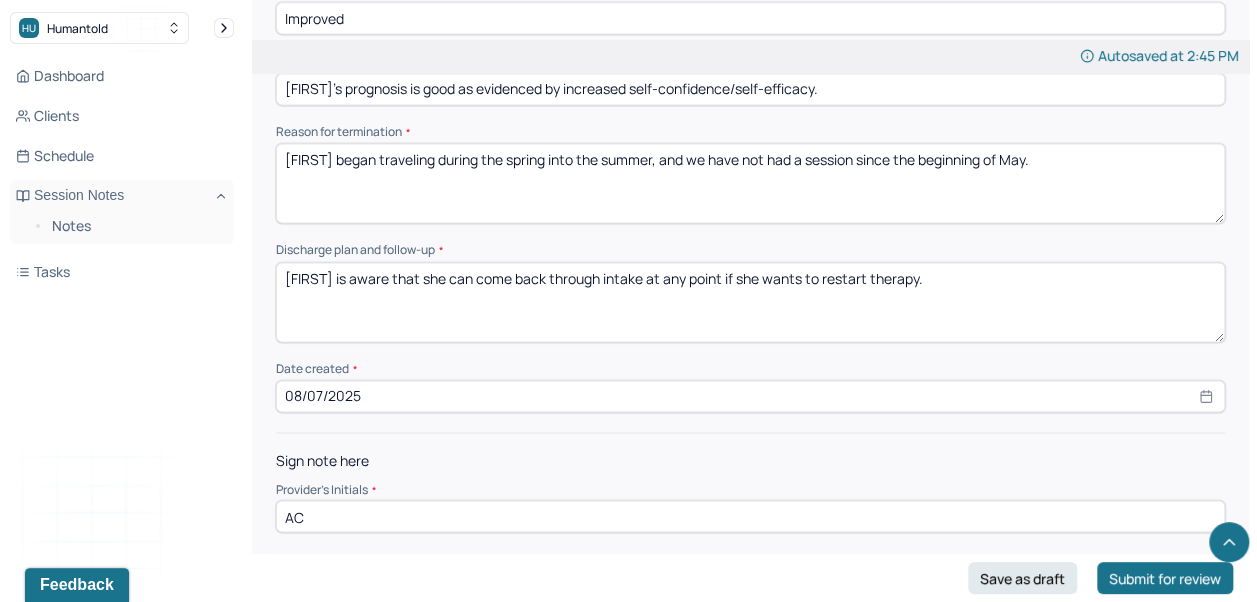 type on "Throughout the course of treatment, [FIRST] was on time and present at sessions. She was cooperative and pleasant. Her reality was intact, moods were stable, and no significant disruptions in functioning were observed besides client's excessive drinking which she states she abstained from for most of our treatment together." 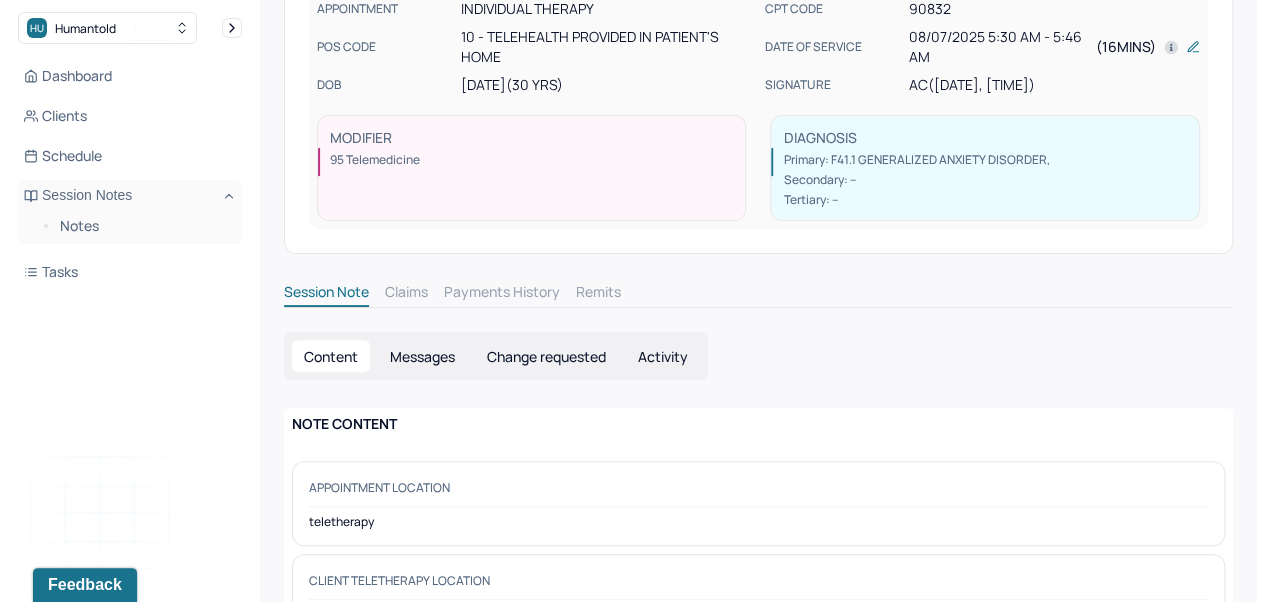 scroll, scrollTop: 0, scrollLeft: 0, axis: both 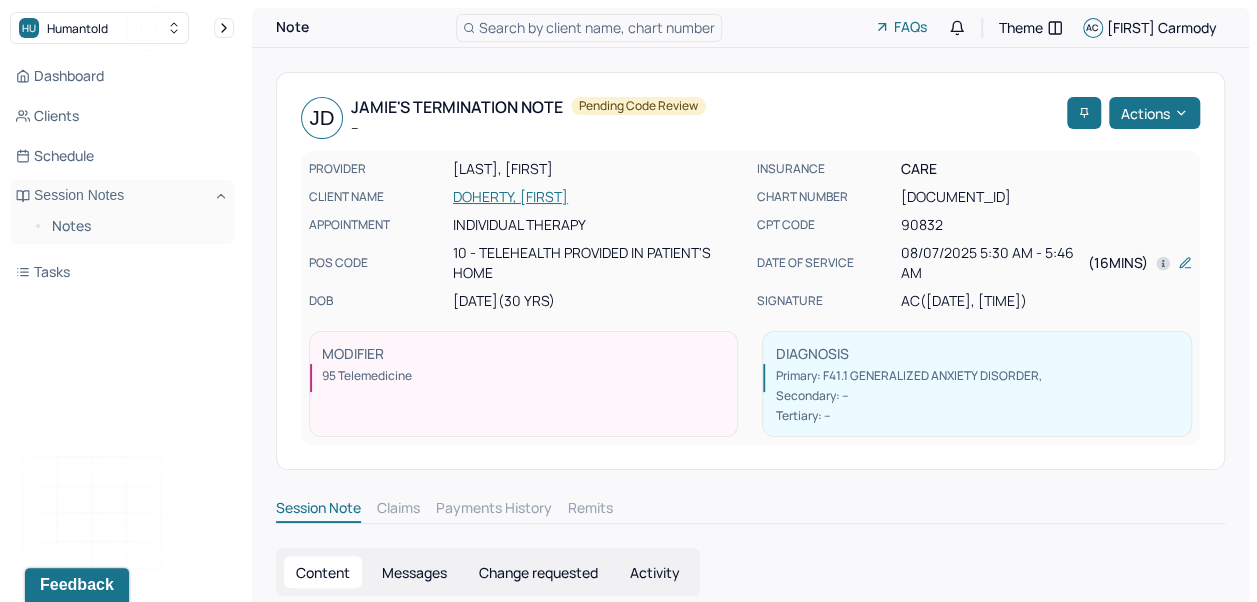 click on "Notes" at bounding box center [135, 226] 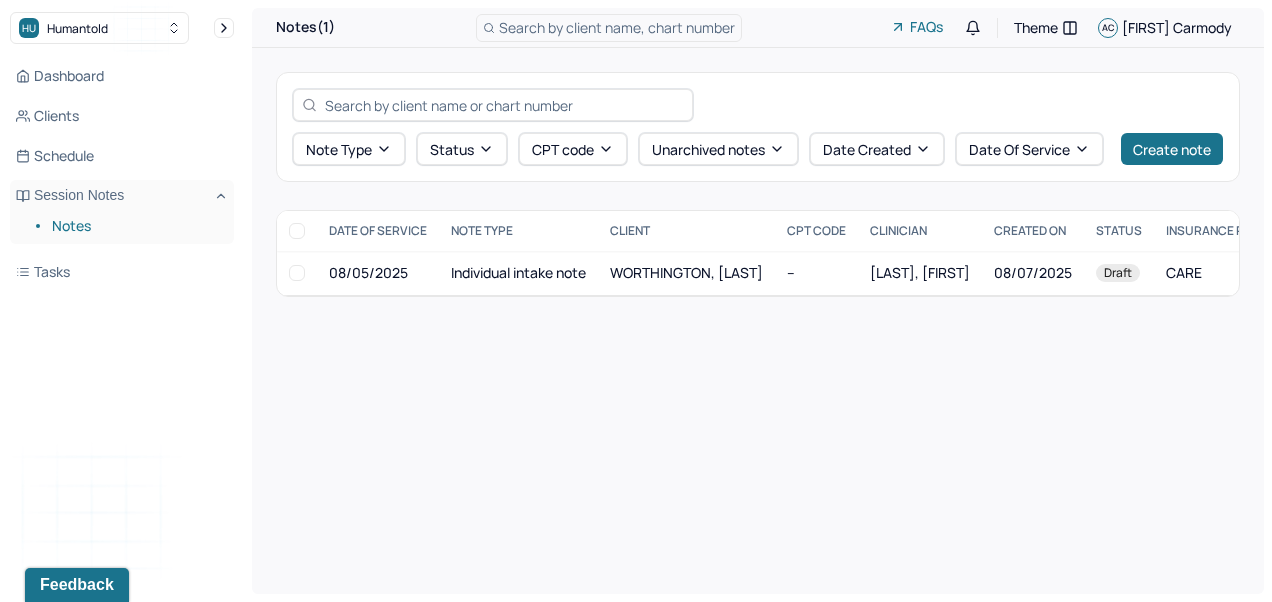 click on "WORTHINGTON, [LAST]" at bounding box center [686, 273] 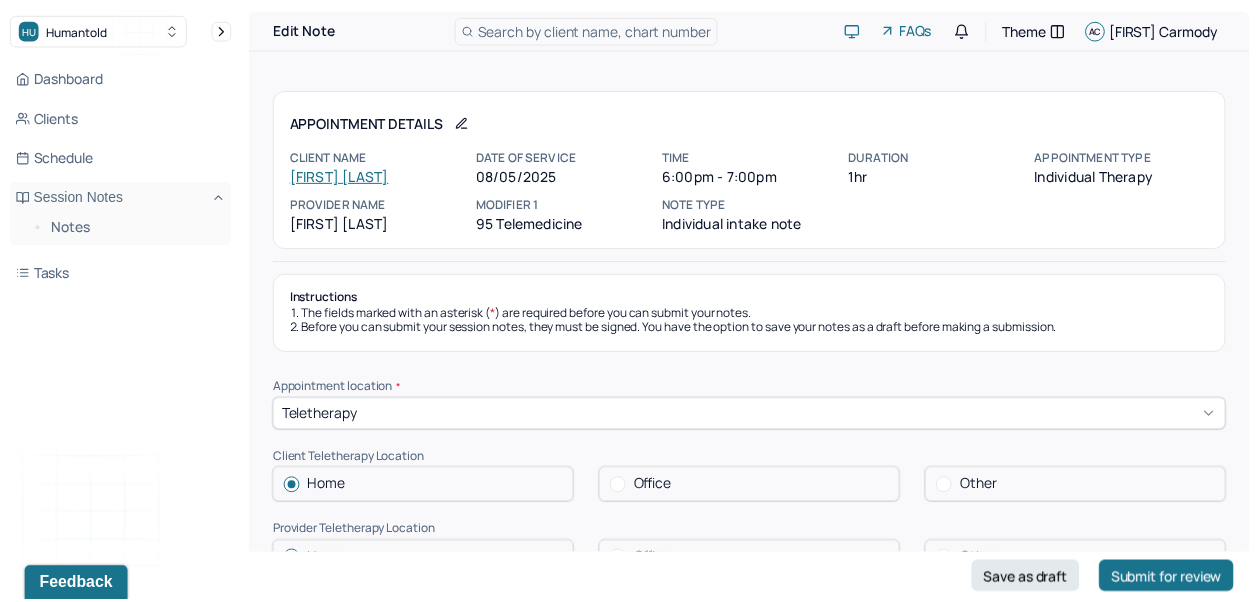 scroll, scrollTop: 242, scrollLeft: 0, axis: vertical 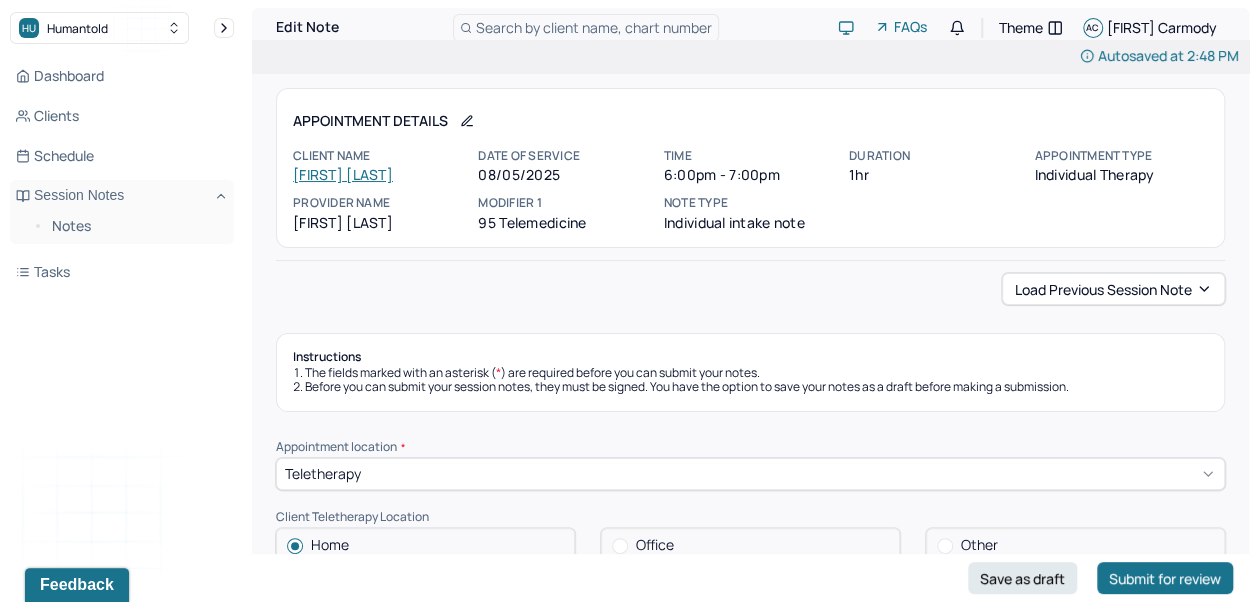 click on "Search by client name, chart number" at bounding box center [594, 27] 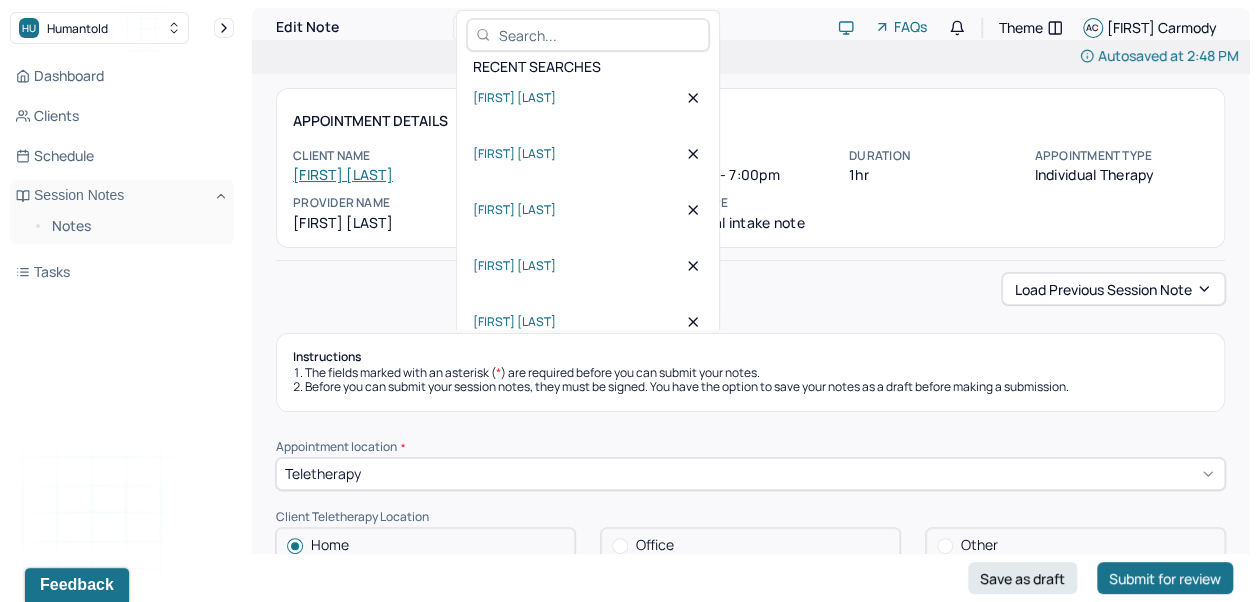click on "Load previous session note" at bounding box center (750, 289) 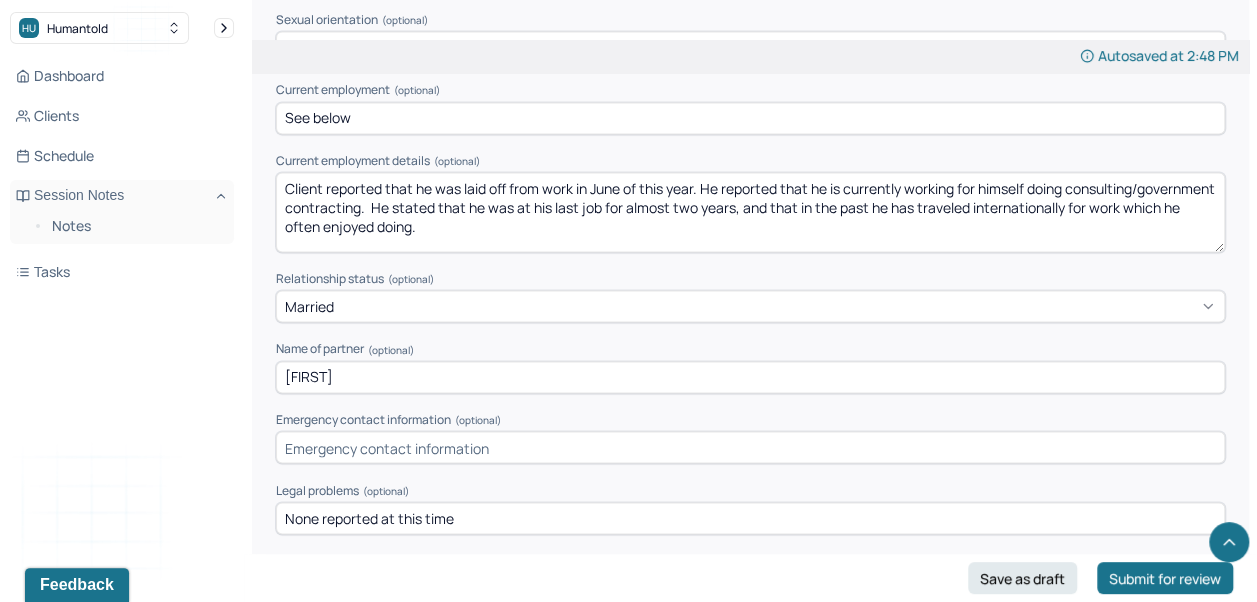 scroll, scrollTop: 1454, scrollLeft: 0, axis: vertical 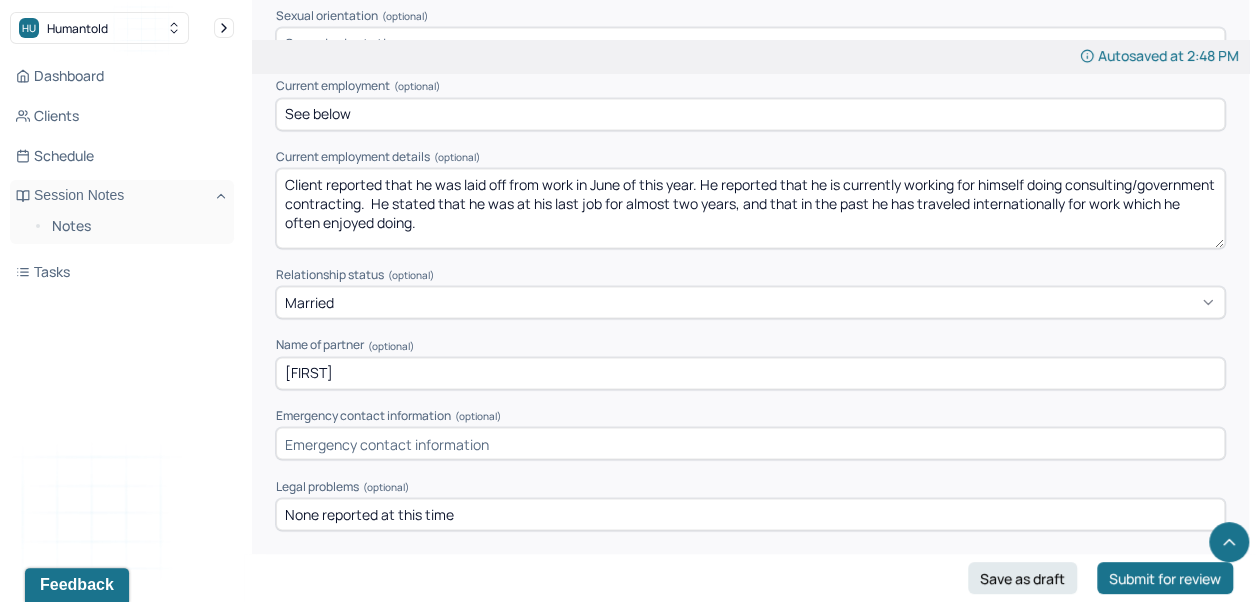 click on "Client reported that he was laid off from work in June of this year. He reported that he is currently working for himself doing consulting/government contracting.  He stated that he was at his last job for almost two years, and that in the past he has traveled internationally for work which he often enjoyed doing." at bounding box center (750, 208) 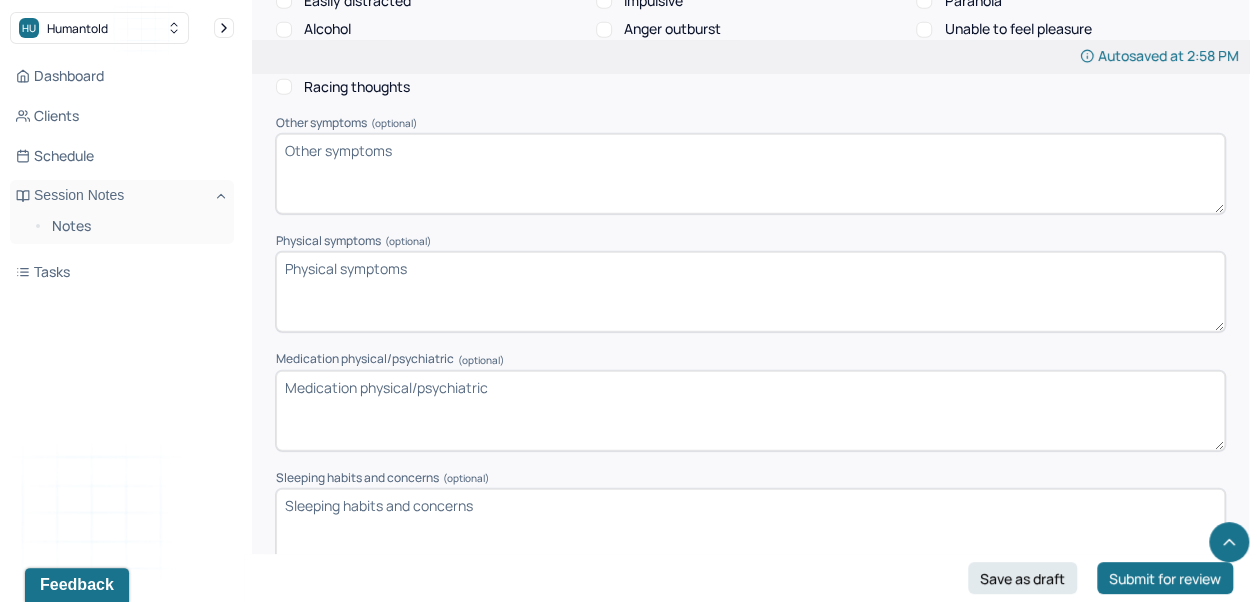 scroll, scrollTop: 2436, scrollLeft: 0, axis: vertical 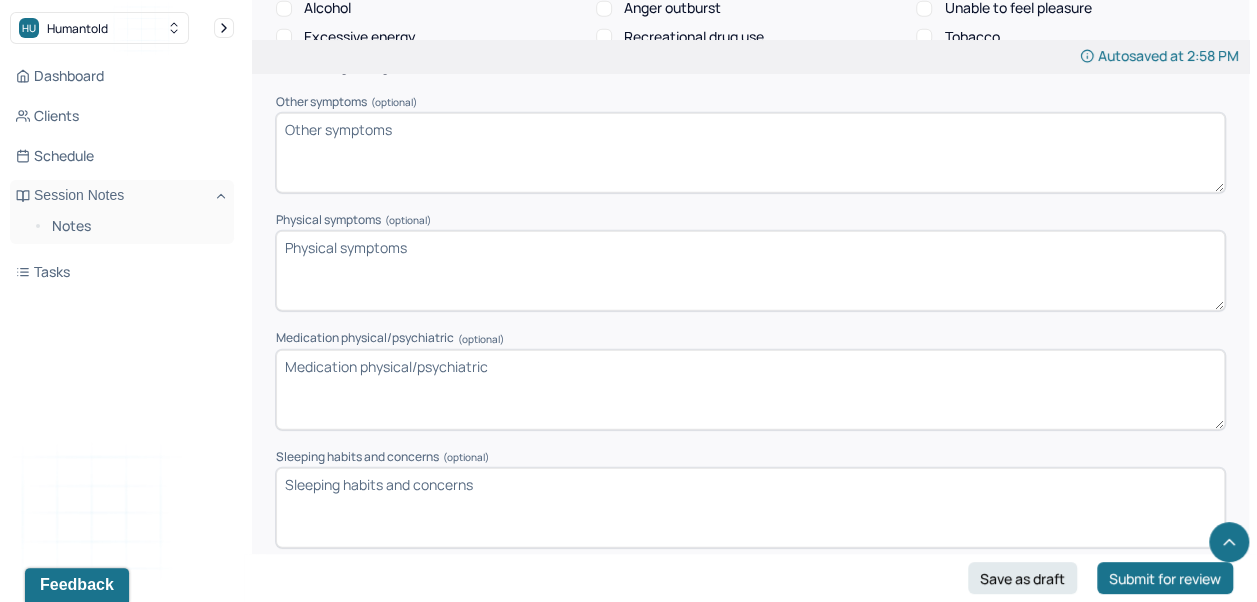 type on "Client reported that he was laid off from work in [MONTH] of this year. He reported that he is currently working for himself doing consulting/government contracting. He stated that he was at his last job for almost two years, and that in the past he has traveled internationally for work which he often enjoyed doing. He stated that he may be in the running for a new job in the near future." 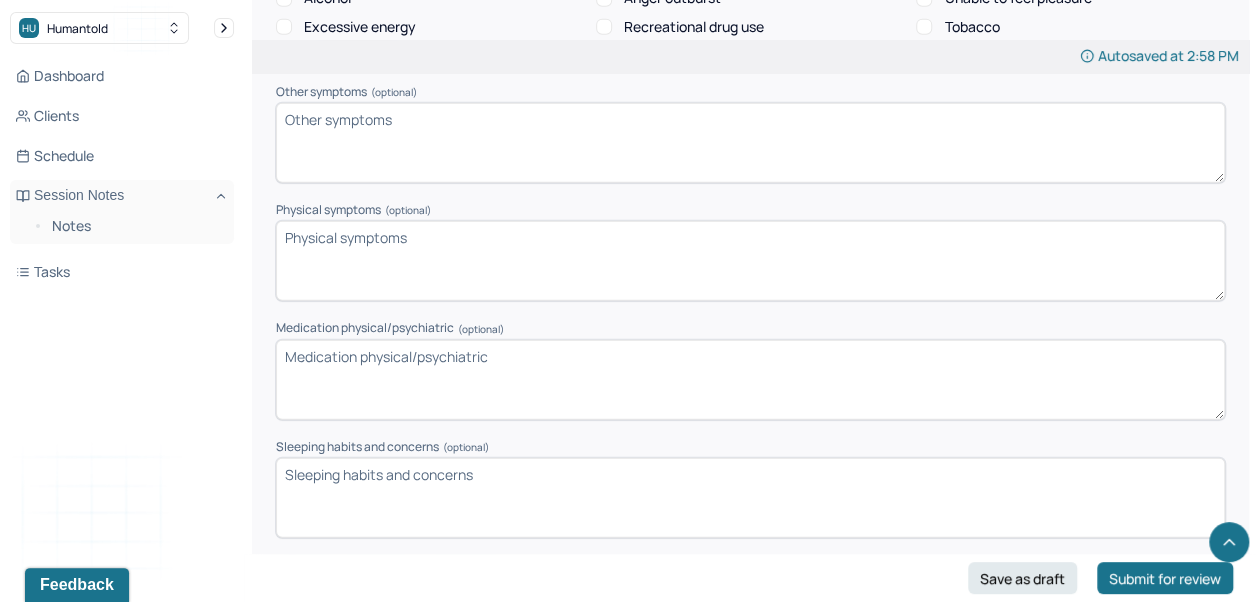 scroll, scrollTop: 2485, scrollLeft: 0, axis: vertical 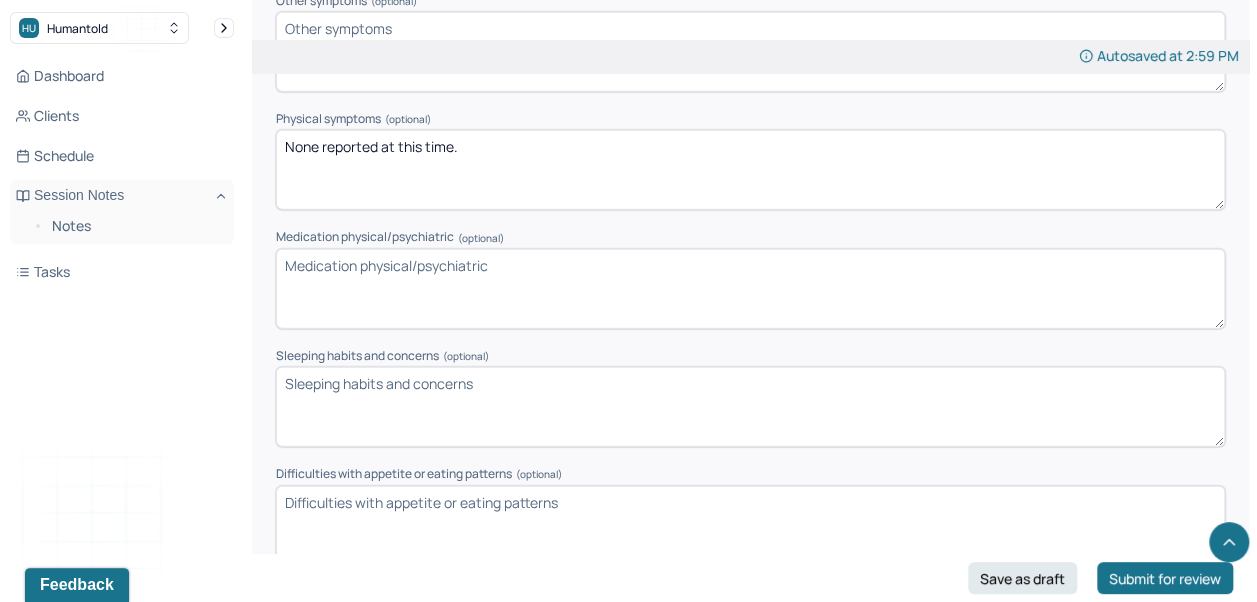type on "None reported at this time." 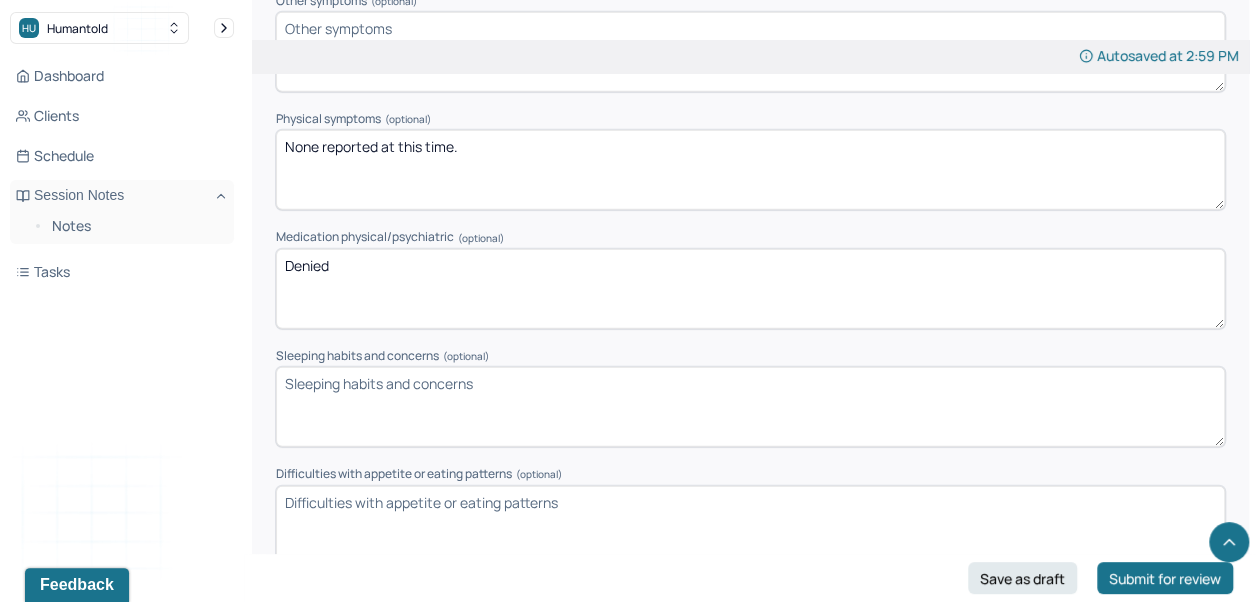 type on "Denied" 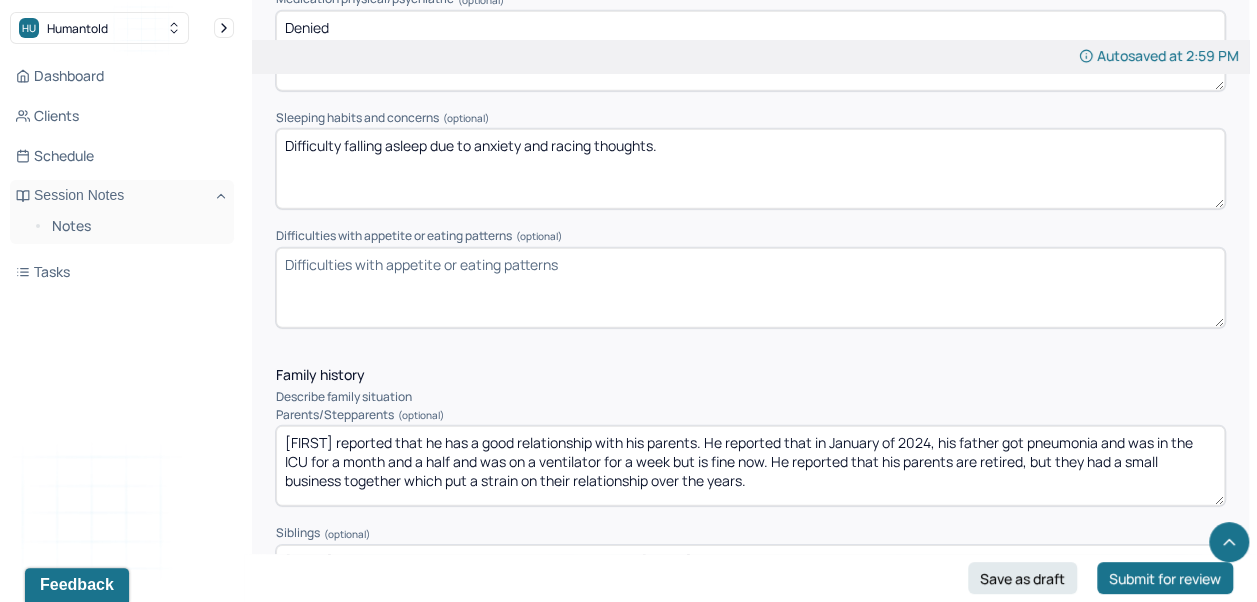 scroll, scrollTop: 2777, scrollLeft: 0, axis: vertical 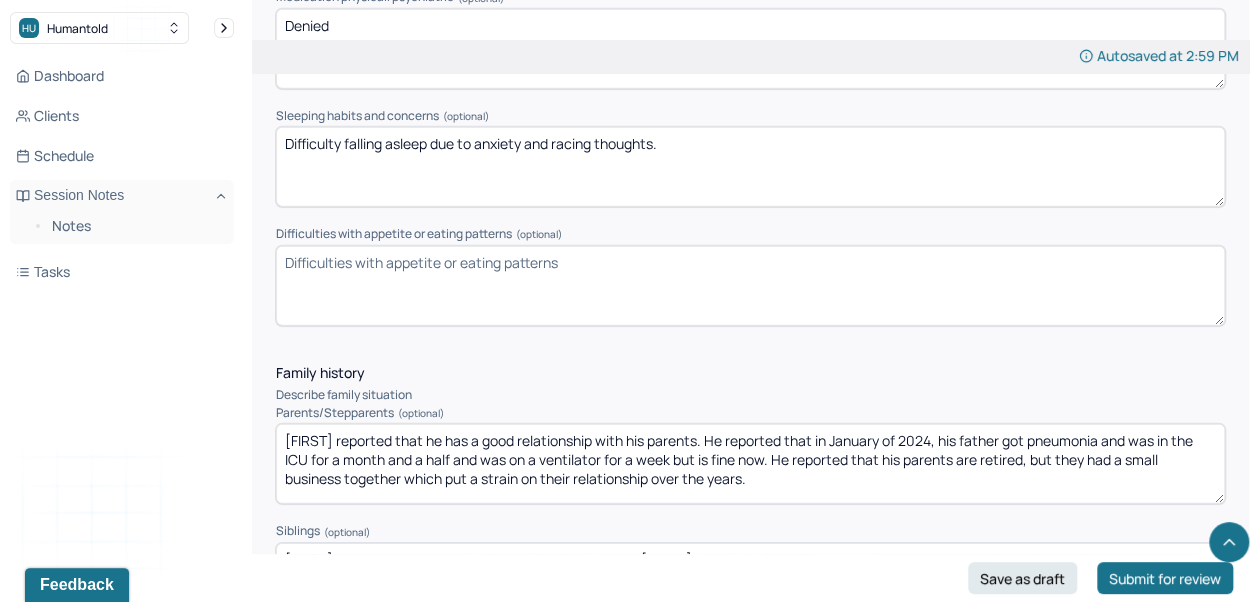 type on "Difficulty falling asleep due to anxiety and racing thoughts." 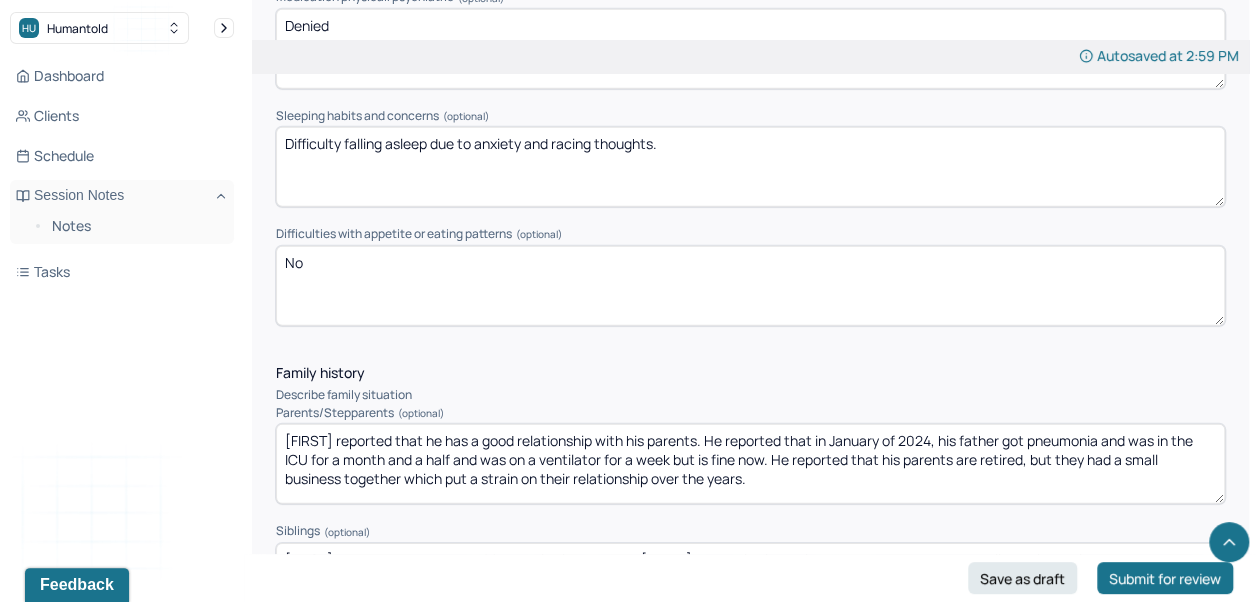 type on "N" 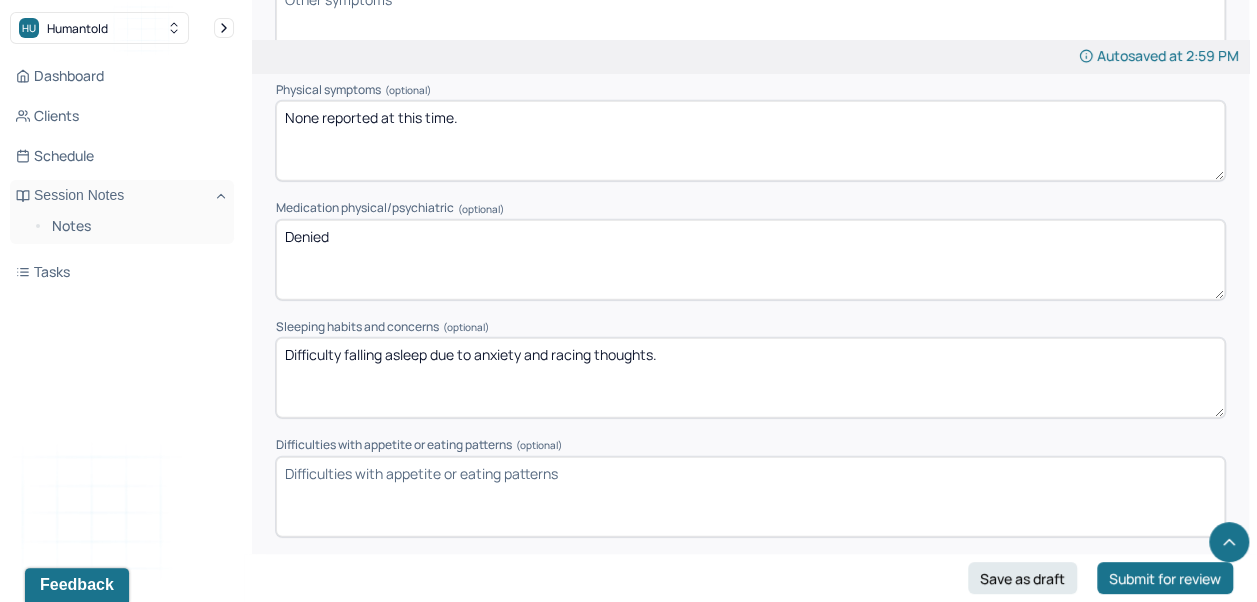 scroll, scrollTop: 2531, scrollLeft: 0, axis: vertical 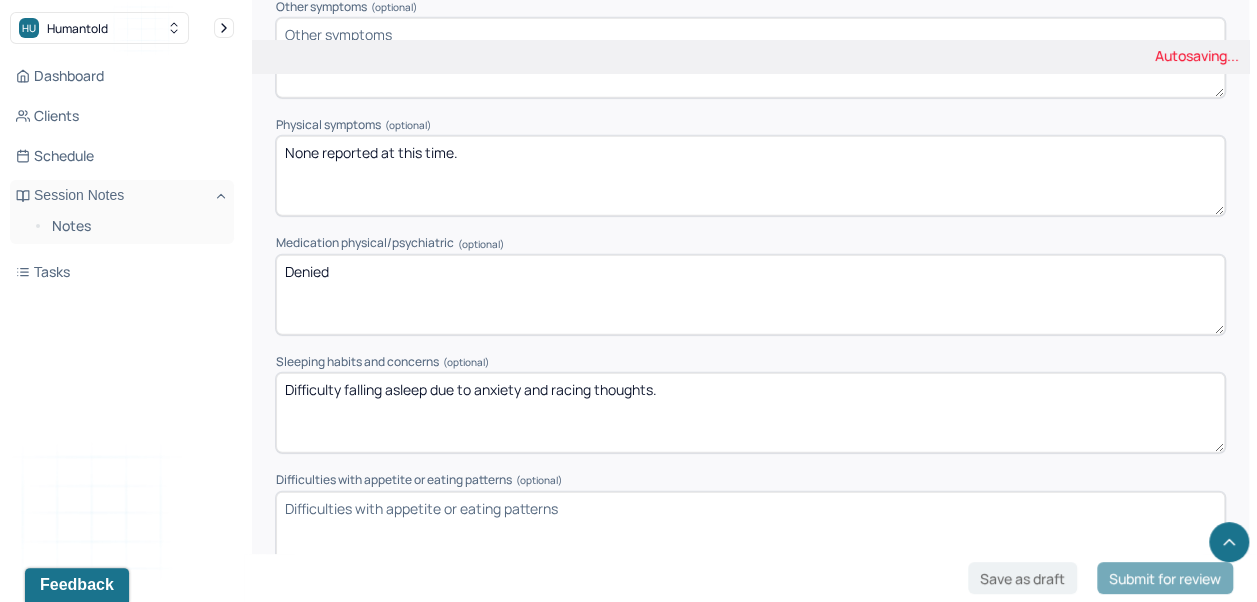 click on "None reported at this time." at bounding box center [750, 176] 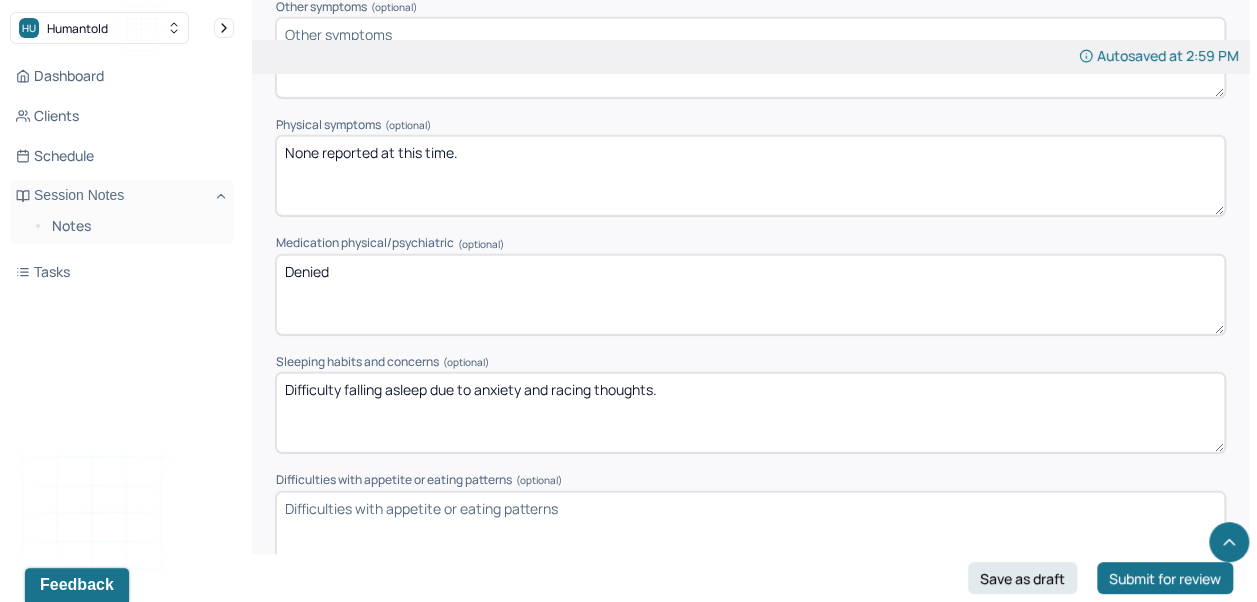 click on "None reported at this time." at bounding box center [750, 176] 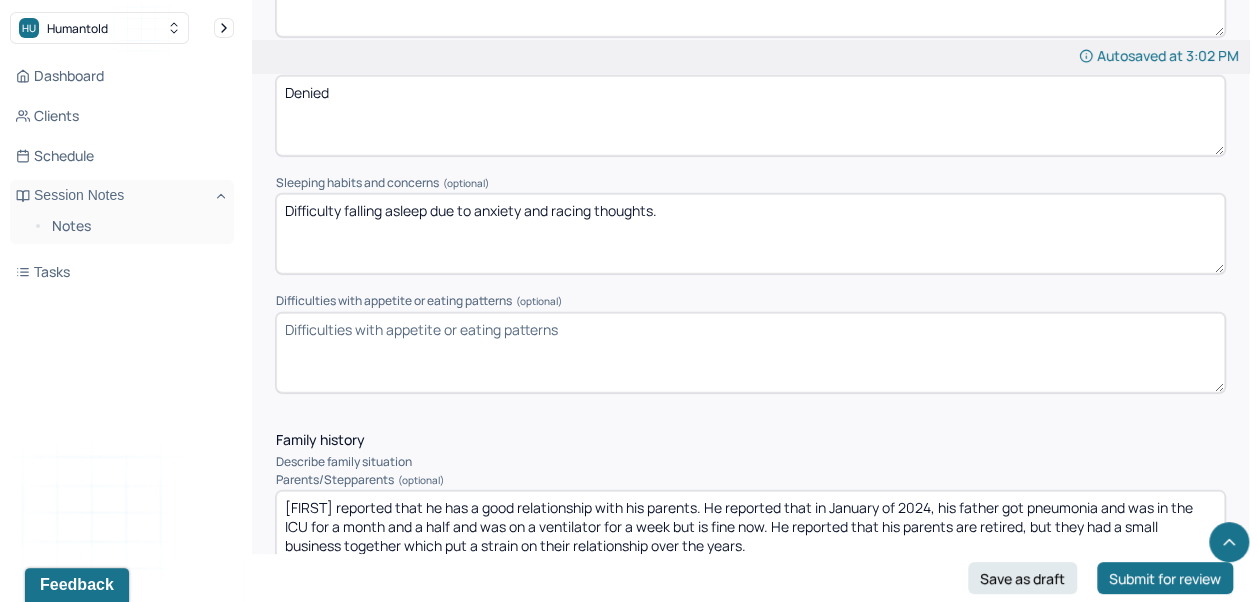 scroll, scrollTop: 2716, scrollLeft: 0, axis: vertical 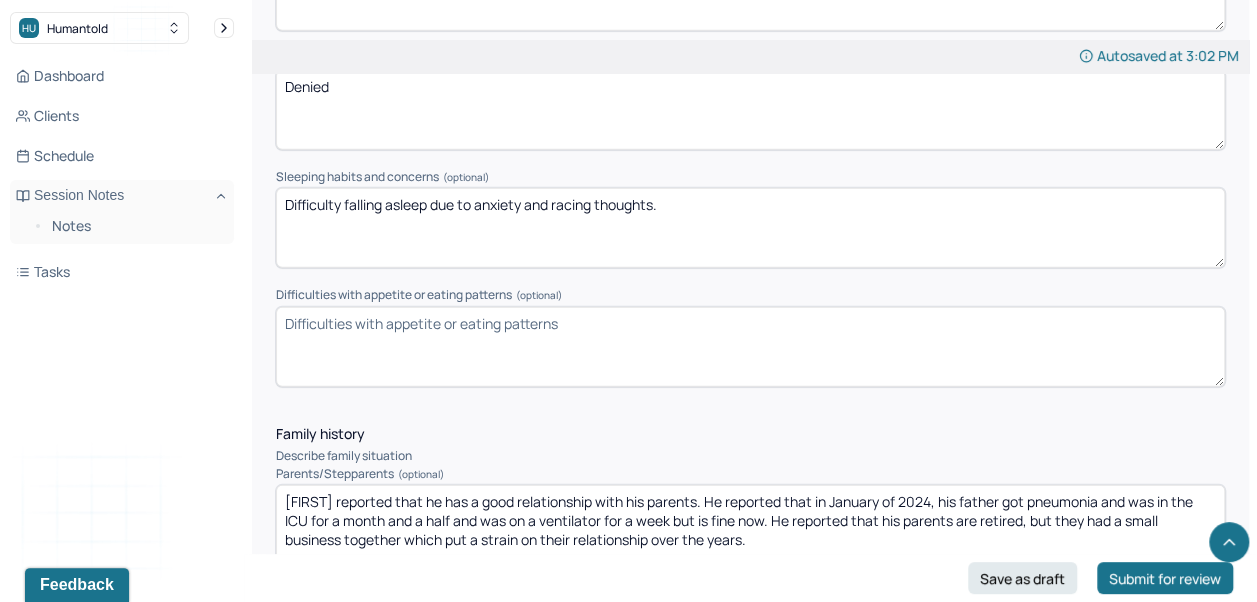 click on "Difficulties with appetite or eating patterns (optional)" at bounding box center (750, 347) 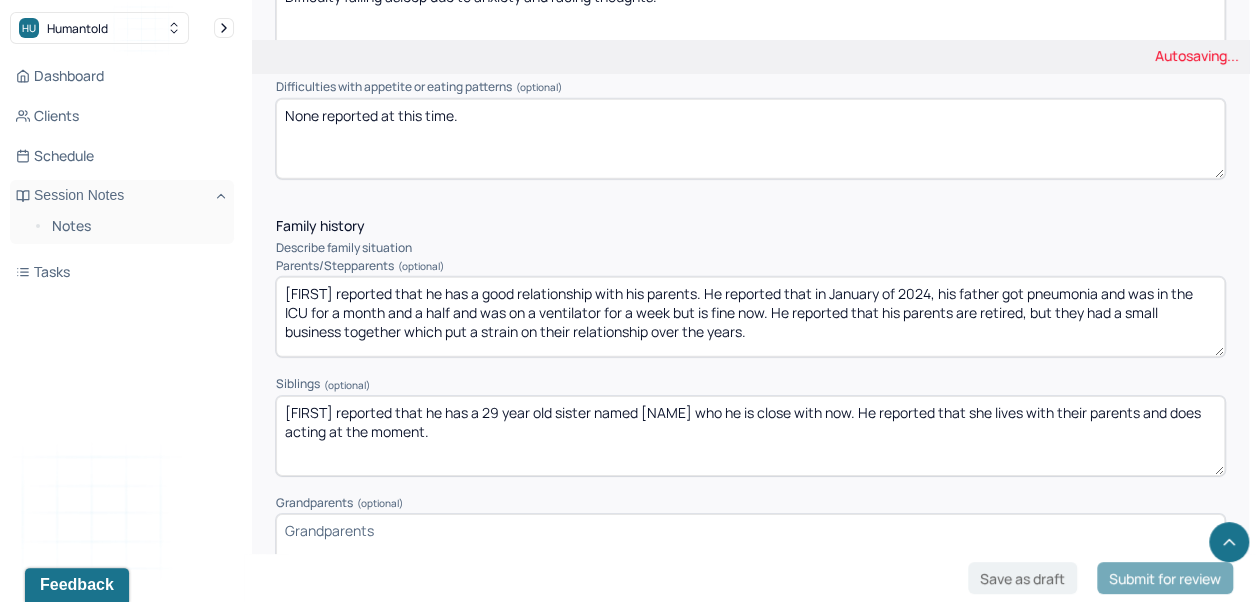 scroll, scrollTop: 2926, scrollLeft: 0, axis: vertical 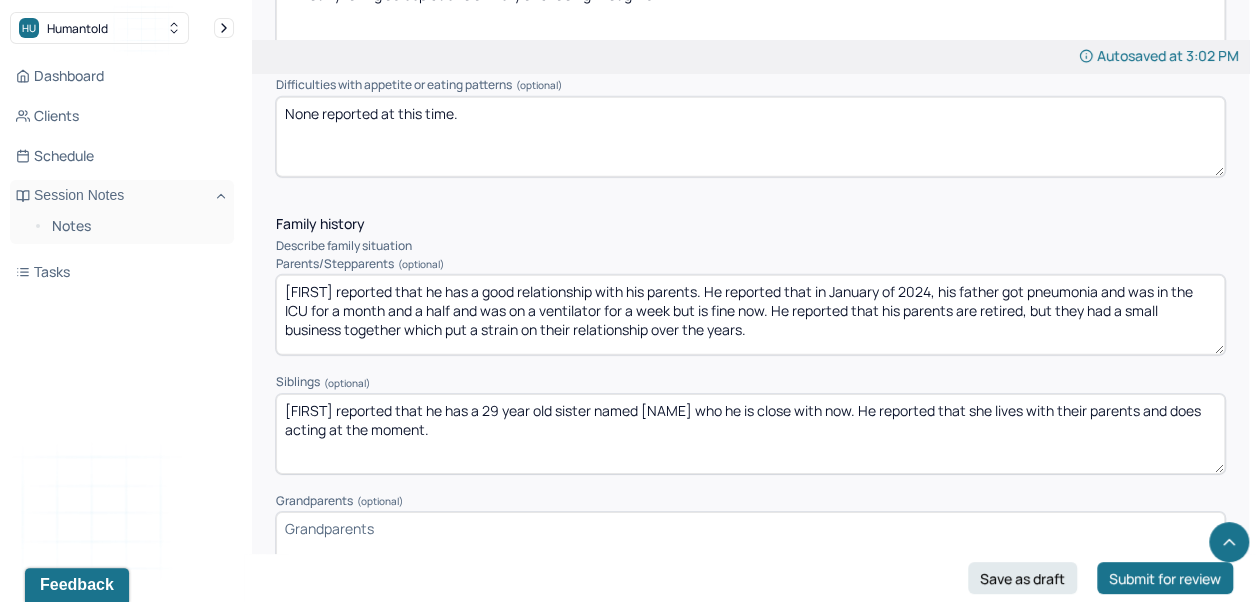 type on "None reported at this time." 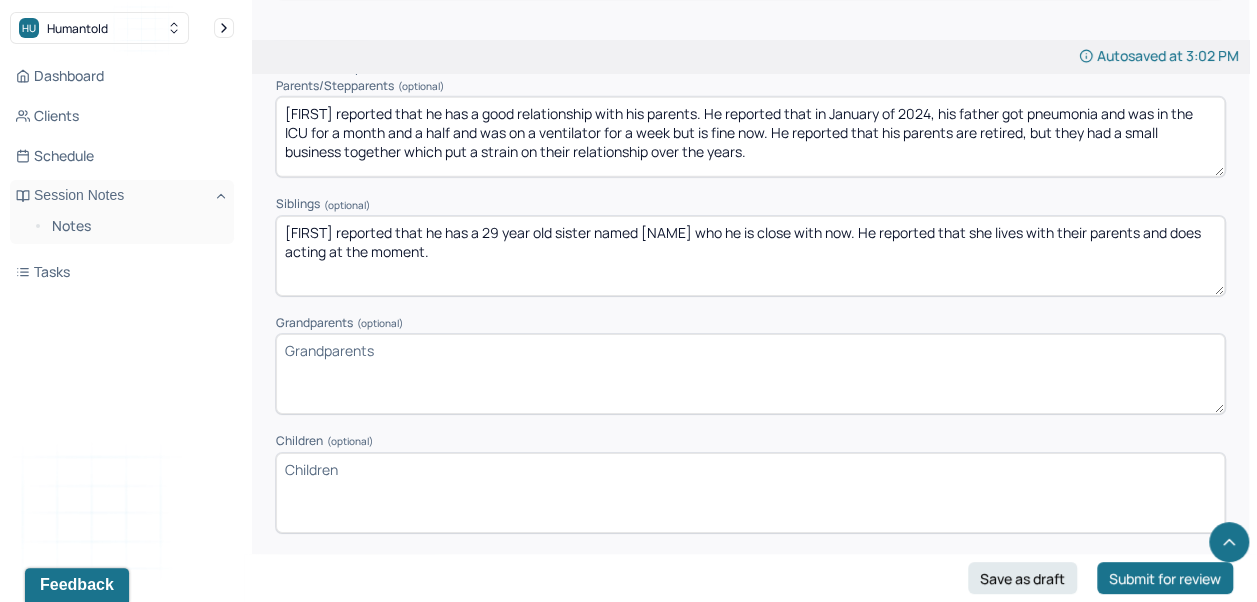 scroll, scrollTop: 3116, scrollLeft: 0, axis: vertical 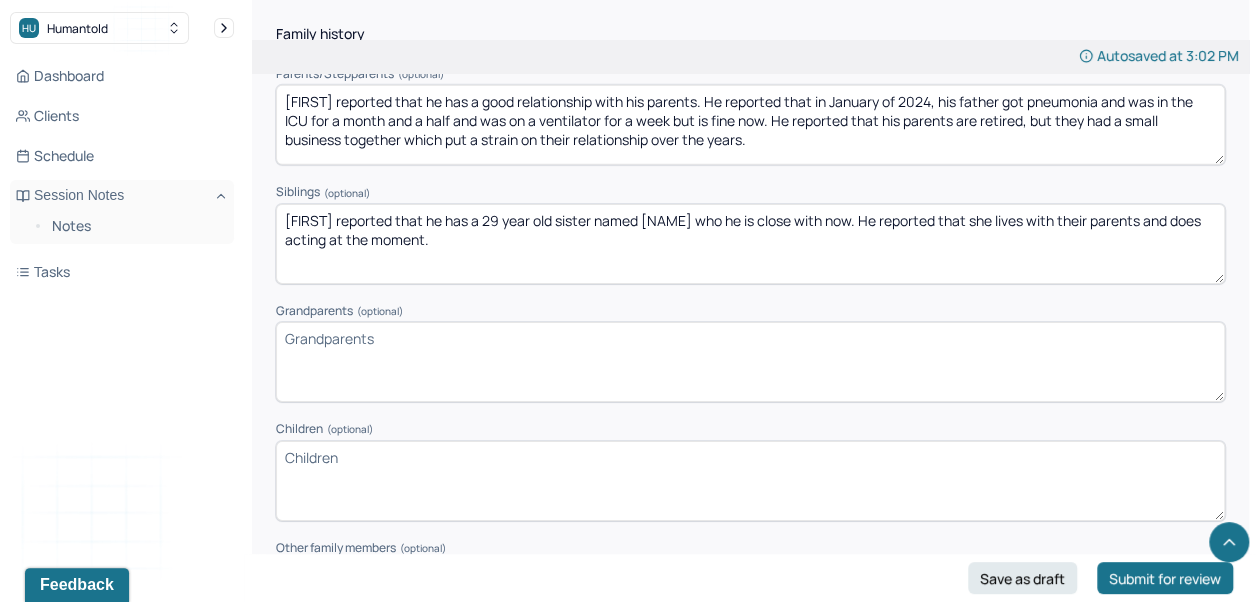 click on "[FIRST] reported that he has a 29 year old sister named [NAME] who he is close with now. He reported that she lives with their parents and does acting at the moment." at bounding box center (750, 244) 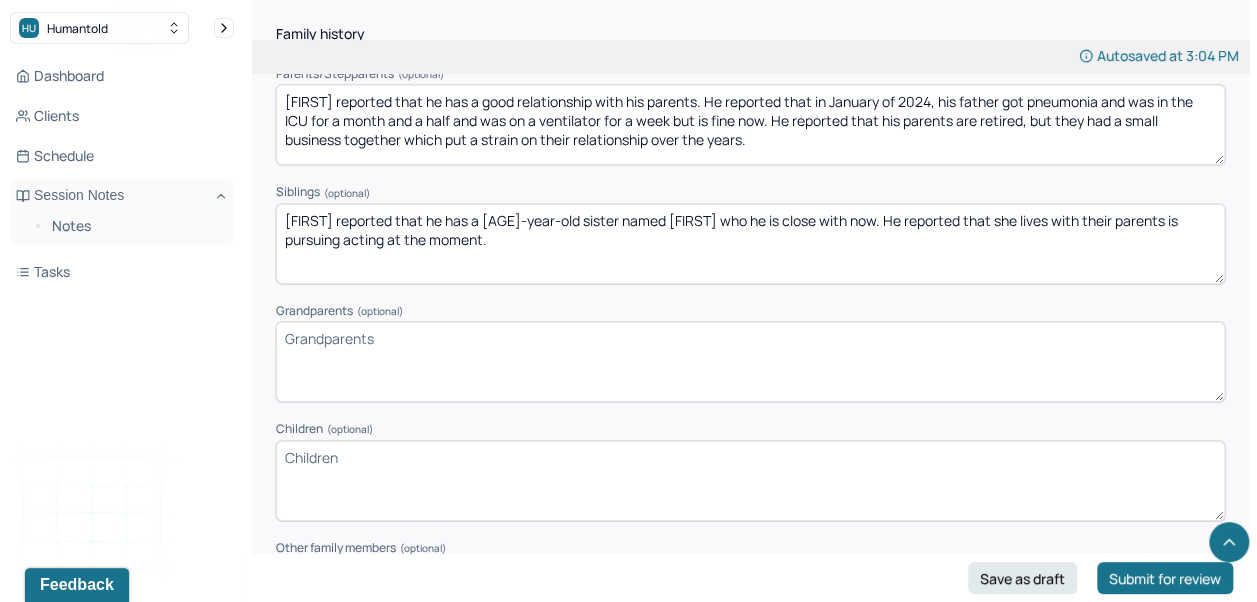 type on "[FIRST] reported that he has a [AGE]-year-old sister named [FIRST] who he is close with now. He reported that she lives with their parents is pursuing acting at the moment." 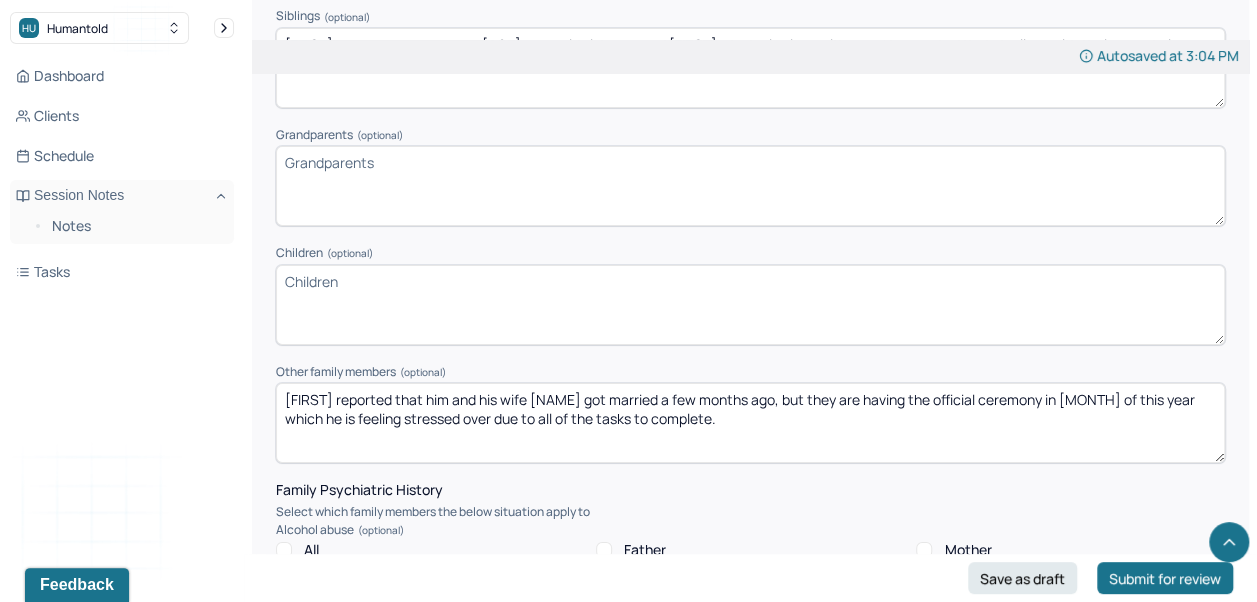 scroll, scrollTop: 3311, scrollLeft: 0, axis: vertical 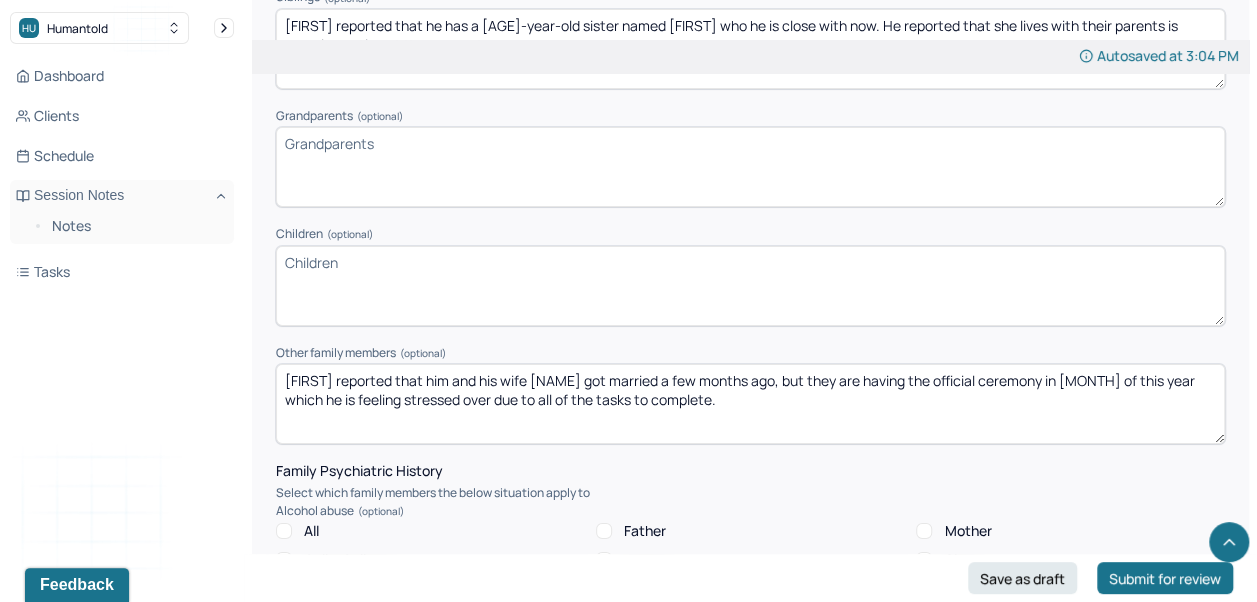 click on "Children (optional)" at bounding box center (750, 286) 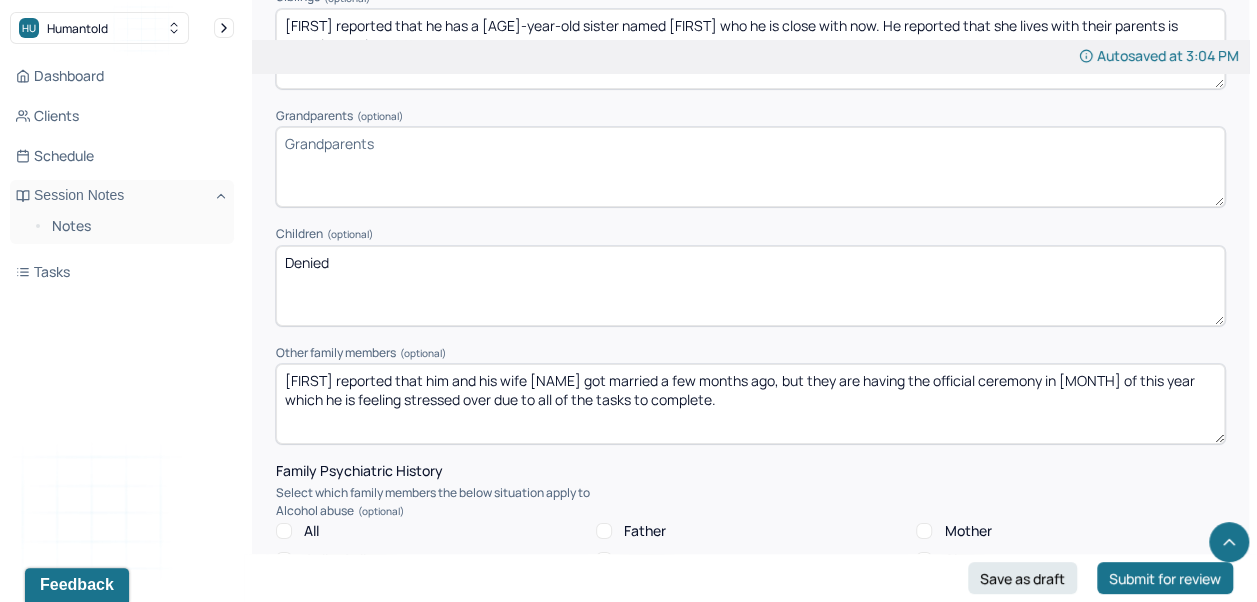 type on "Denied" 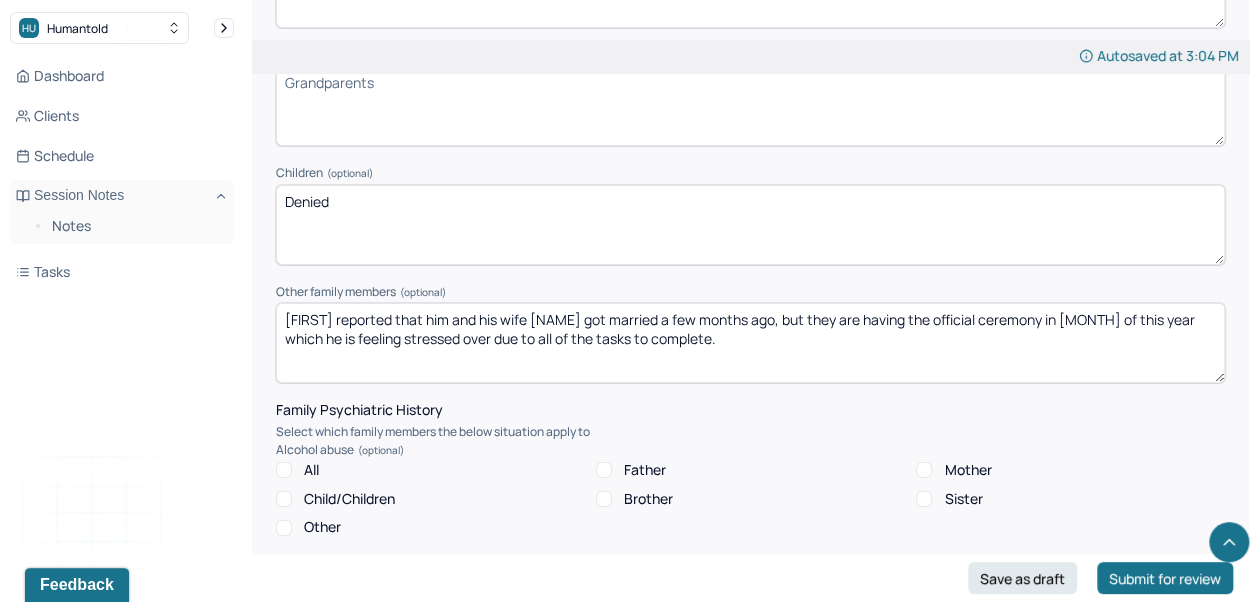 scroll, scrollTop: 3374, scrollLeft: 0, axis: vertical 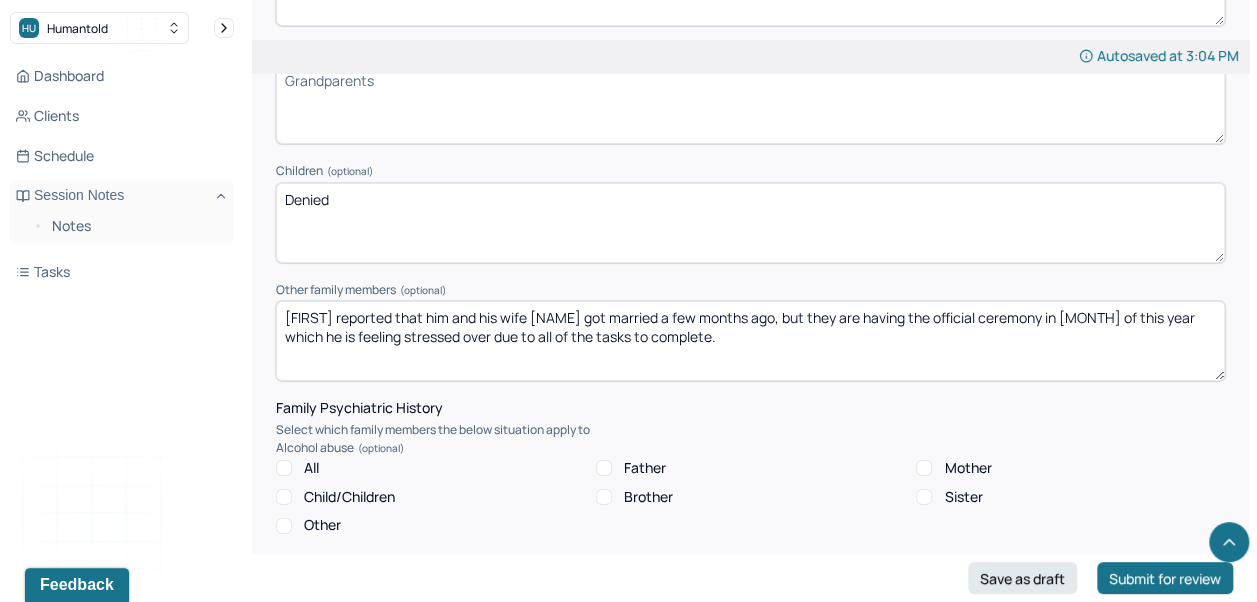 click on "[FIRST] reported that him and his wife [NAME] got married a few months ago, but they are having the official ceremony in [MONTH] of this year which he is feeling stressed over due to all of the tasks to complete." at bounding box center (750, 341) 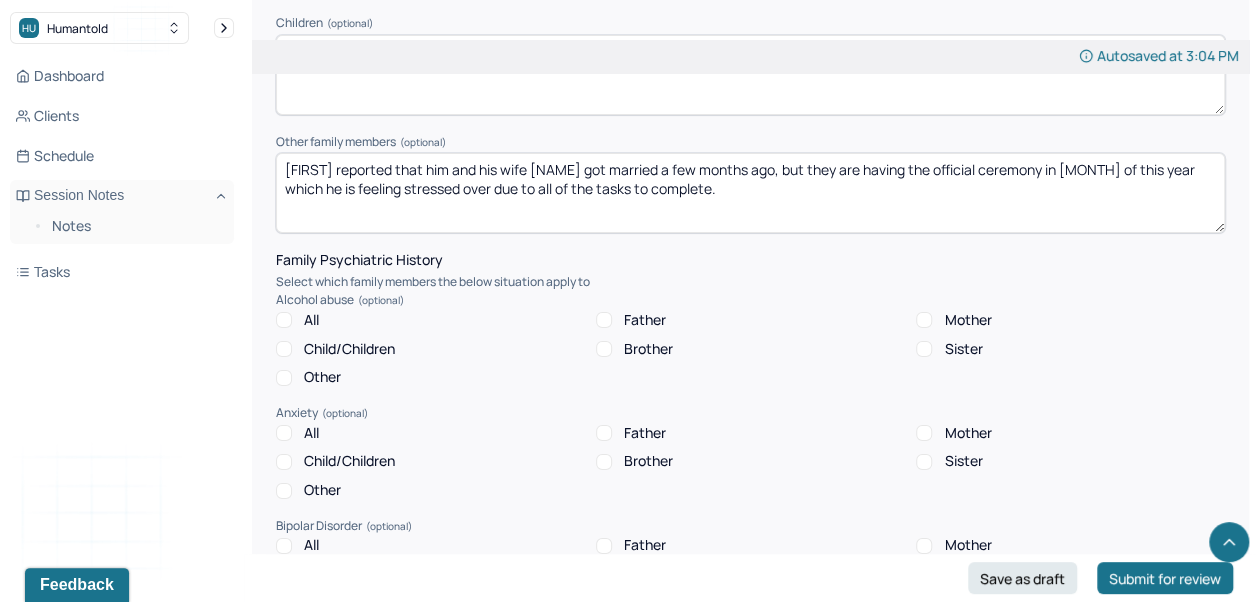 scroll, scrollTop: 3540, scrollLeft: 0, axis: vertical 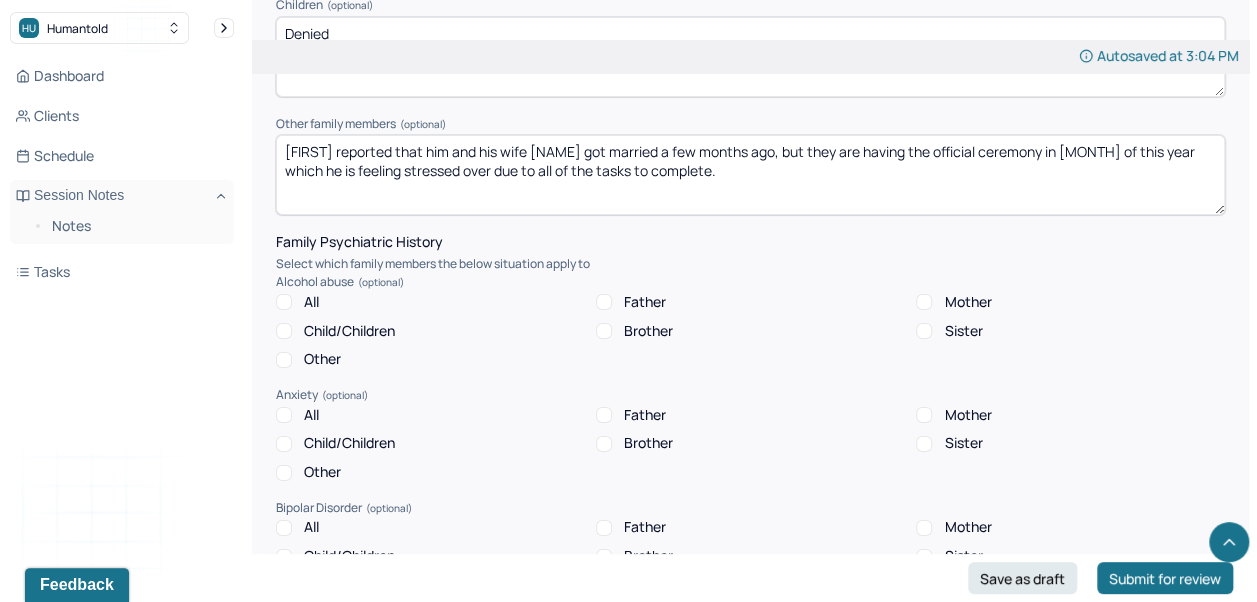 click on "[FIRST] reported that him and his wife [NAME] got married a few months ago, but they are having the official ceremony in [MONTH] of this year which he is feeling stressed over due to all of the tasks to complete." at bounding box center [750, 175] 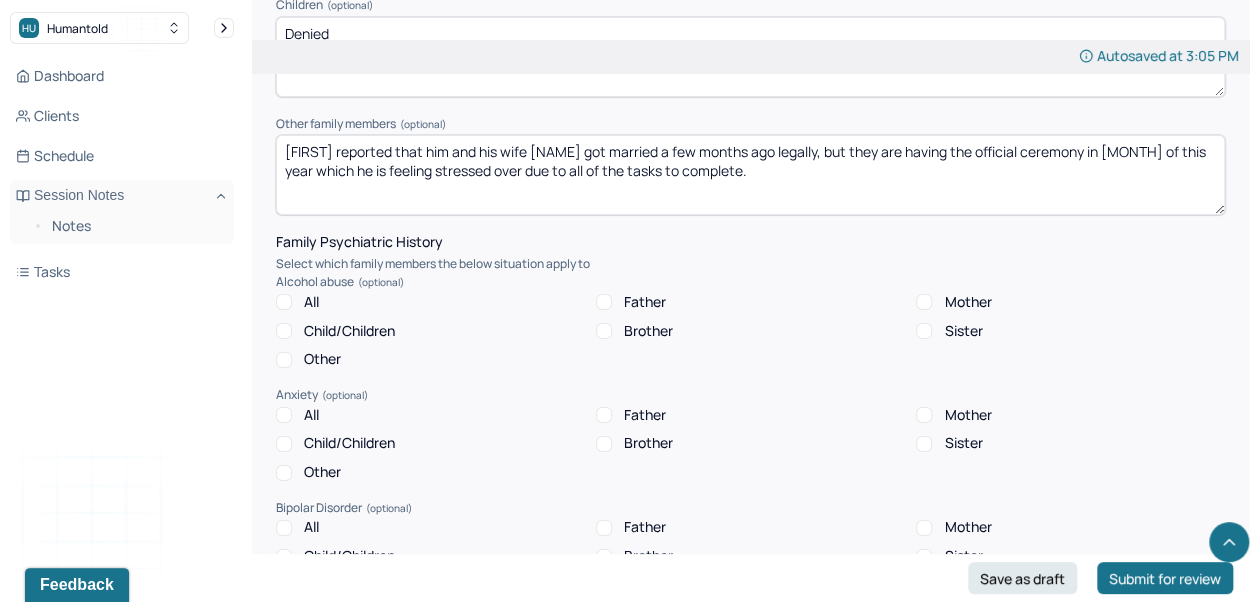click on "[FIRST] reported that him and his wife [NAME] got married a few months ago legally, but they are having the official ceremony in [MONTH] of this year which he is feeling stressed over due to all of the tasks to complete." at bounding box center (750, 175) 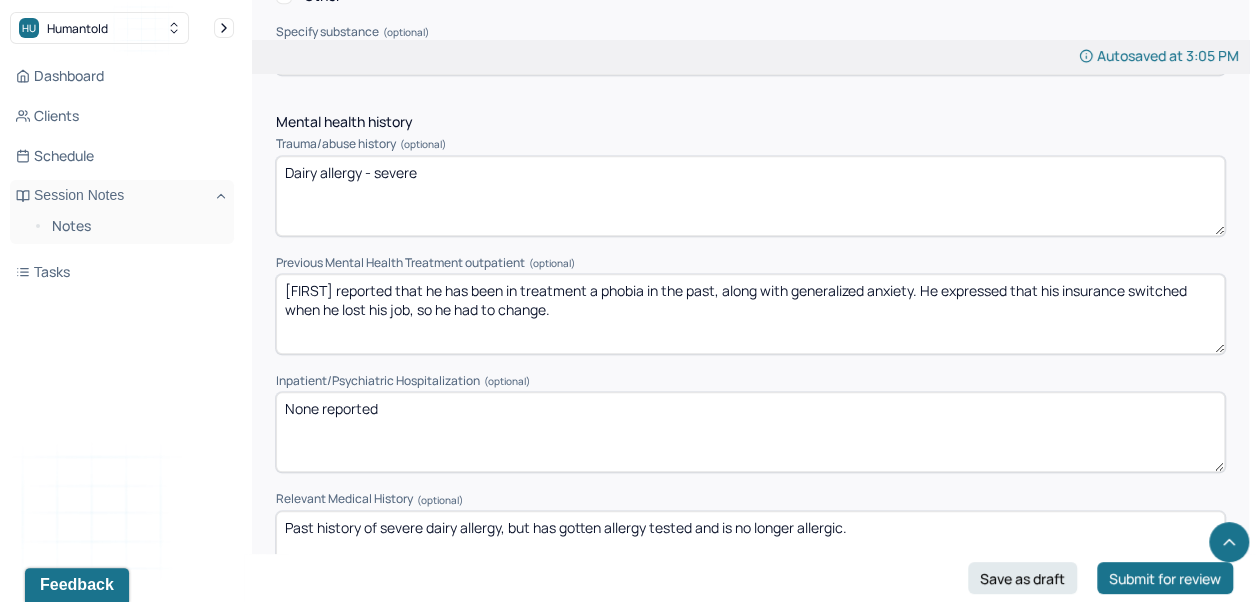 type on "[FIRST] reported that him and his wife [NAME] got married a few months ago legally, but they are having the official wedding ceremony in October of this year which he is feeling stressed over due to all of the tasks to complete." 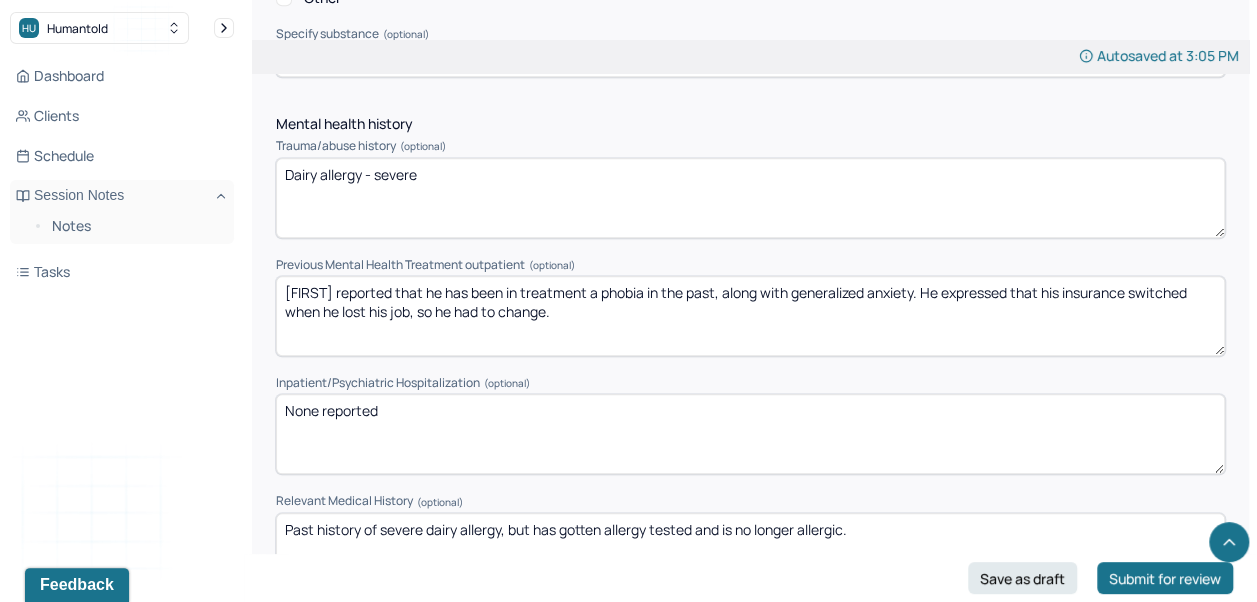 scroll, scrollTop: 4577, scrollLeft: 0, axis: vertical 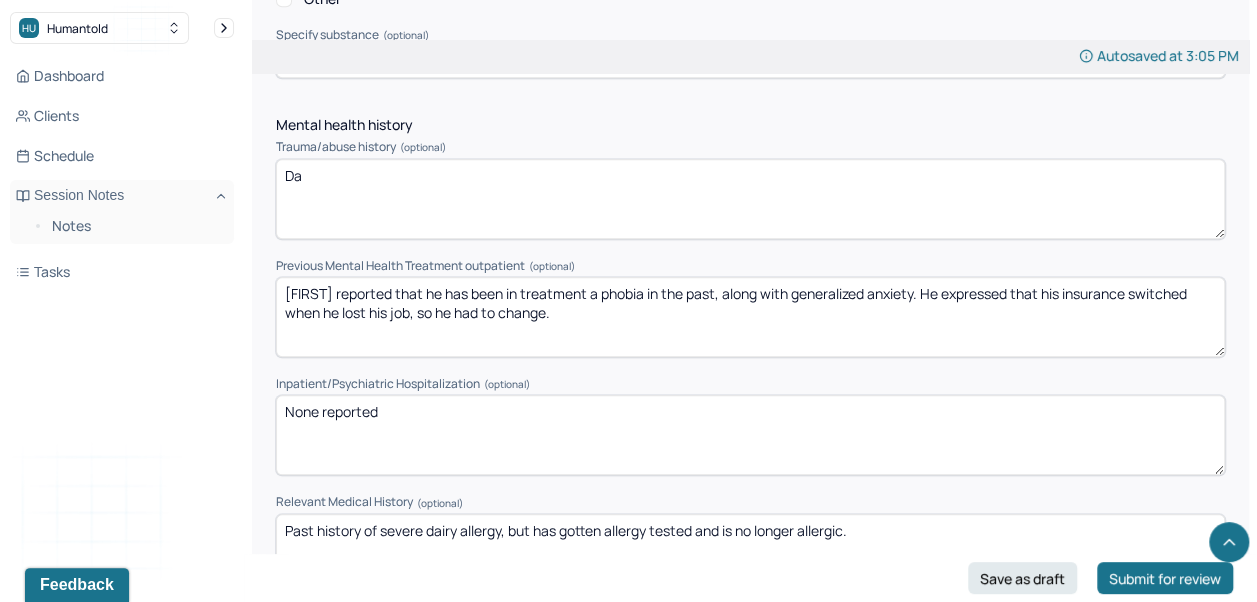 type on "D" 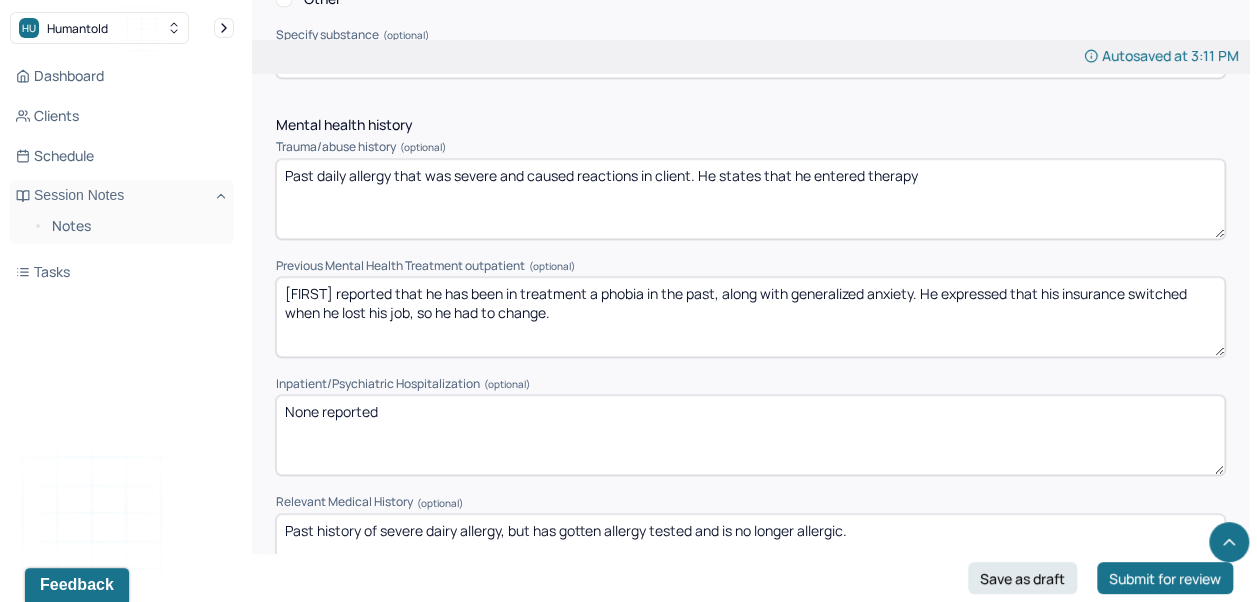 click on "Past daily allergy that was severe and caused reactions in client. He states that he entered therapy" at bounding box center [750, 199] 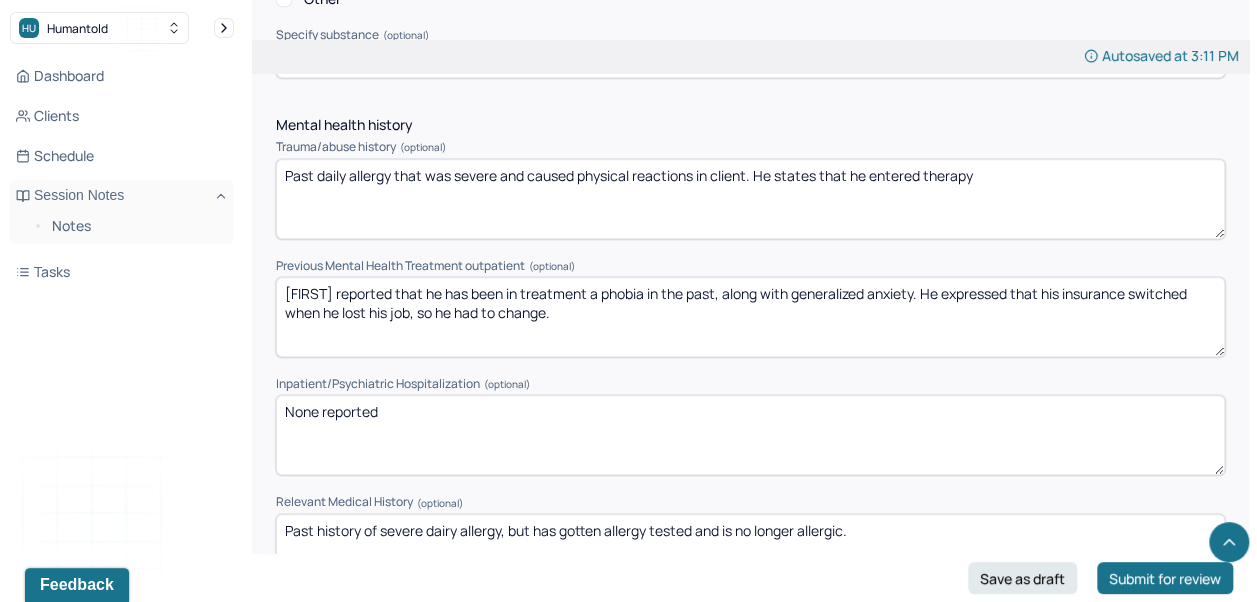 click on "Past daily allergy that was severe and caused reactions in client. He states that he entered therapy" at bounding box center (750, 199) 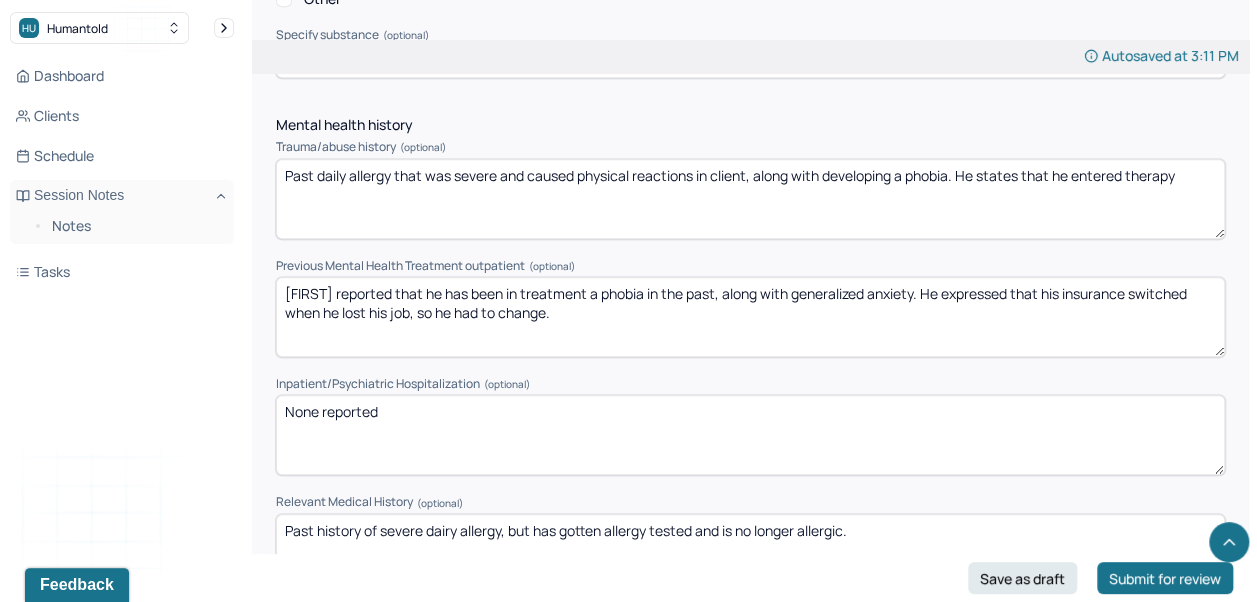 click on "Past daily allergy that was severe and caused physical reactions in client. He states that he entered therapy" at bounding box center [750, 199] 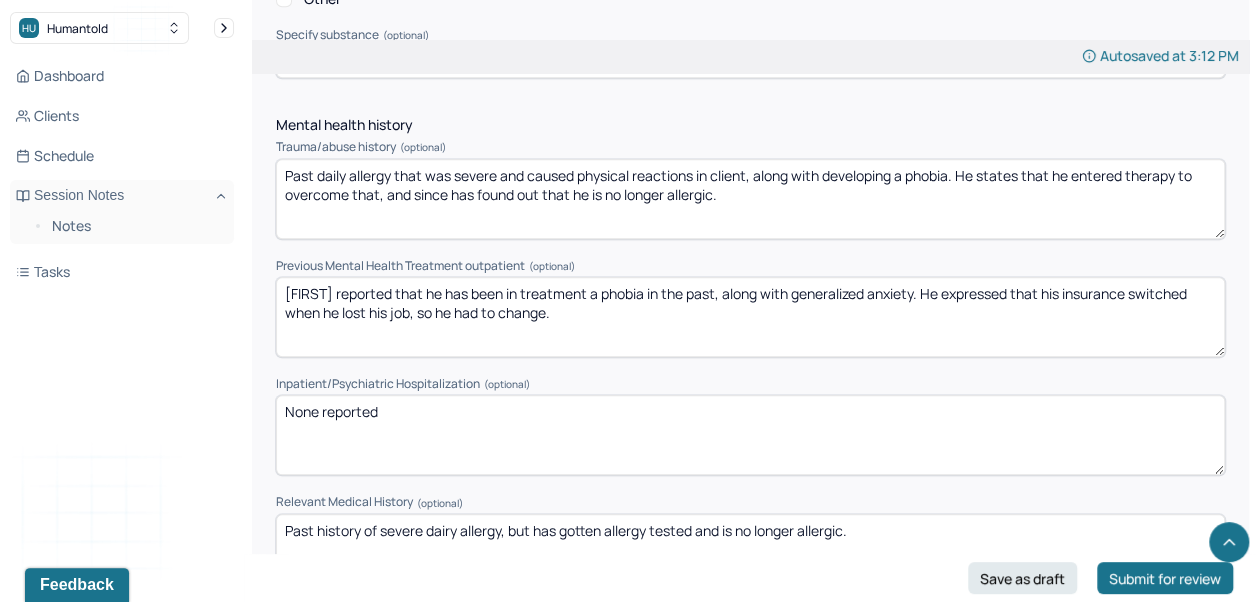 type on "Past daily allergy that was severe and caused physical reactions in client, along with developing a phobia. He states that he entered therapy to overcome that, and since has found out that he is no longer allergic." 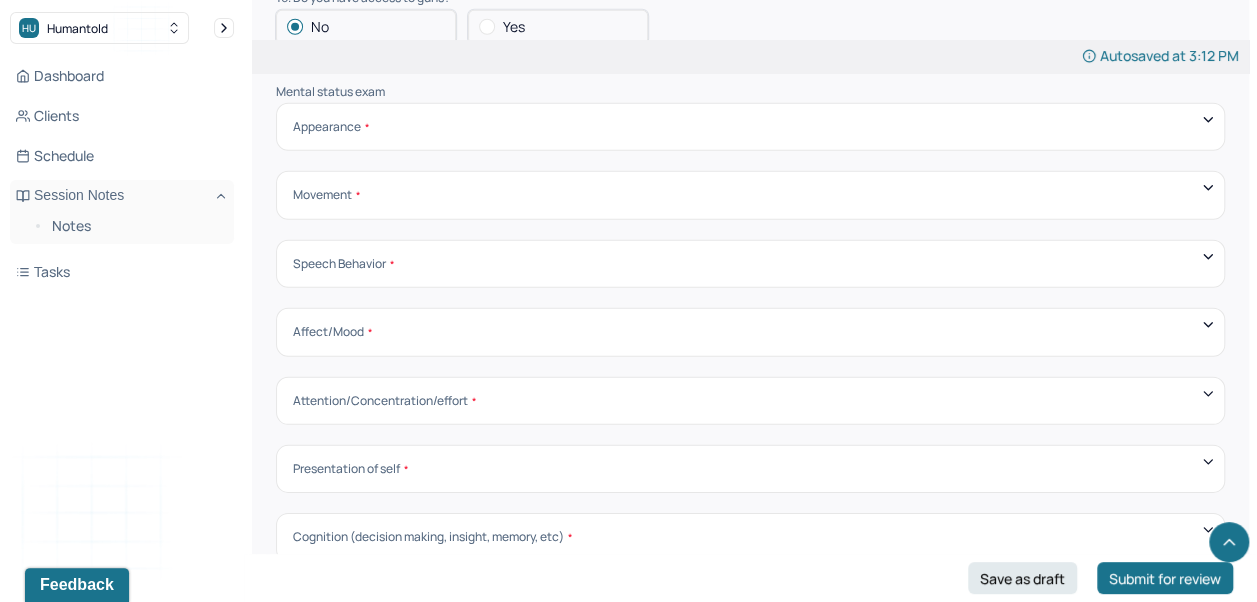 scroll, scrollTop: 6602, scrollLeft: 0, axis: vertical 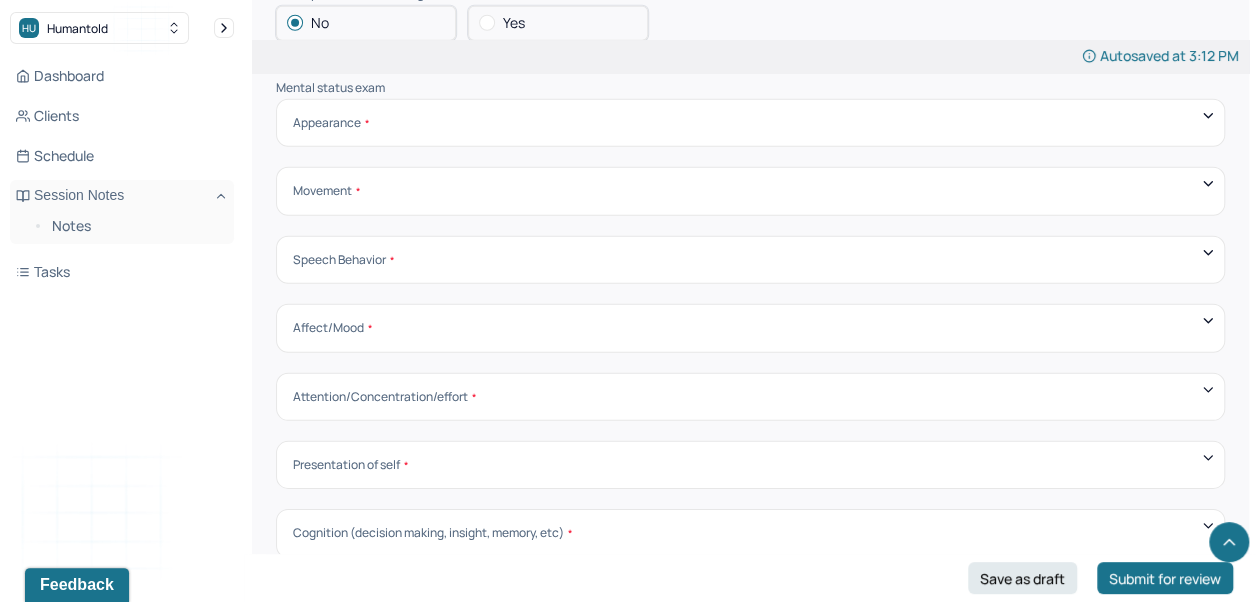type on "[FIRST] reported that he has been in treatment to address a phobia in the past, along with generalized anxiety. He expressed that his insurance switched when he lost his job, so he had to change." 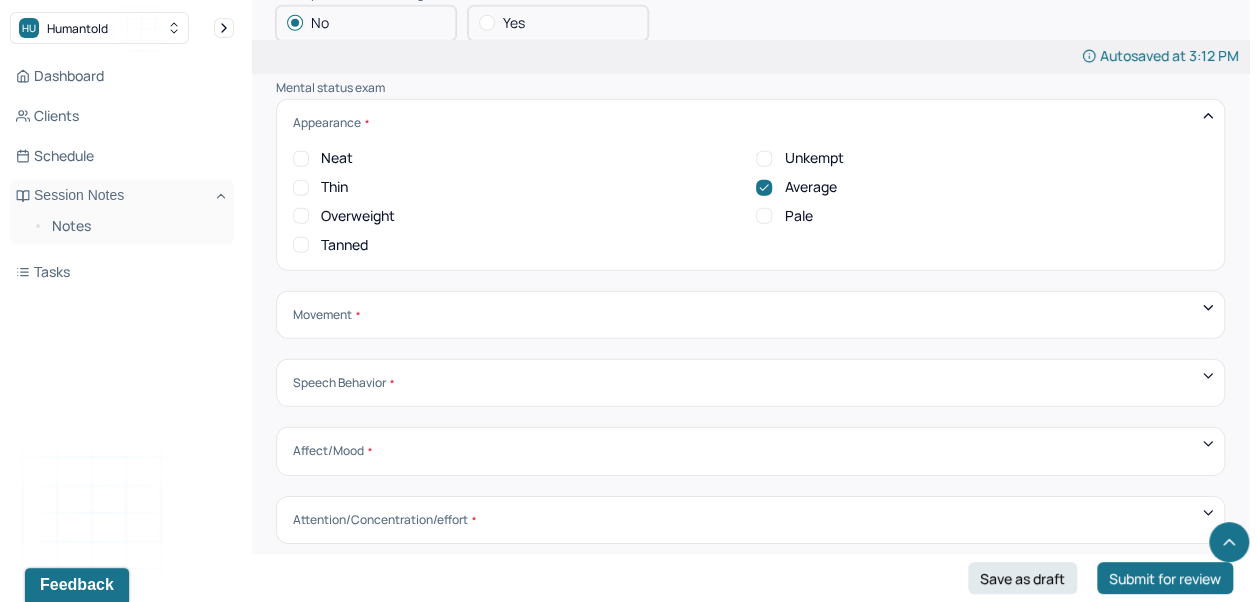 click 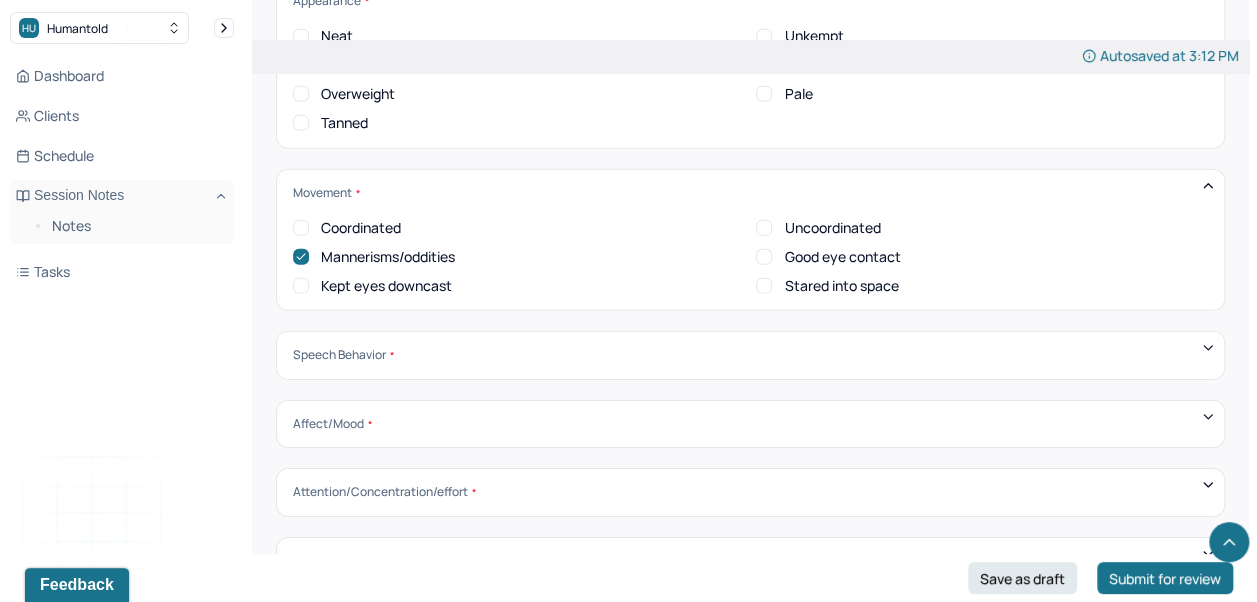 scroll, scrollTop: 6726, scrollLeft: 0, axis: vertical 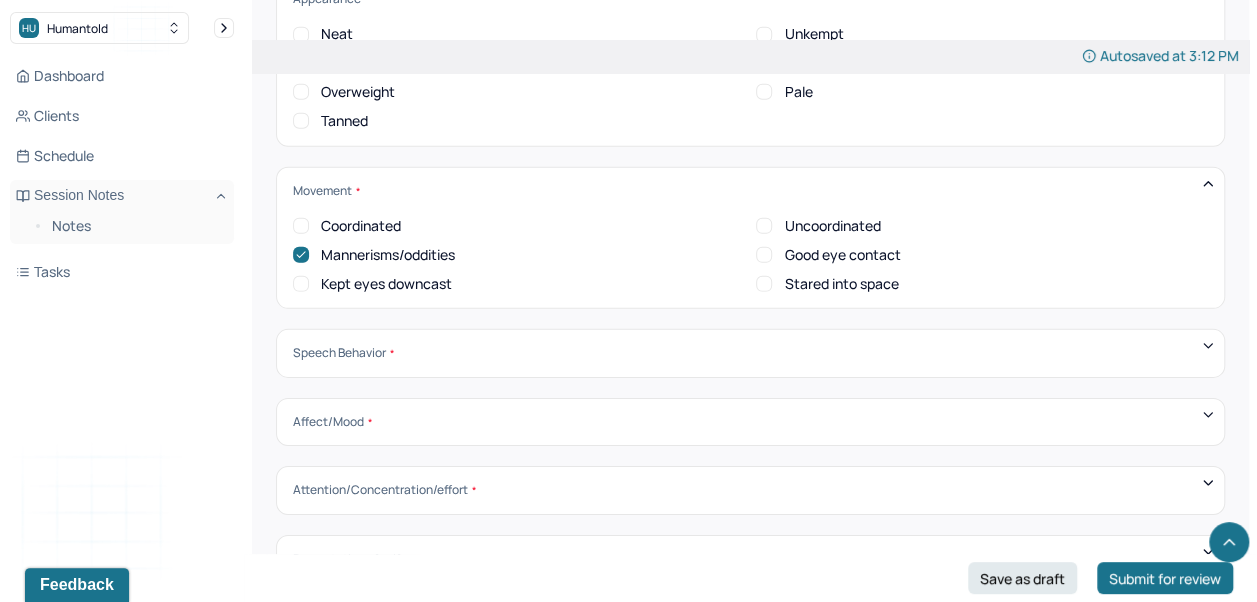 click on "Coordinated" at bounding box center (361, 226) 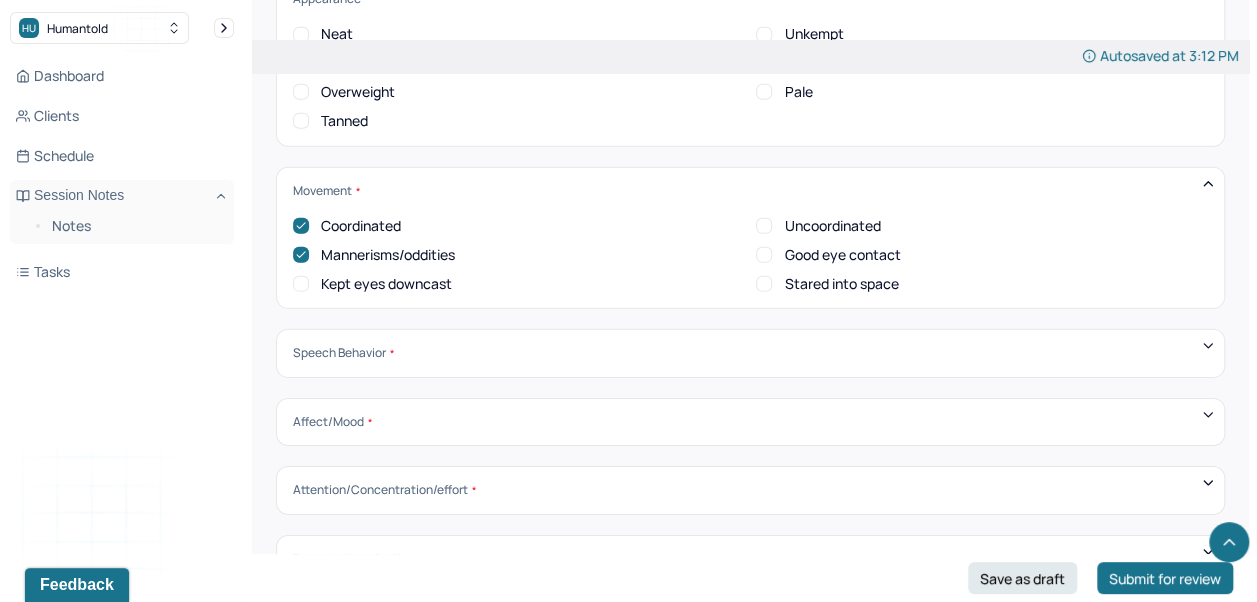 click at bounding box center (1208, 346) 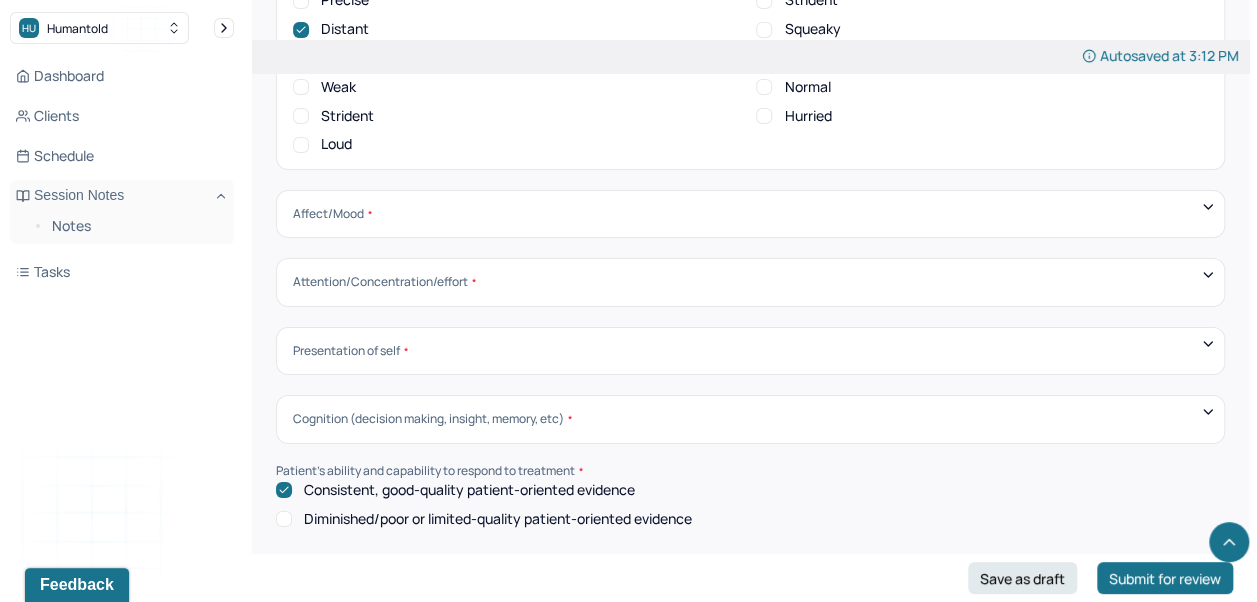 scroll, scrollTop: 7174, scrollLeft: 0, axis: vertical 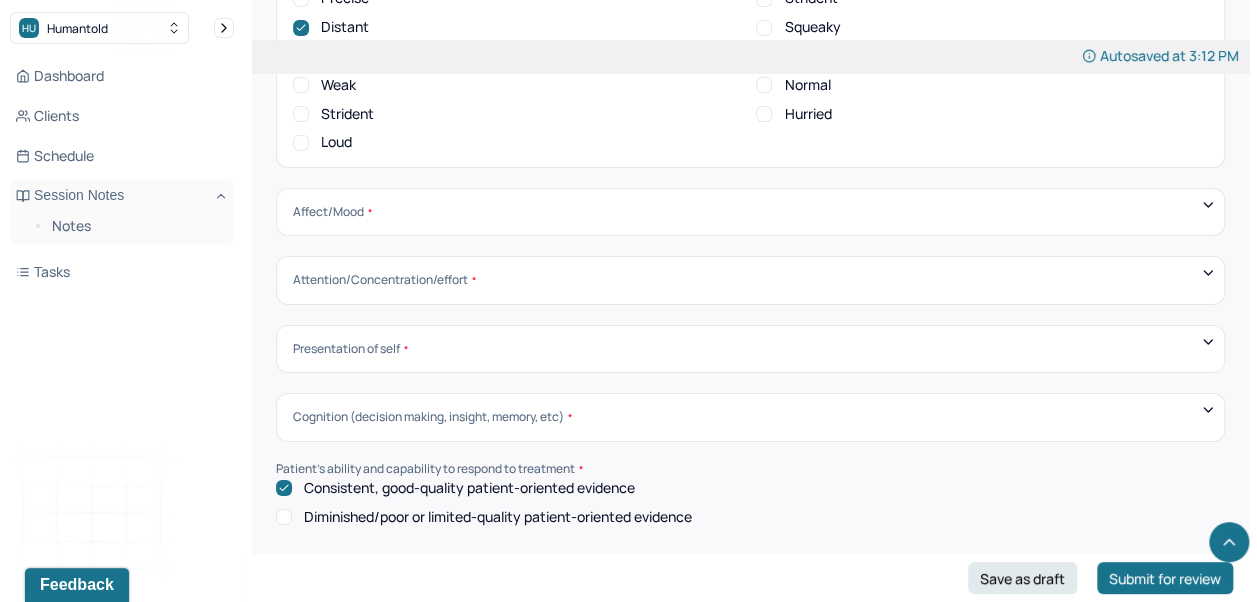 click 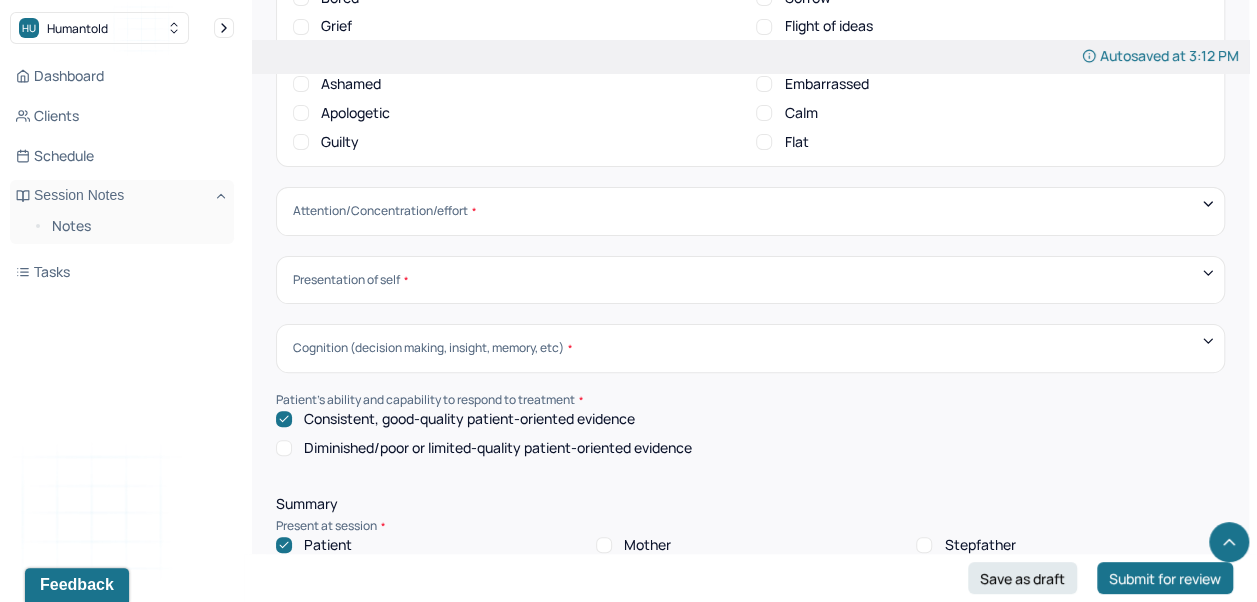scroll, scrollTop: 7682, scrollLeft: 0, axis: vertical 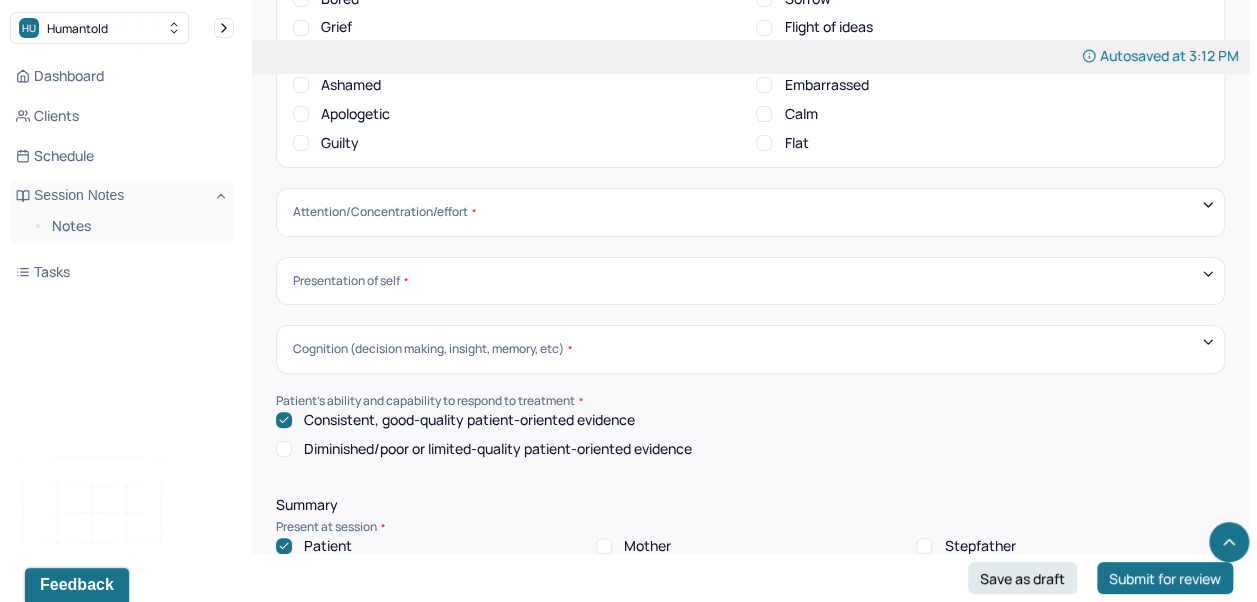 click 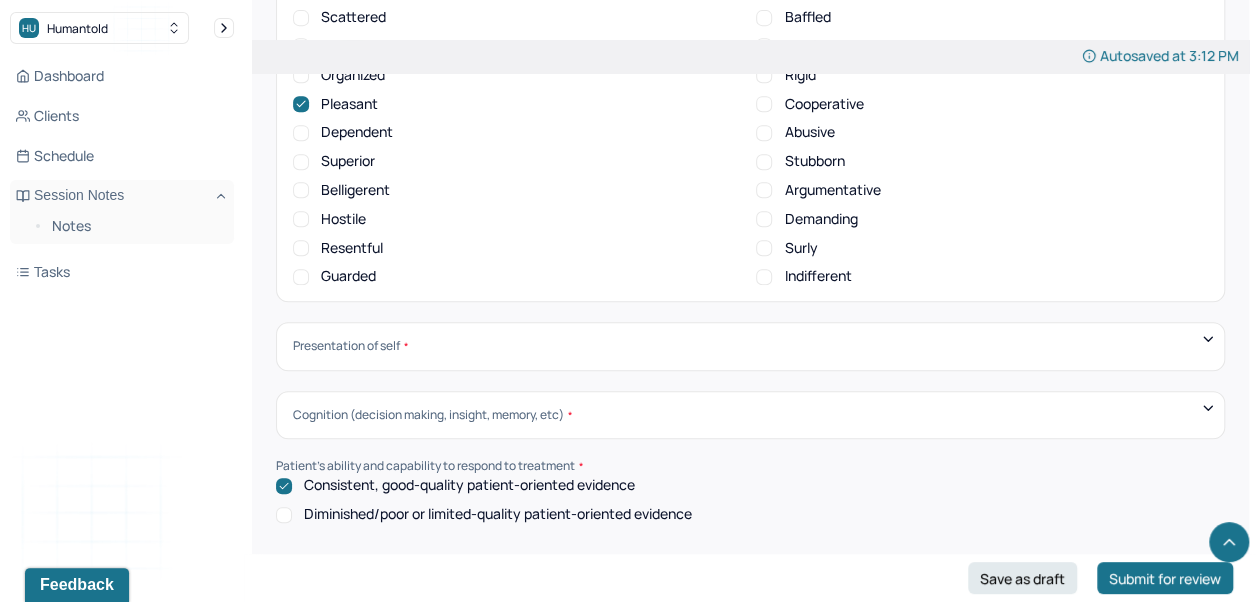 scroll, scrollTop: 8006, scrollLeft: 0, axis: vertical 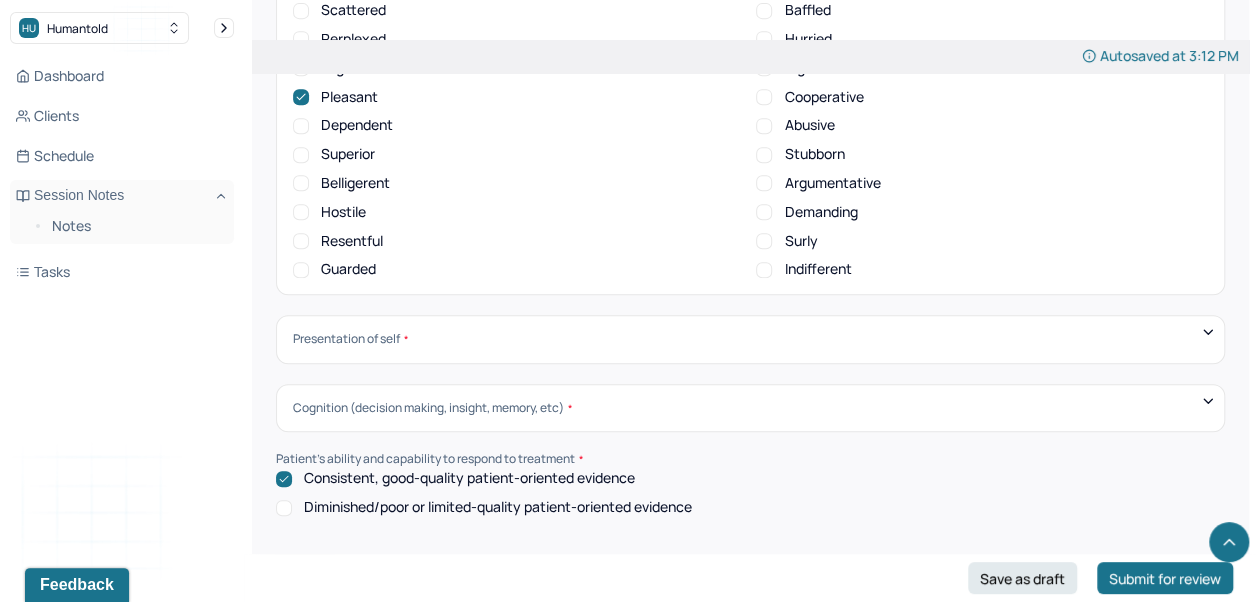 click 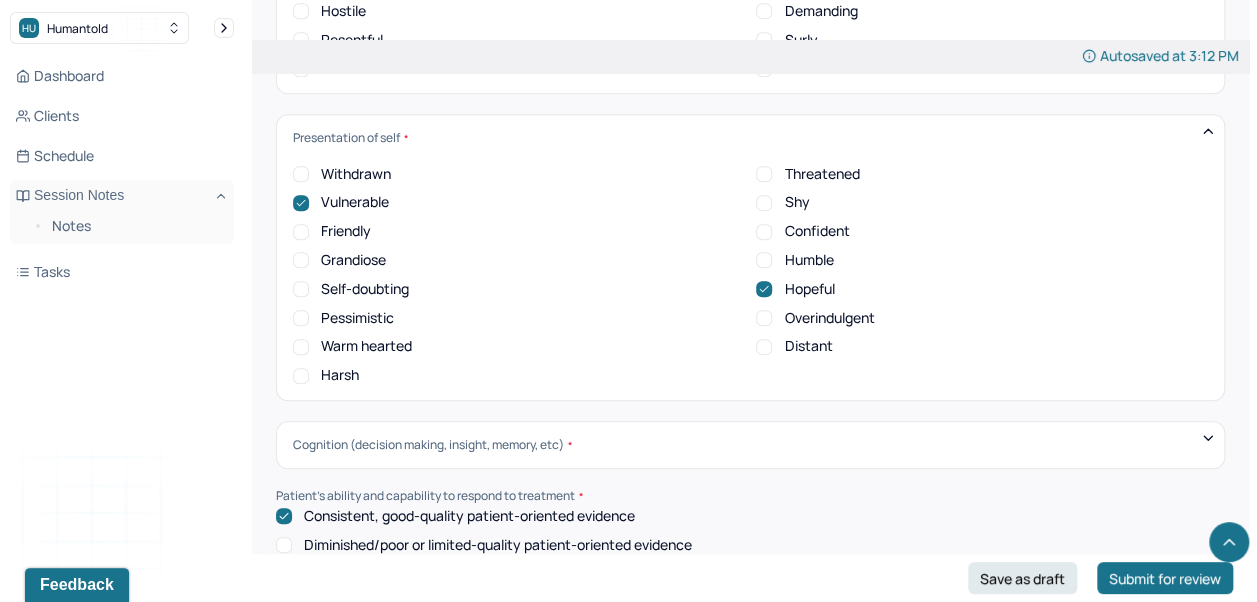 scroll, scrollTop: 8245, scrollLeft: 0, axis: vertical 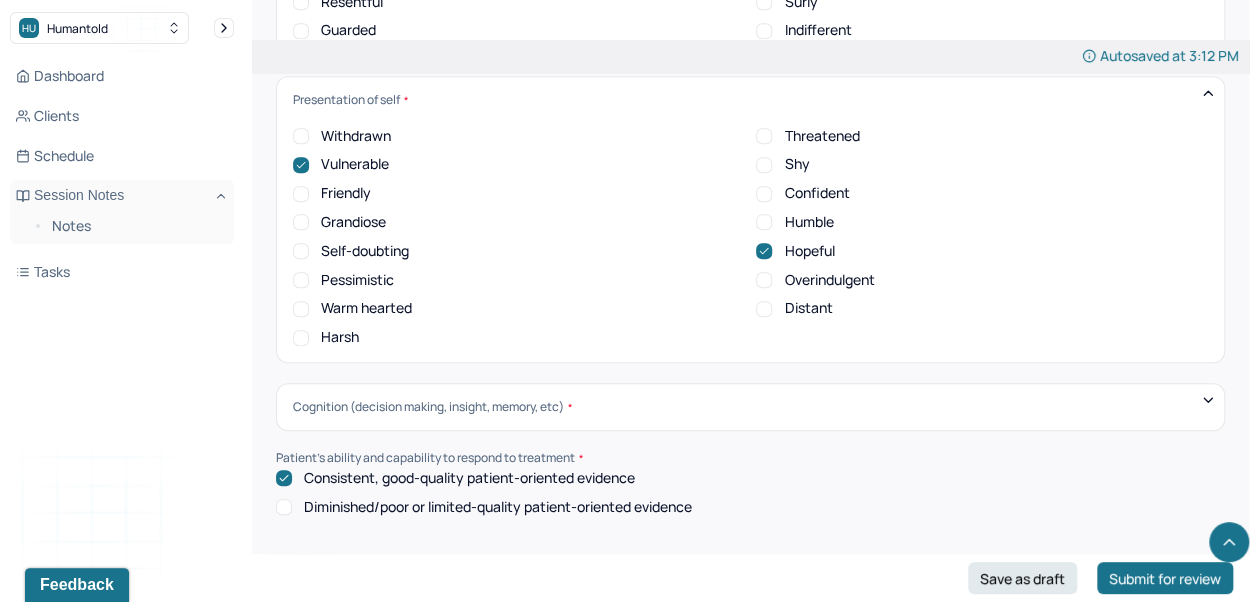 click 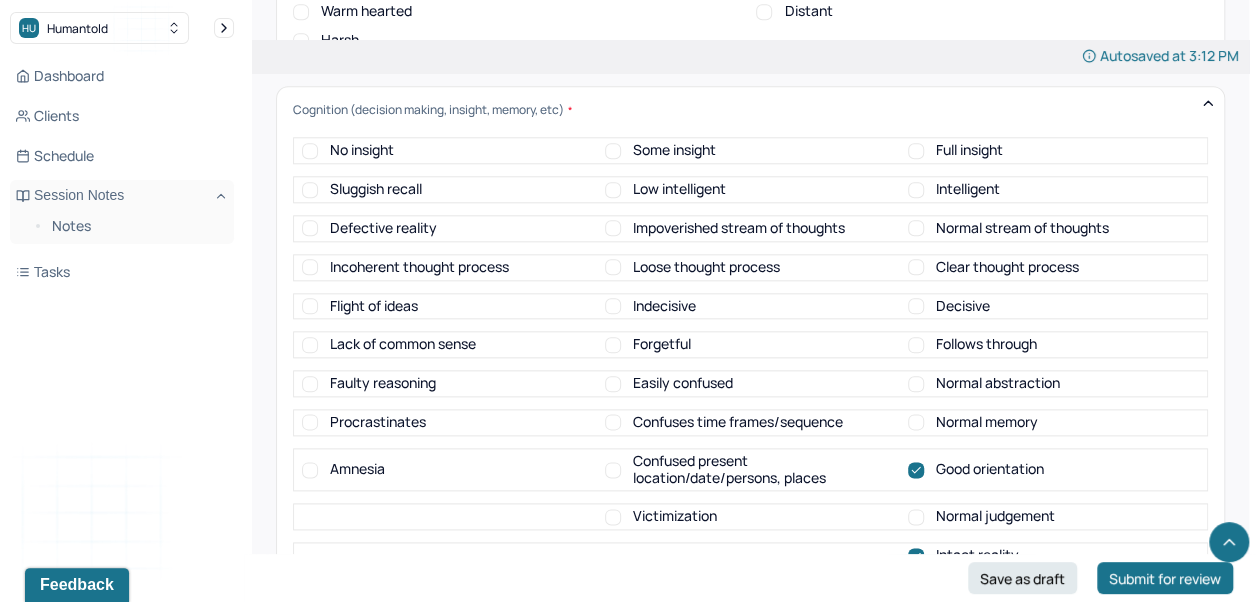 scroll, scrollTop: 8542, scrollLeft: 0, axis: vertical 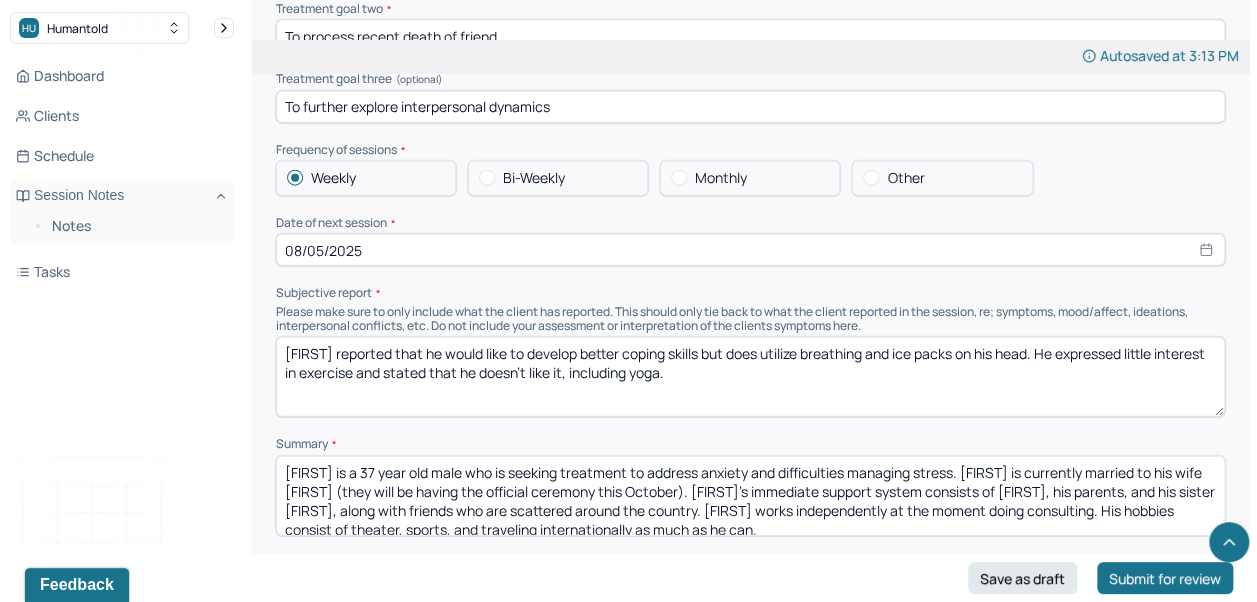 click on "08/05/2025" at bounding box center (750, 250) 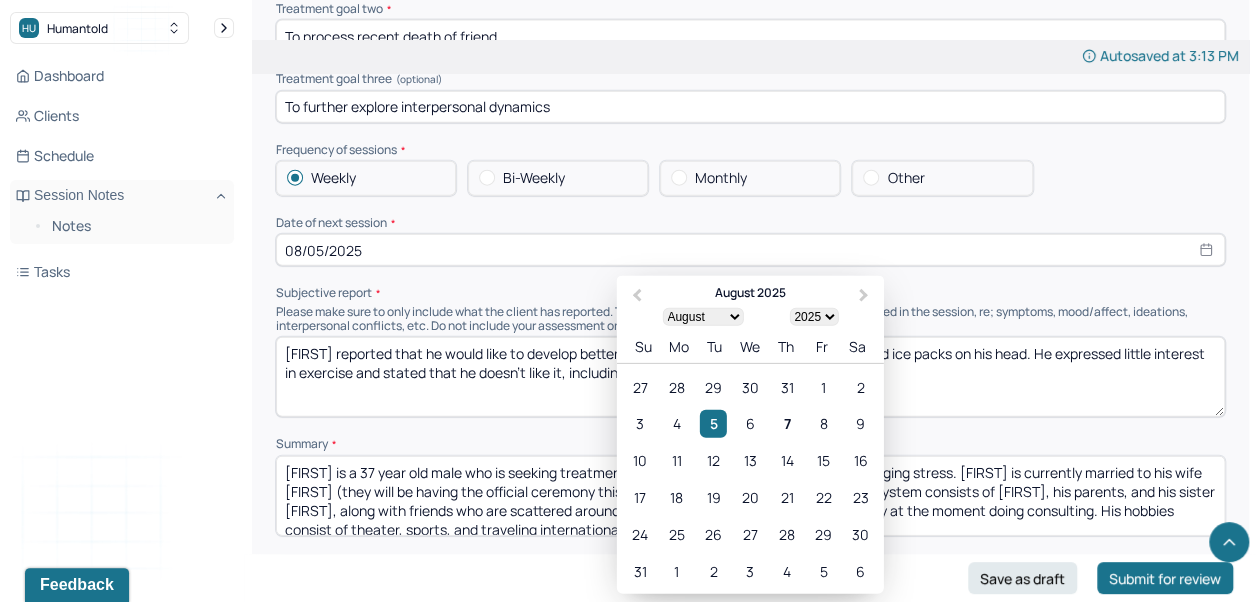 click on "11" at bounding box center (676, 460) 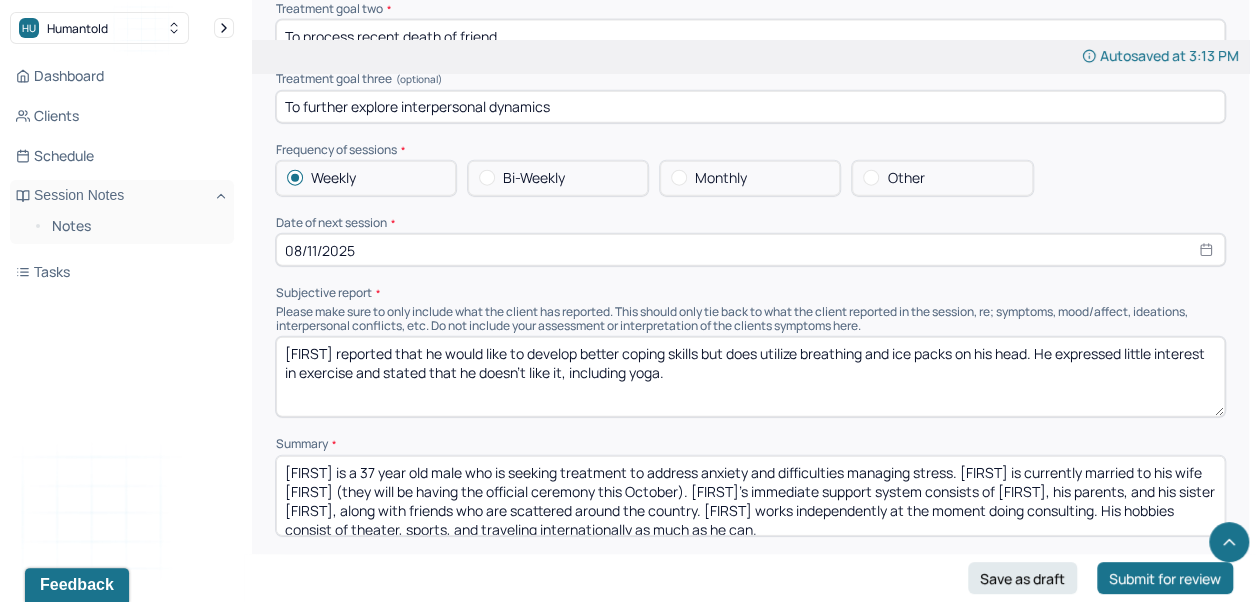 scroll, scrollTop: 8, scrollLeft: 0, axis: vertical 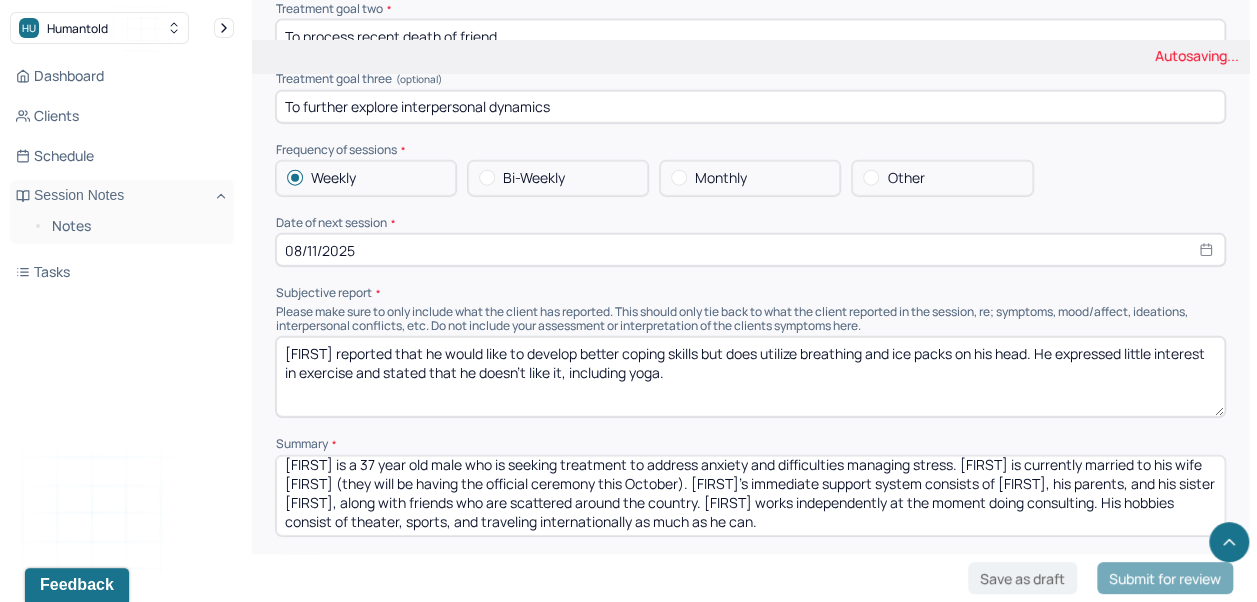 click on "[FIRST] reported that he would like to develop better coping skills but does utilize breathing and ice packs on his head. He expressed little interest in exercise and stated that he doesn't like it, including yoga." at bounding box center [750, 377] 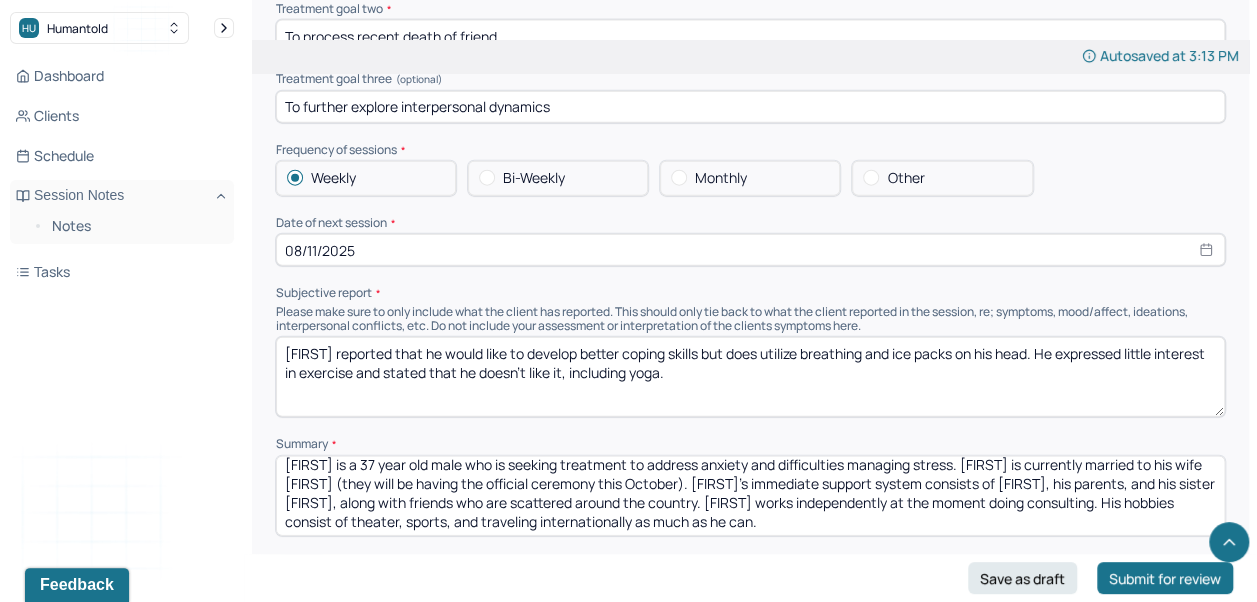 click on "[FIRST] reported that he would like to develop better coping skills but does utilize breathing and ice packs on his head. He expressed little interest in exercise and stated that he doesn't like it, including yoga." at bounding box center [750, 377] 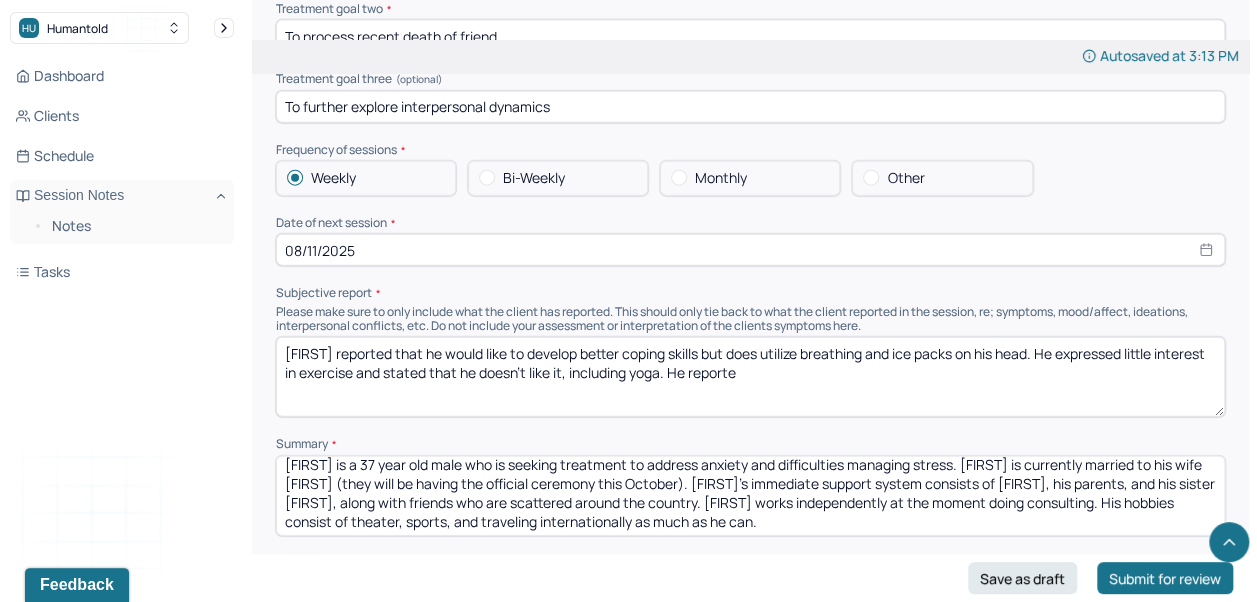 drag, startPoint x: 758, startPoint y: 344, endPoint x: 448, endPoint y: 315, distance: 311.3535 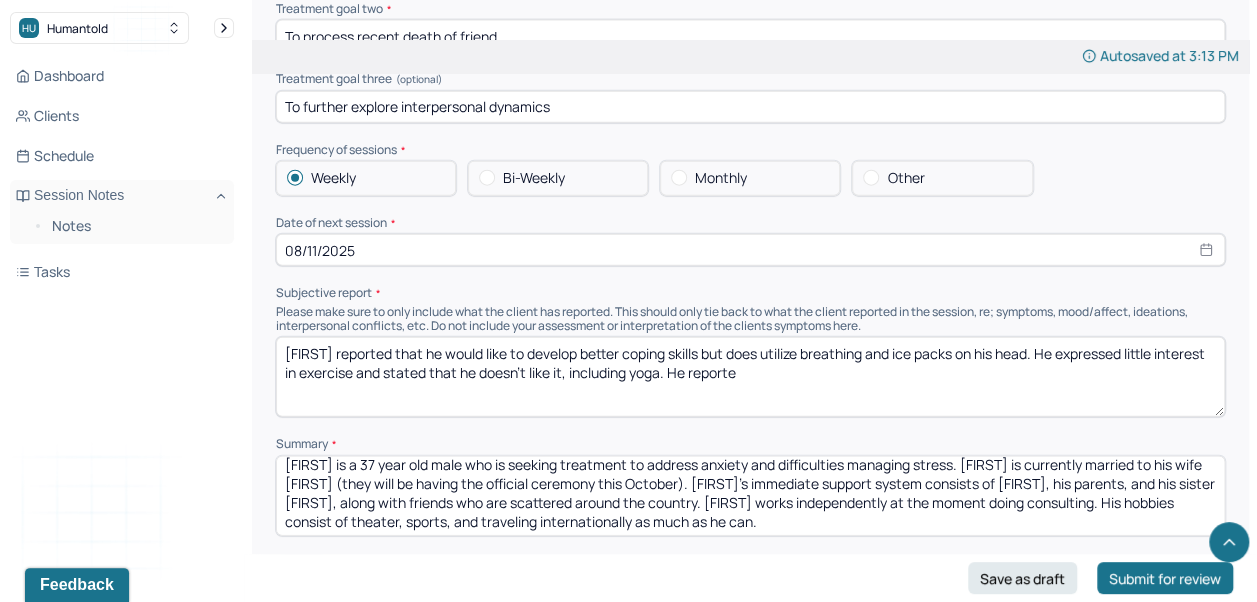click on "[FIRST] reported that he would like to develop better coping skills but does utilize breathing and ice packs on his head. He expressed little interest in exercise and stated that he doesn't like it, including yoga. He reporte" at bounding box center [750, 377] 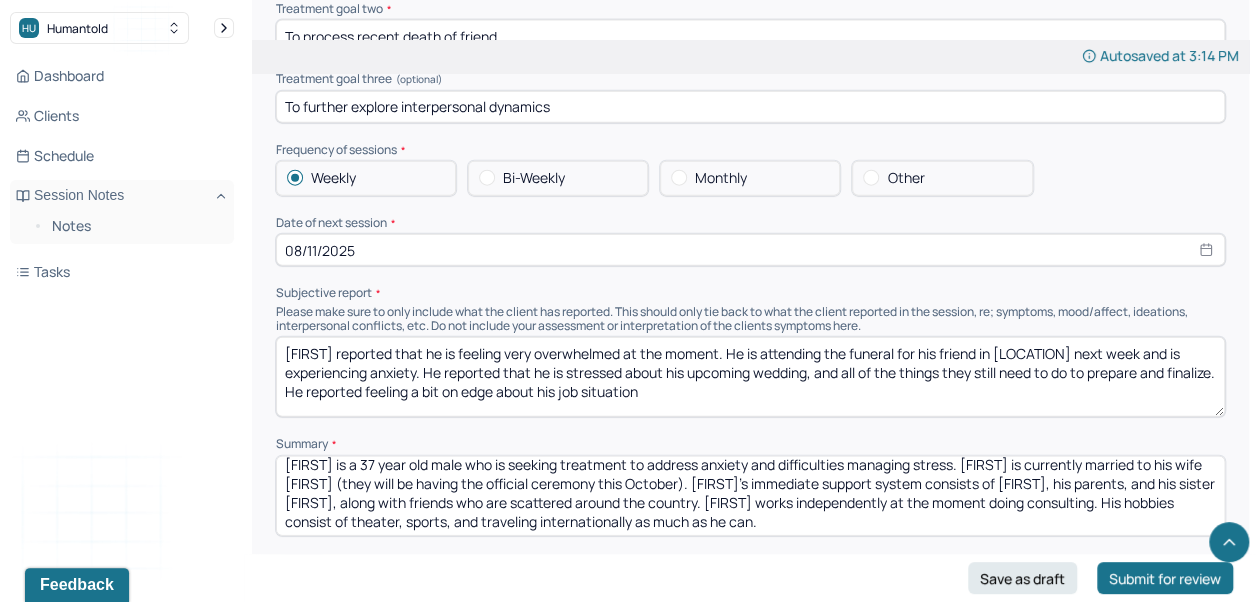 click on "Subjective report" at bounding box center [750, 293] 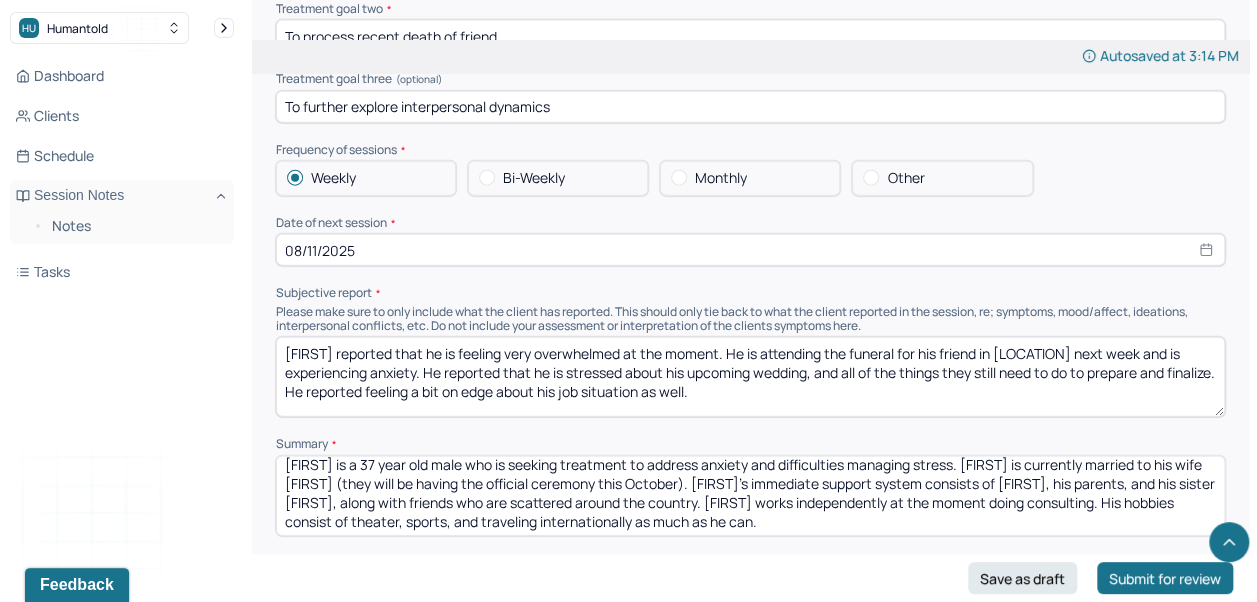 type on "[FIRST] reported that he is feeling very overwhelmed at the moment. He is attending the funeral for his friend in [LOCATION] next week and is experiencing anxiety. He reported that he is stressed about his upcoming wedding, and all of the things they still need to do to prepare and finalize. He reported feeling a bit on edge about his job situation as well." 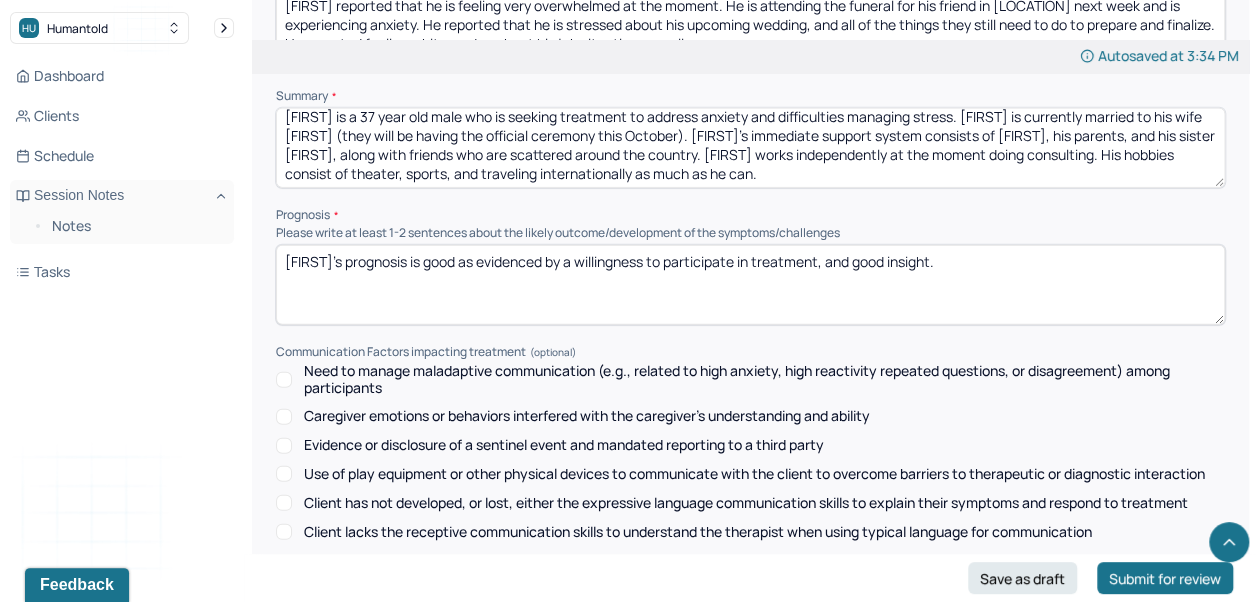 scroll, scrollTop: 10443, scrollLeft: 0, axis: vertical 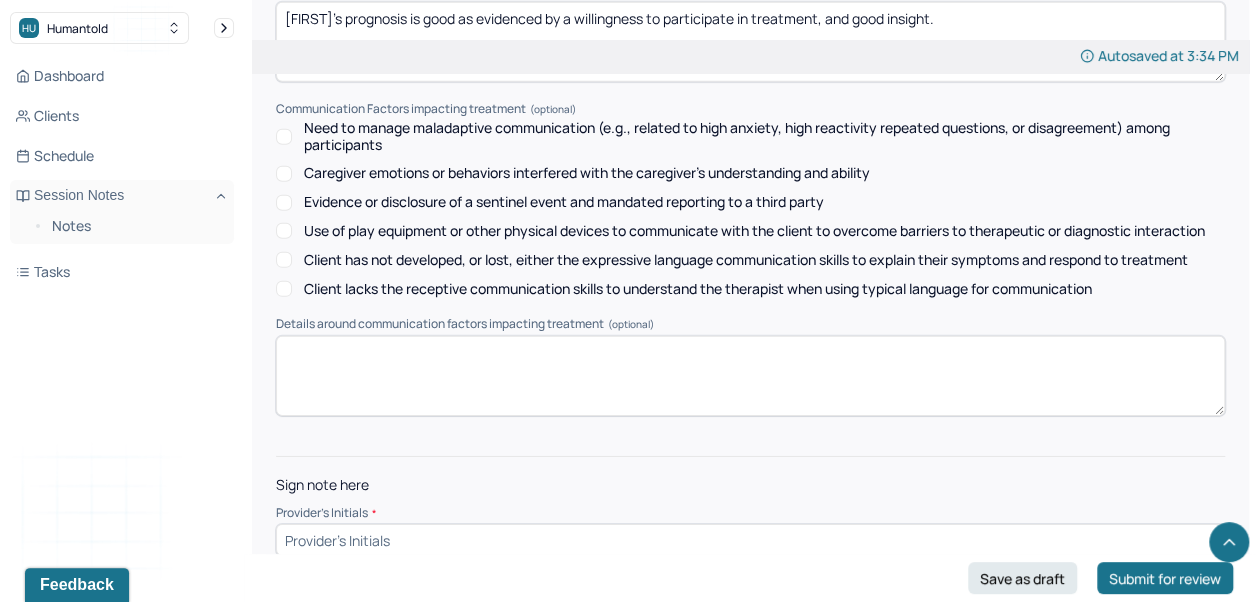 click at bounding box center [750, 540] 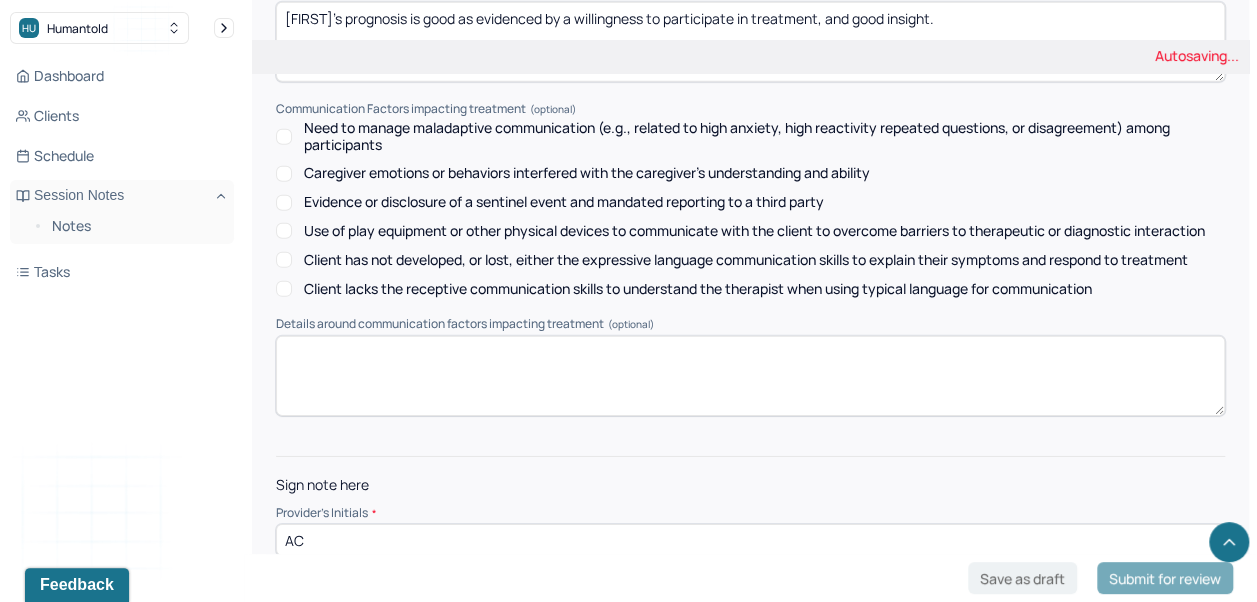 type on "AC" 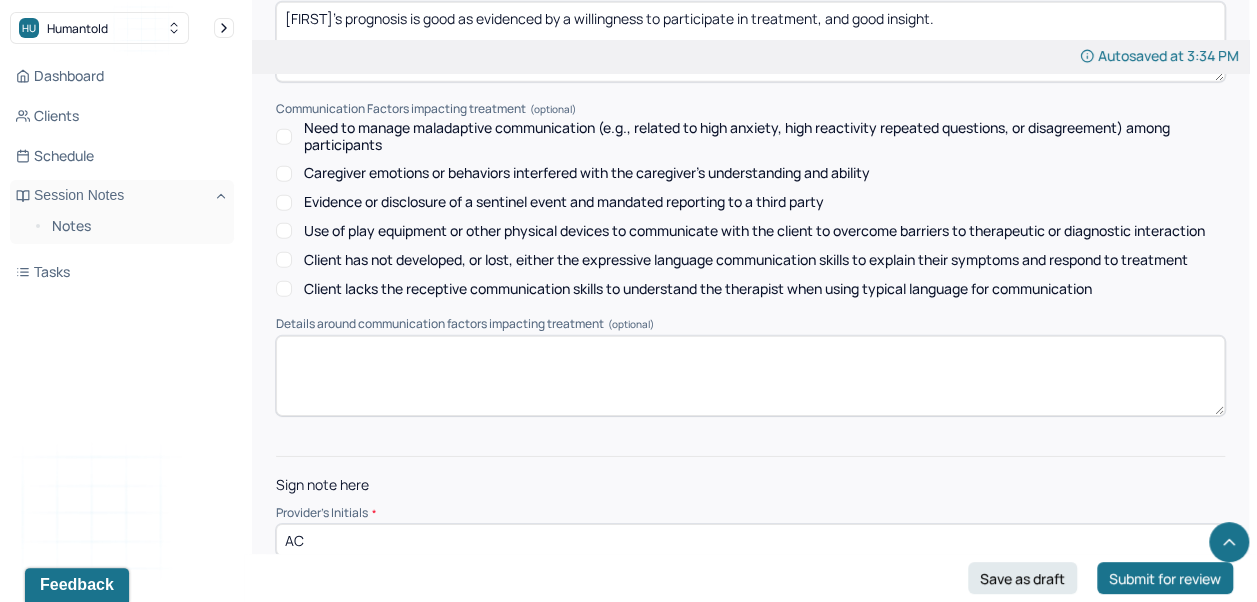 click on "Submit for review" at bounding box center [1165, 578] 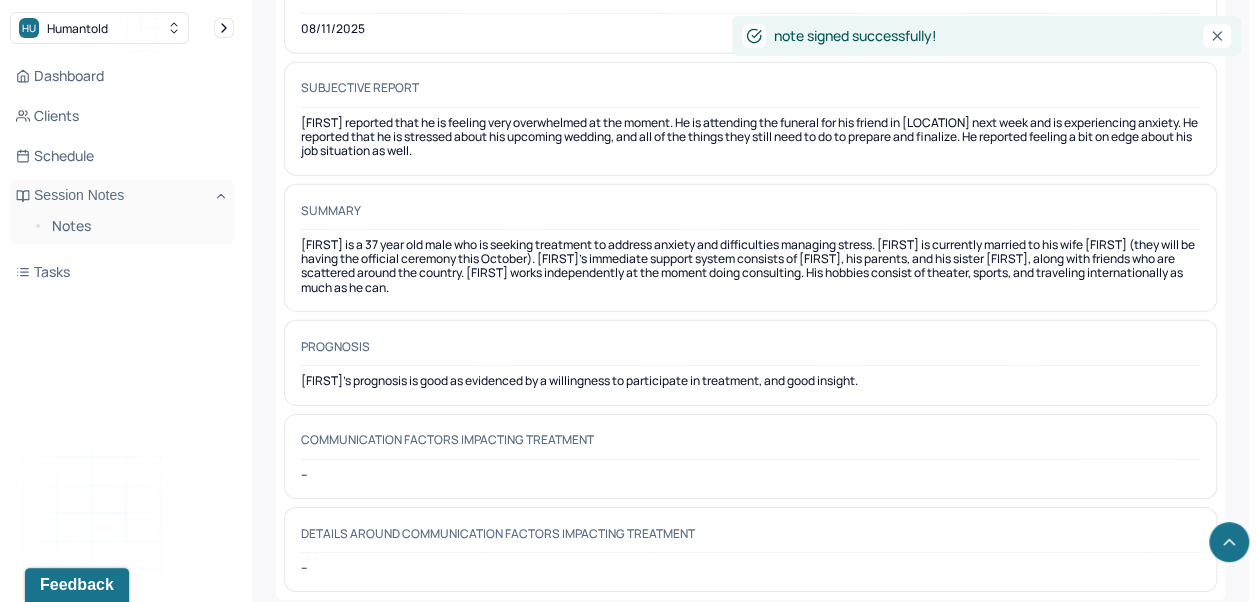 scroll, scrollTop: 10368, scrollLeft: 0, axis: vertical 